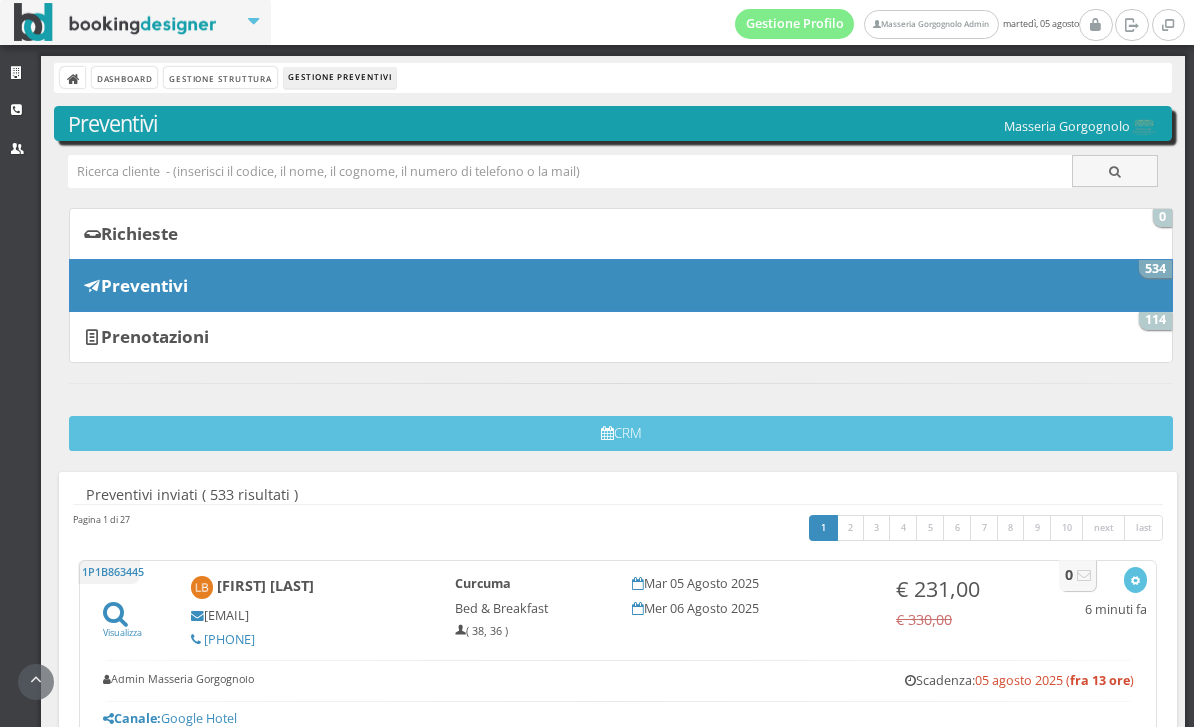 scroll, scrollTop: 0, scrollLeft: 0, axis: both 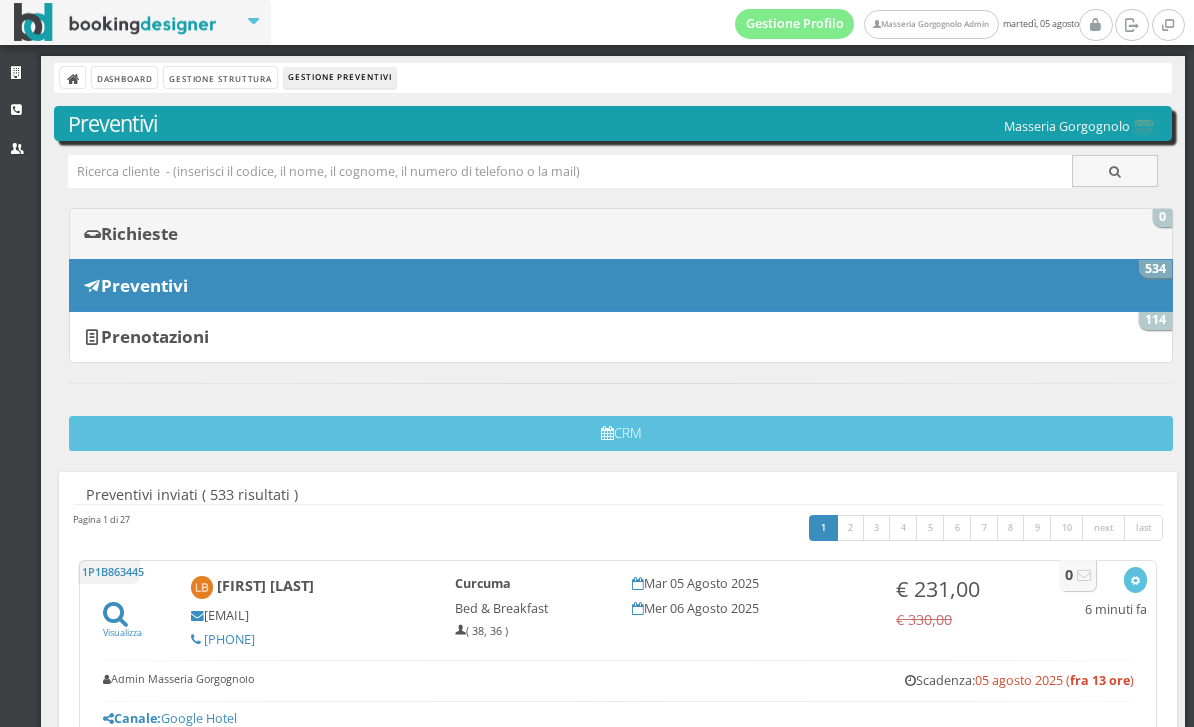 click on "Richieste
0" at bounding box center [621, 234] 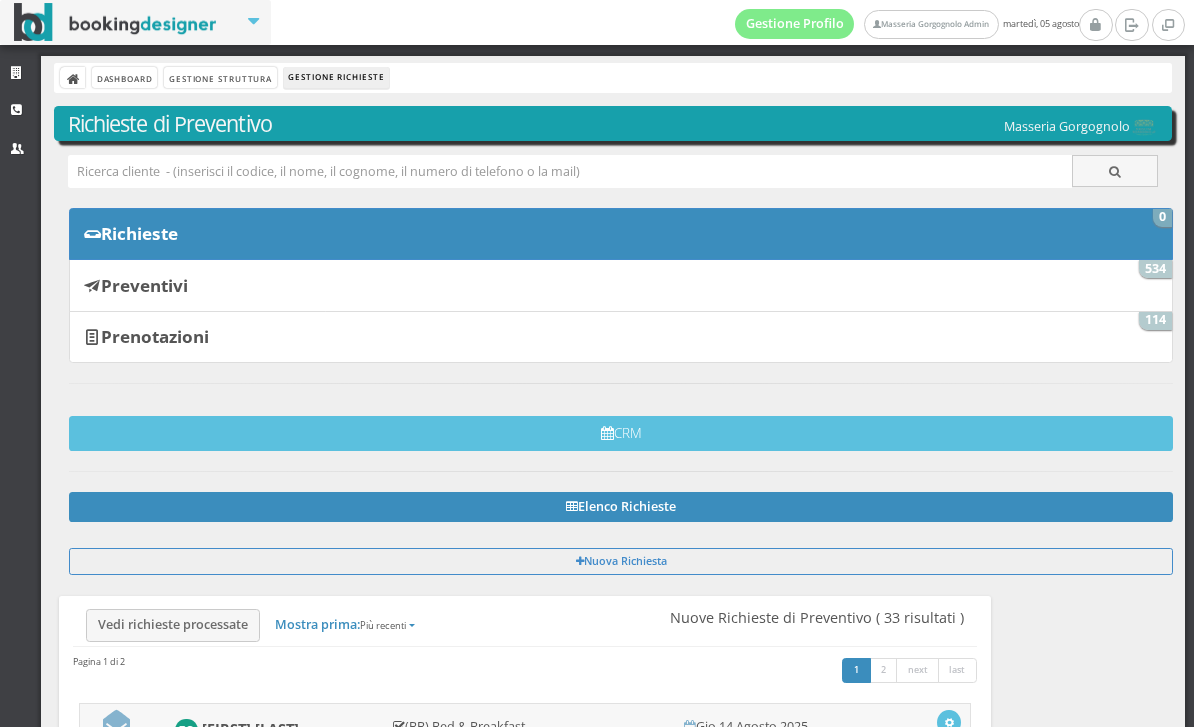 scroll, scrollTop: 0, scrollLeft: 0, axis: both 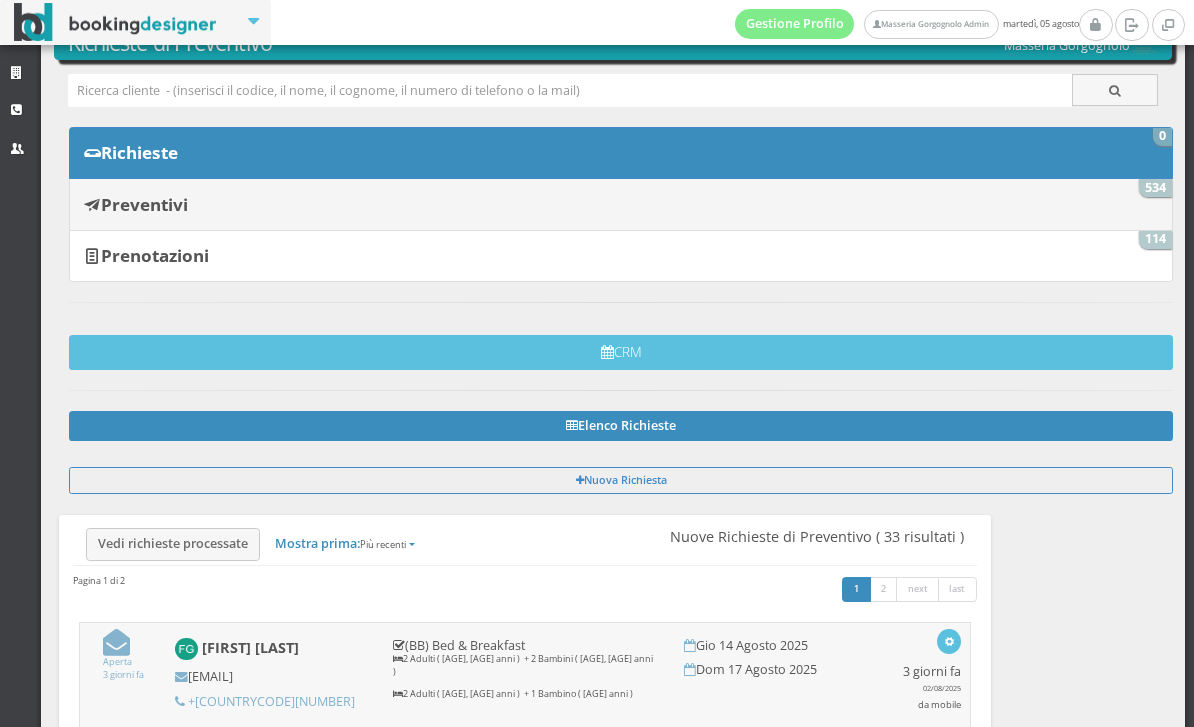 click on "Preventivi
534" at bounding box center (621, 204) 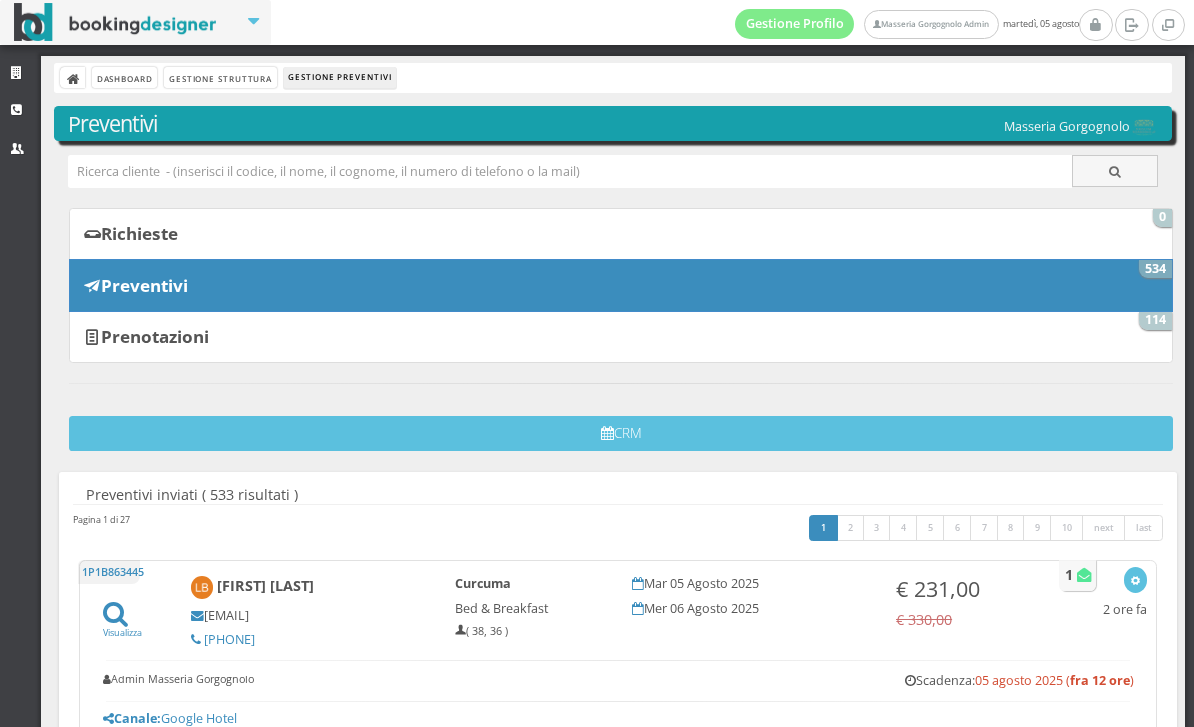 scroll, scrollTop: 0, scrollLeft: 0, axis: both 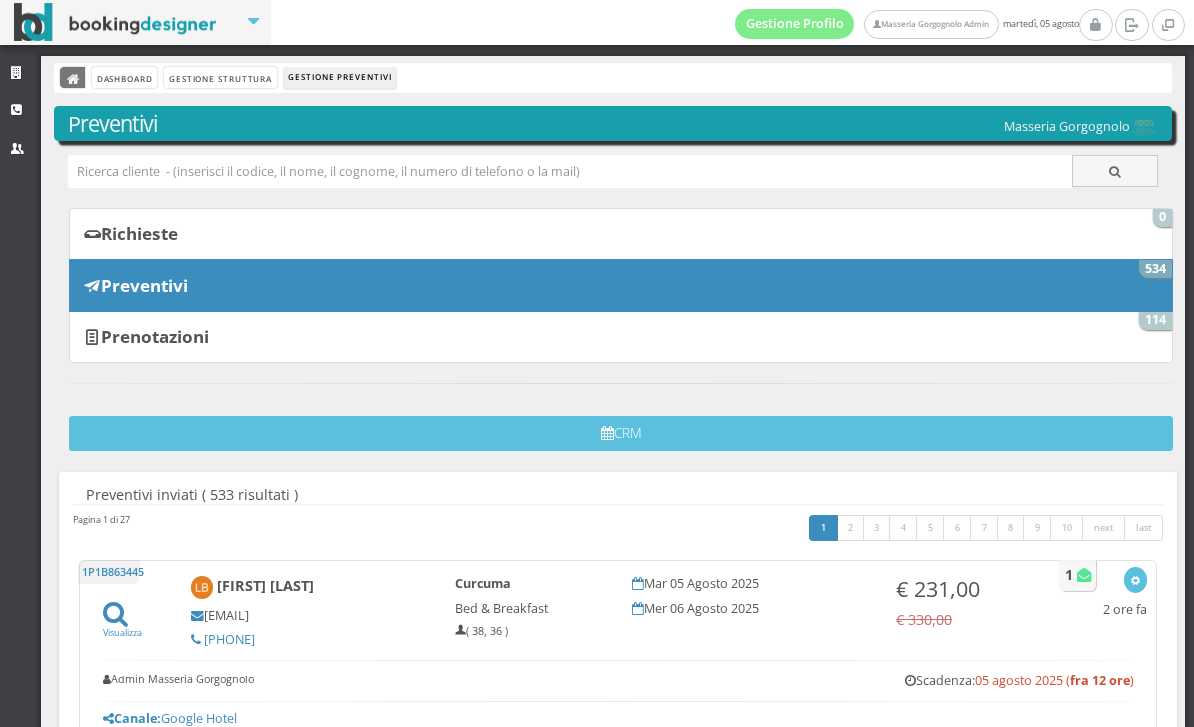 click at bounding box center (72, 77) 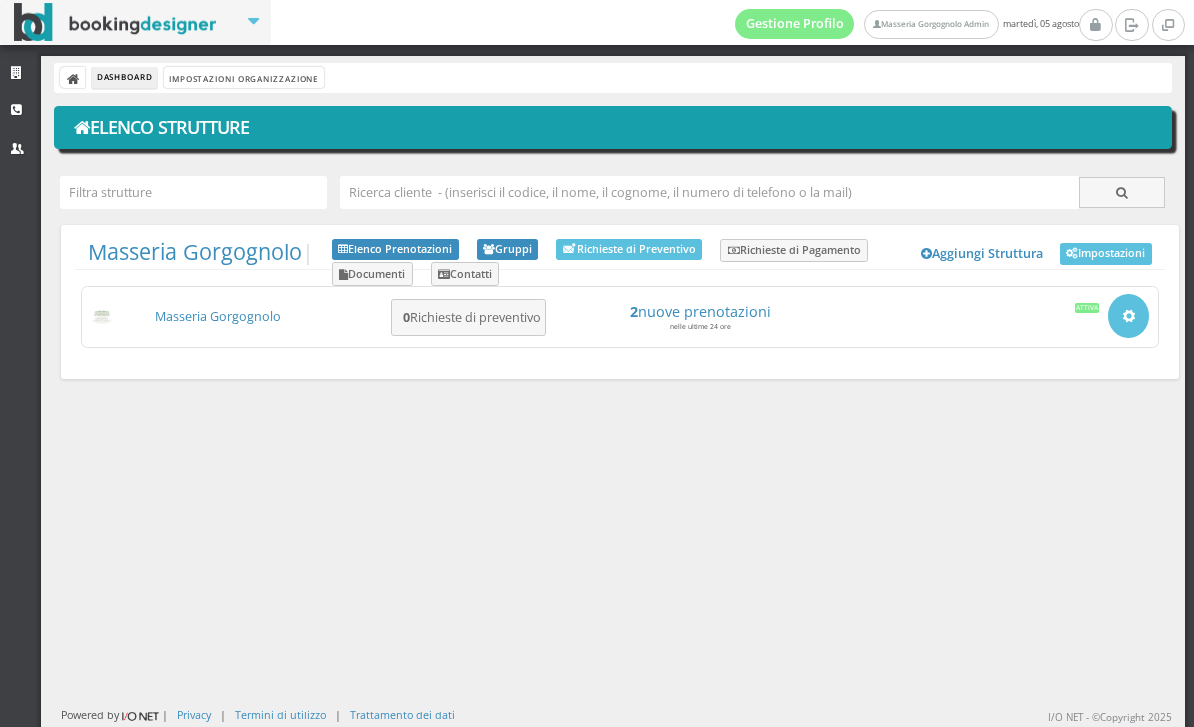 scroll, scrollTop: 0, scrollLeft: 0, axis: both 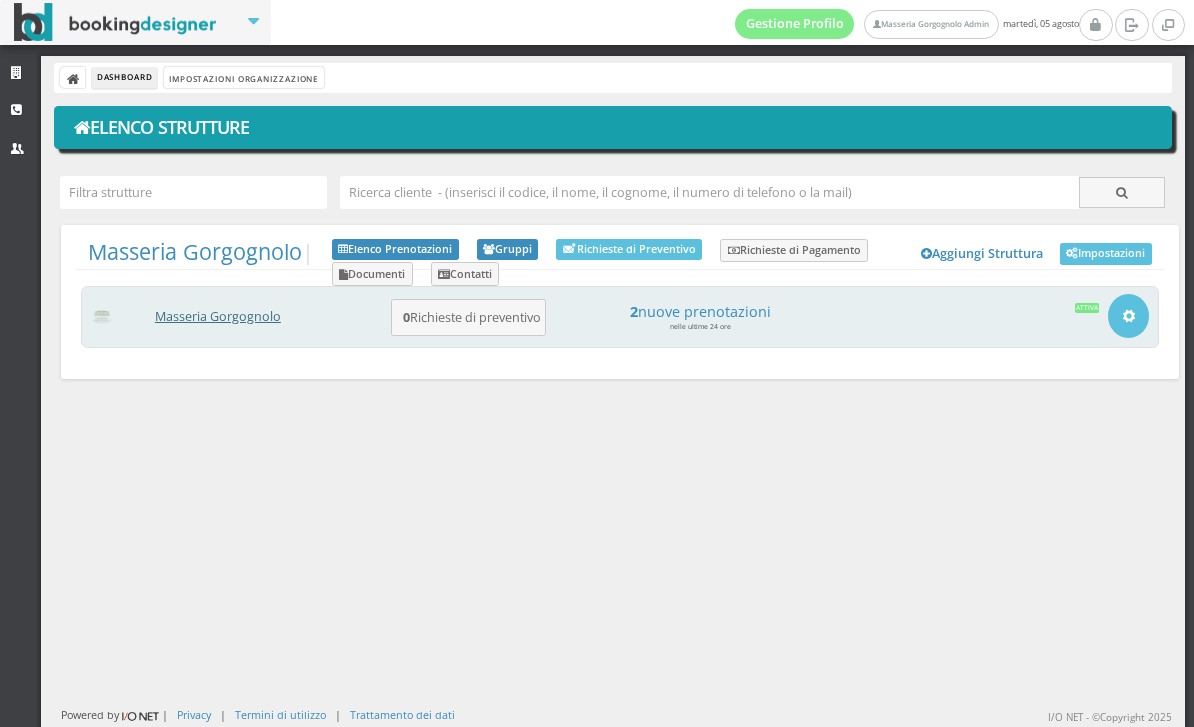 click on "Masseria Gorgognolo" at bounding box center [218, 316] 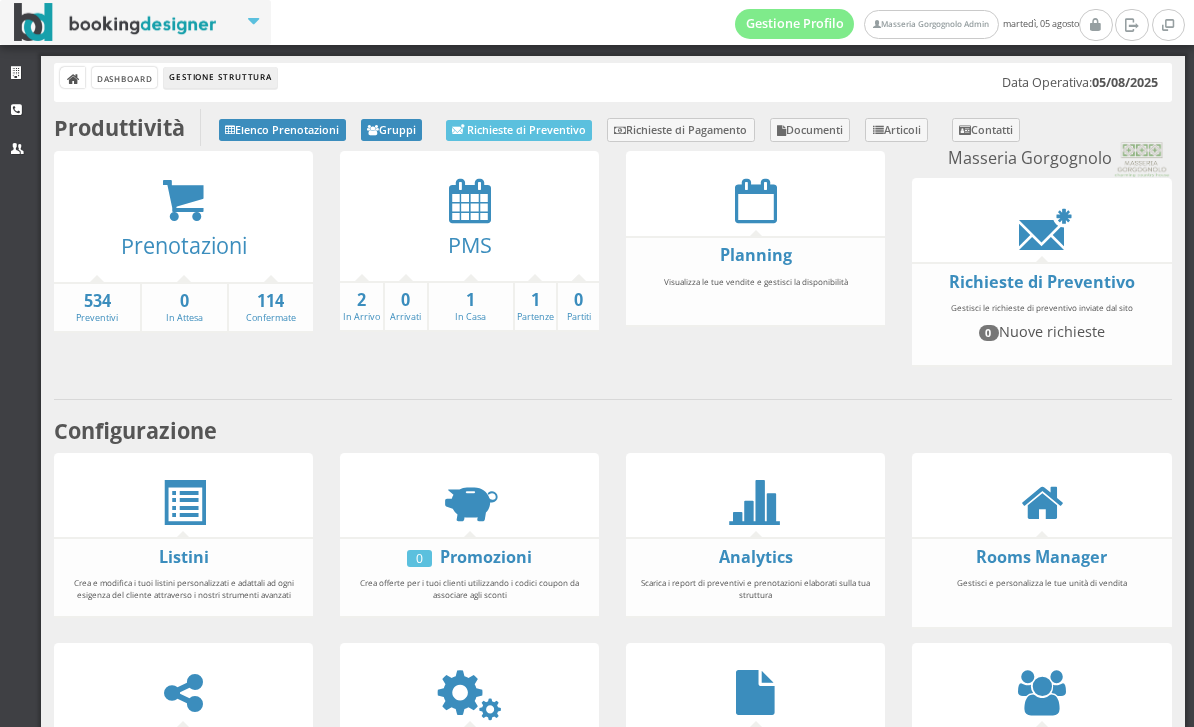 scroll, scrollTop: 0, scrollLeft: 0, axis: both 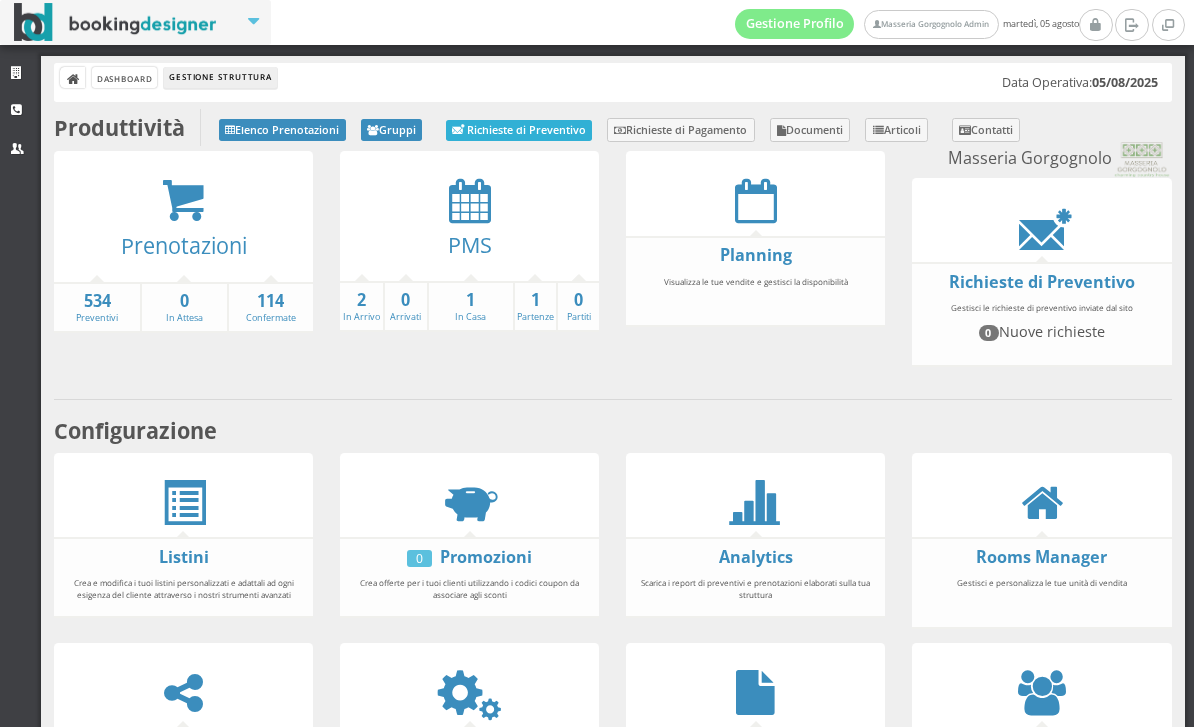 click on "Richieste di Preventivo" at bounding box center [519, 130] 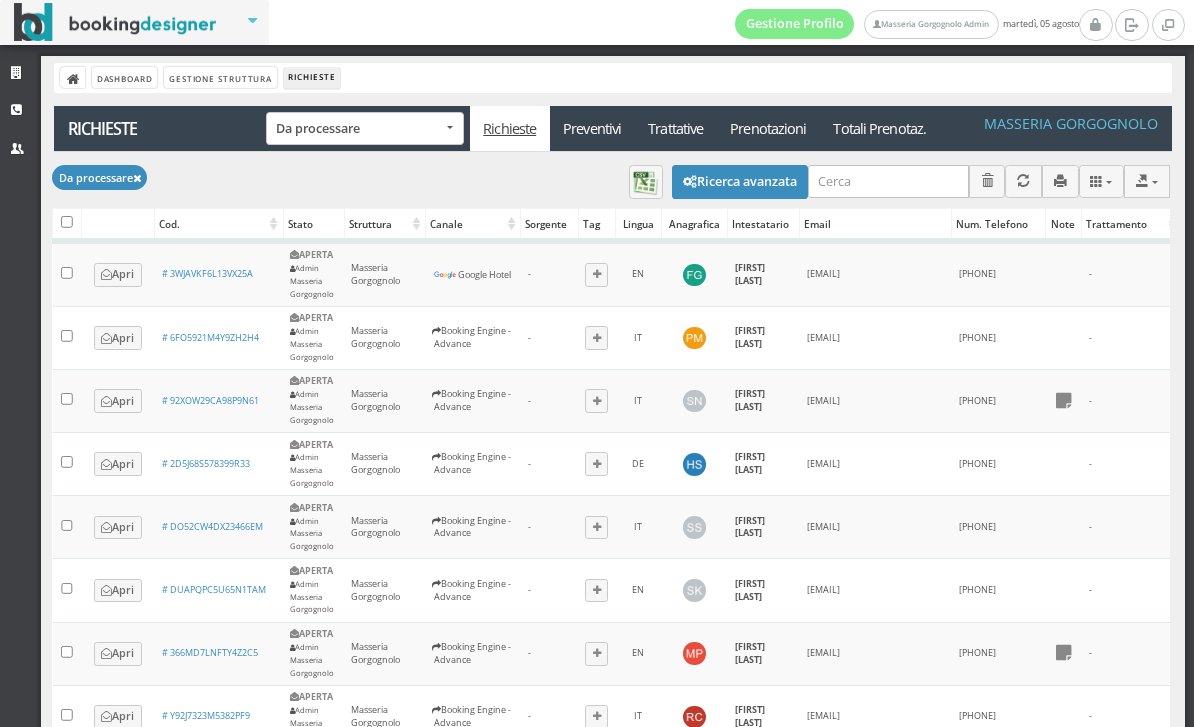 scroll, scrollTop: 0, scrollLeft: 0, axis: both 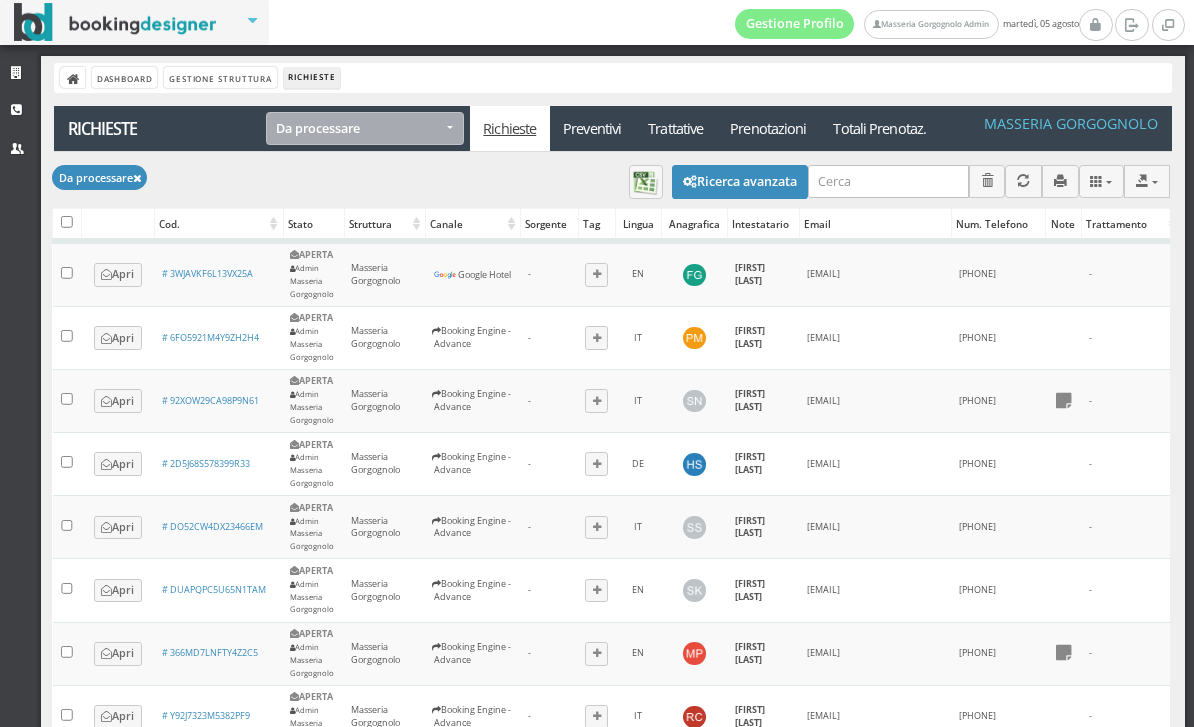 click on "Da processare" at bounding box center [365, 128] 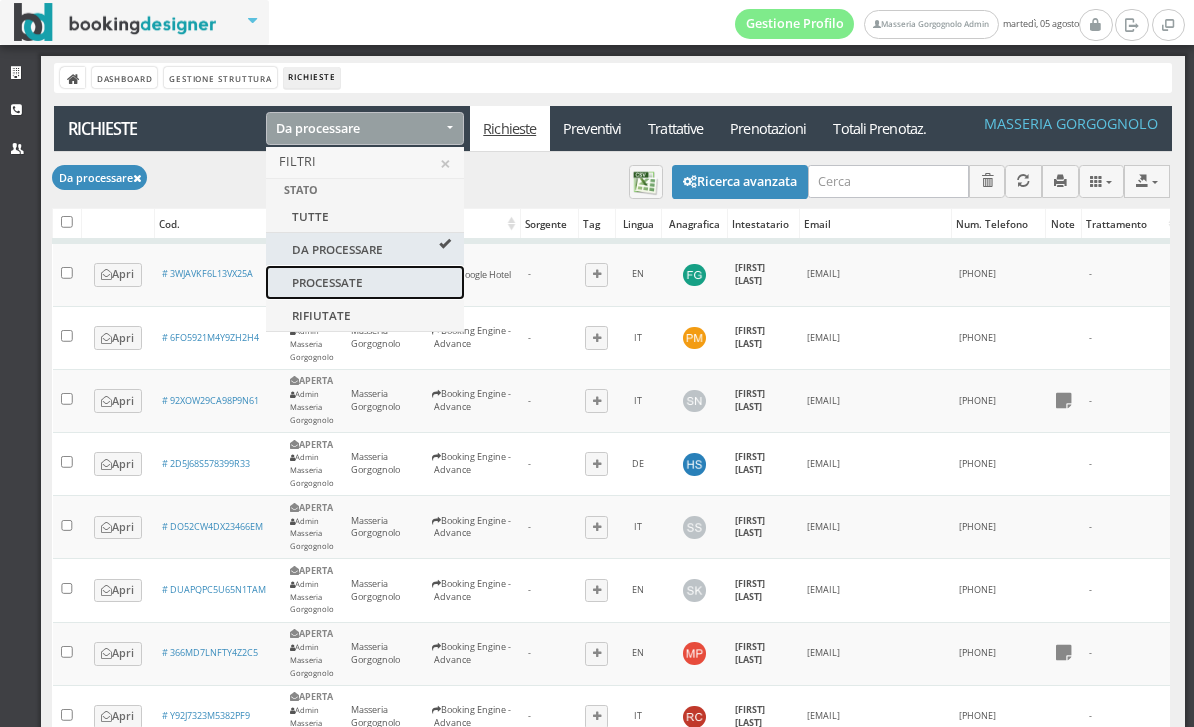 click on "Processate" at bounding box center (365, 281) 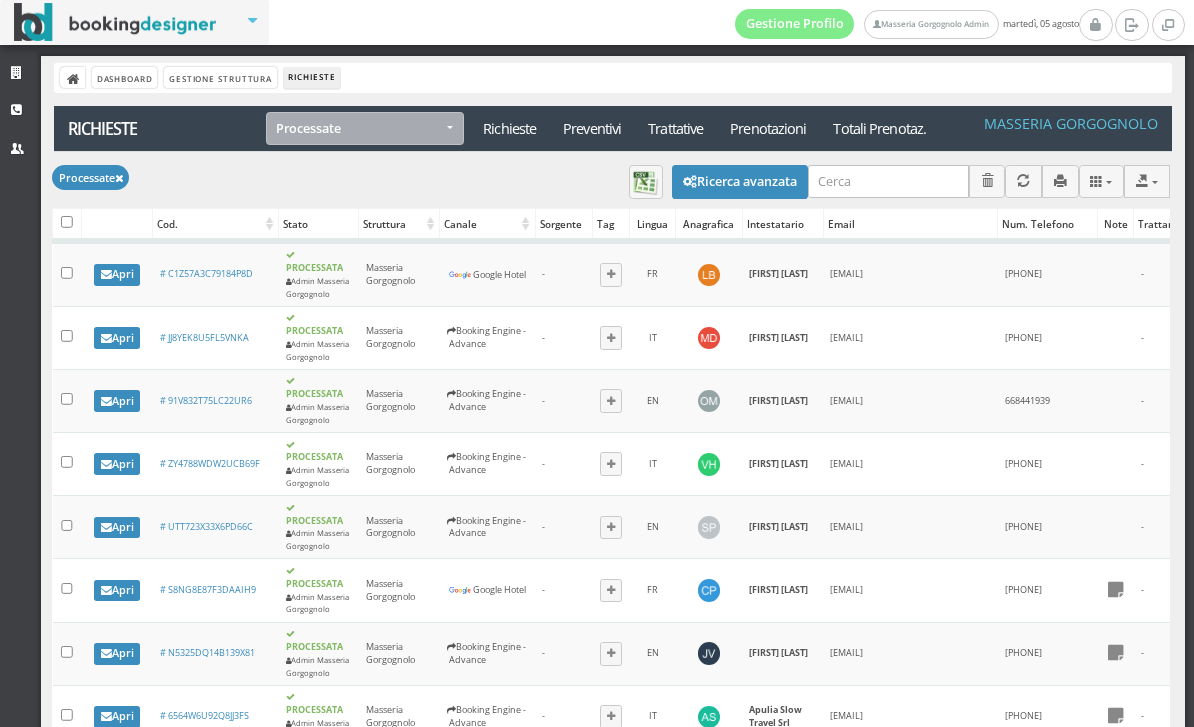 click on "Processate" at bounding box center [365, 128] 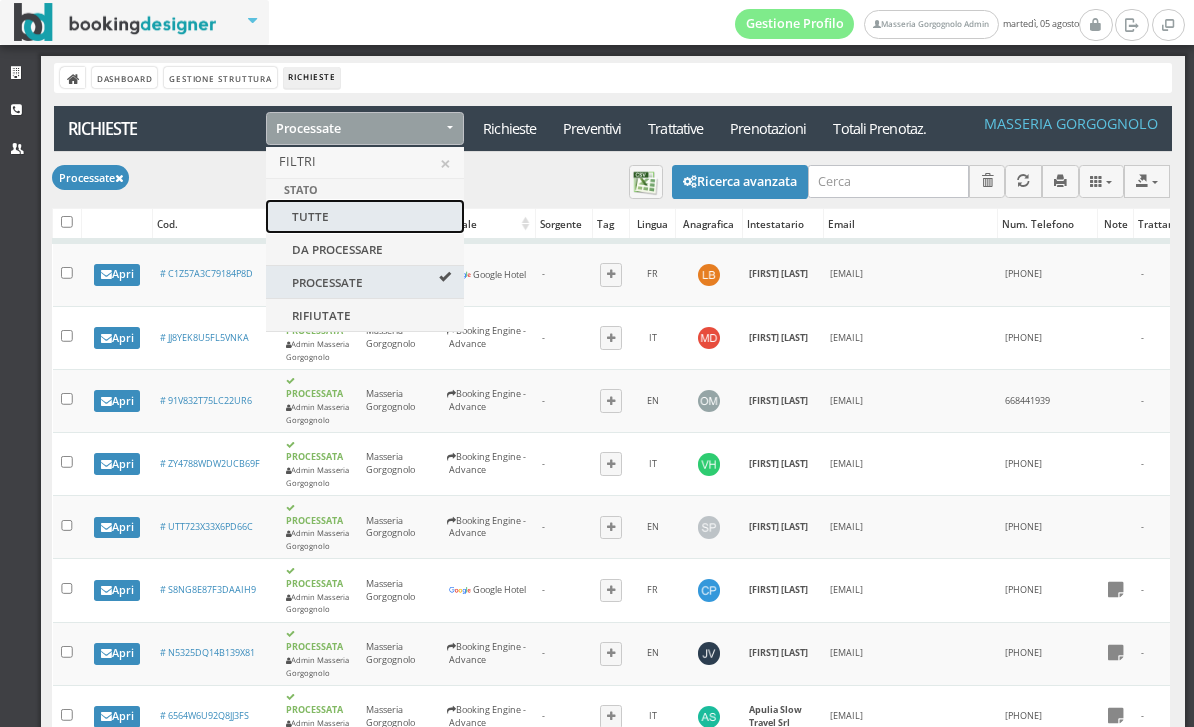 click on "Tutte" at bounding box center [365, 215] 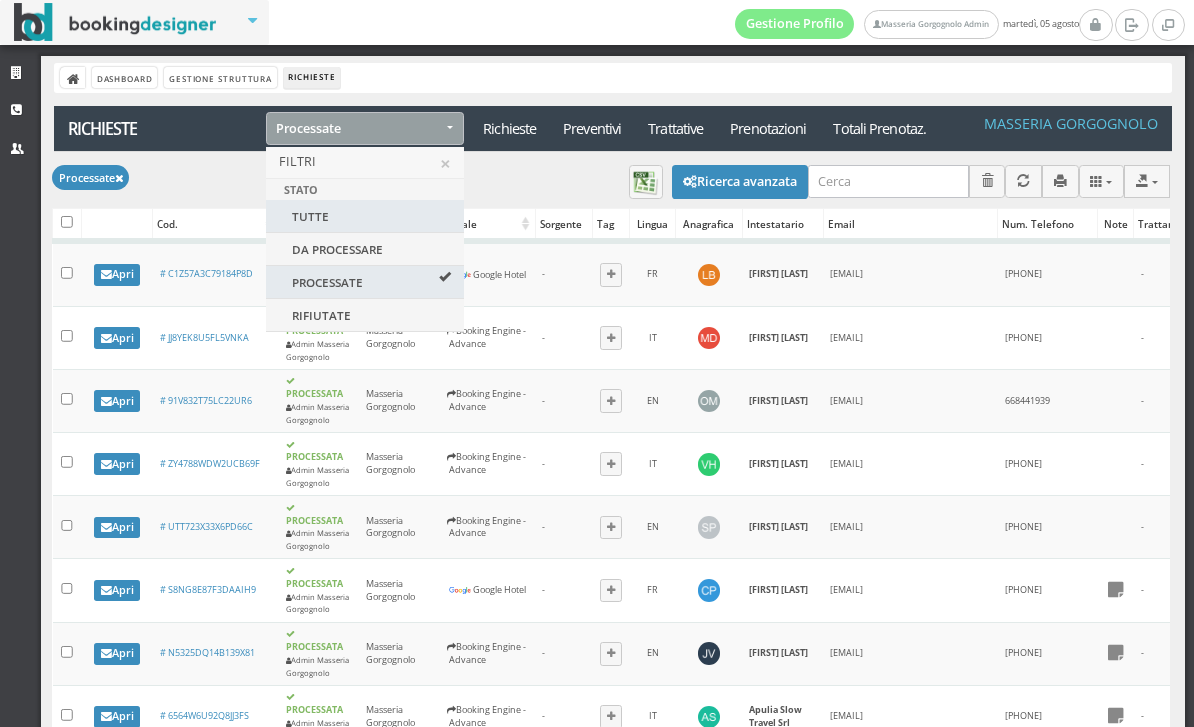 select on "all-requests" 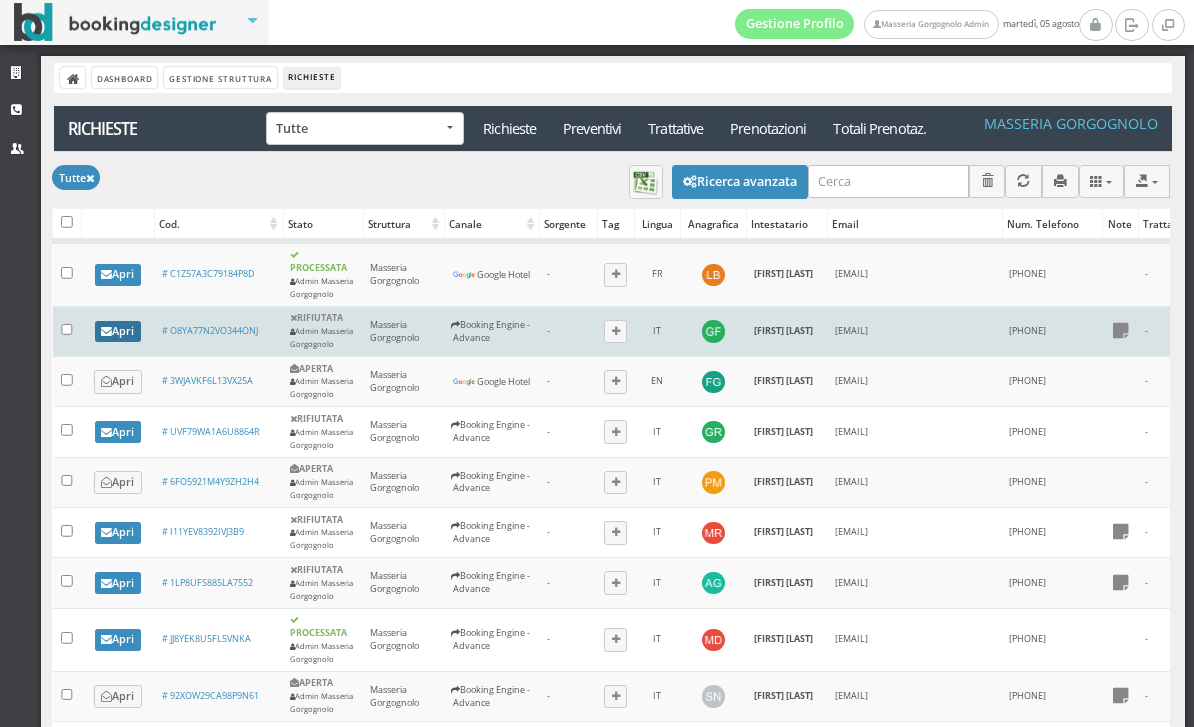 click on "Apri" at bounding box center (118, 332) 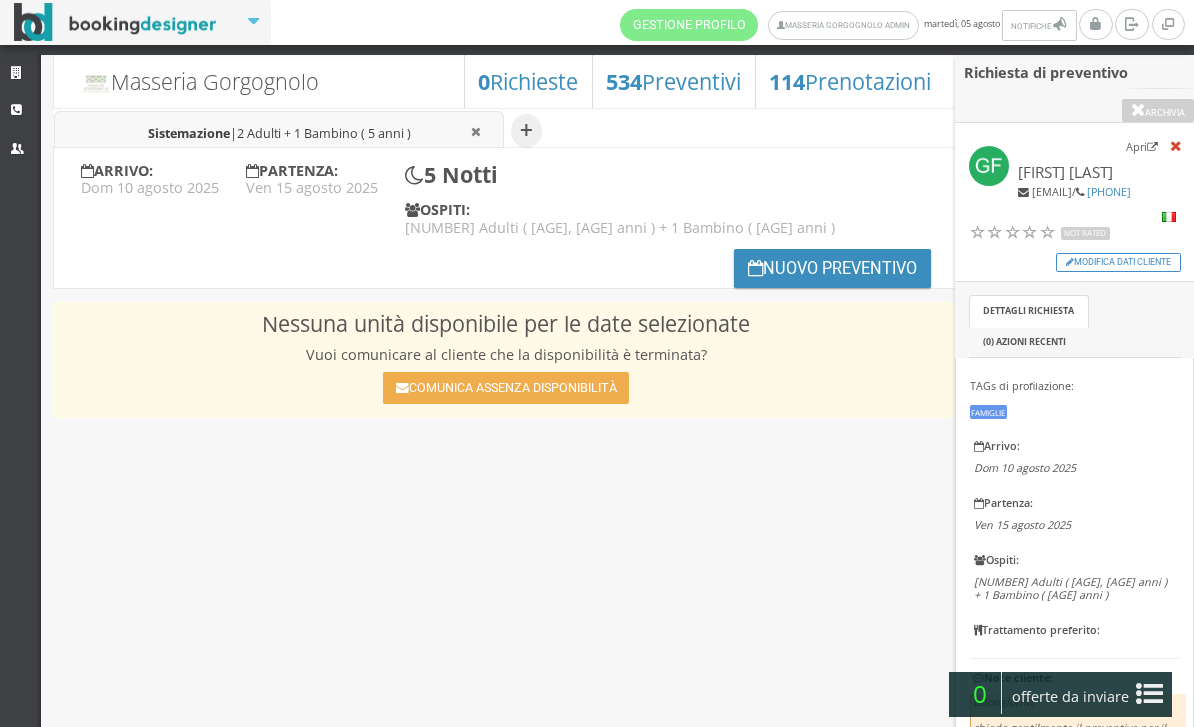 scroll, scrollTop: 0, scrollLeft: 0, axis: both 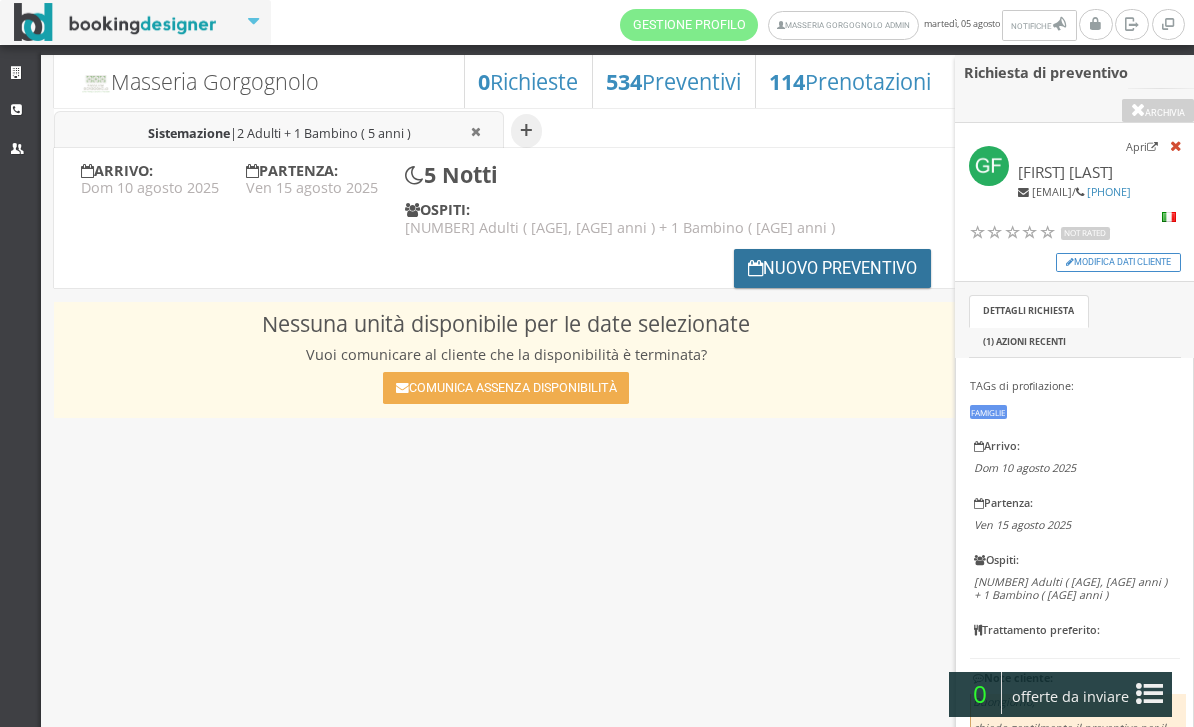 click on "Nuovo Preventivo" at bounding box center [833, 268] 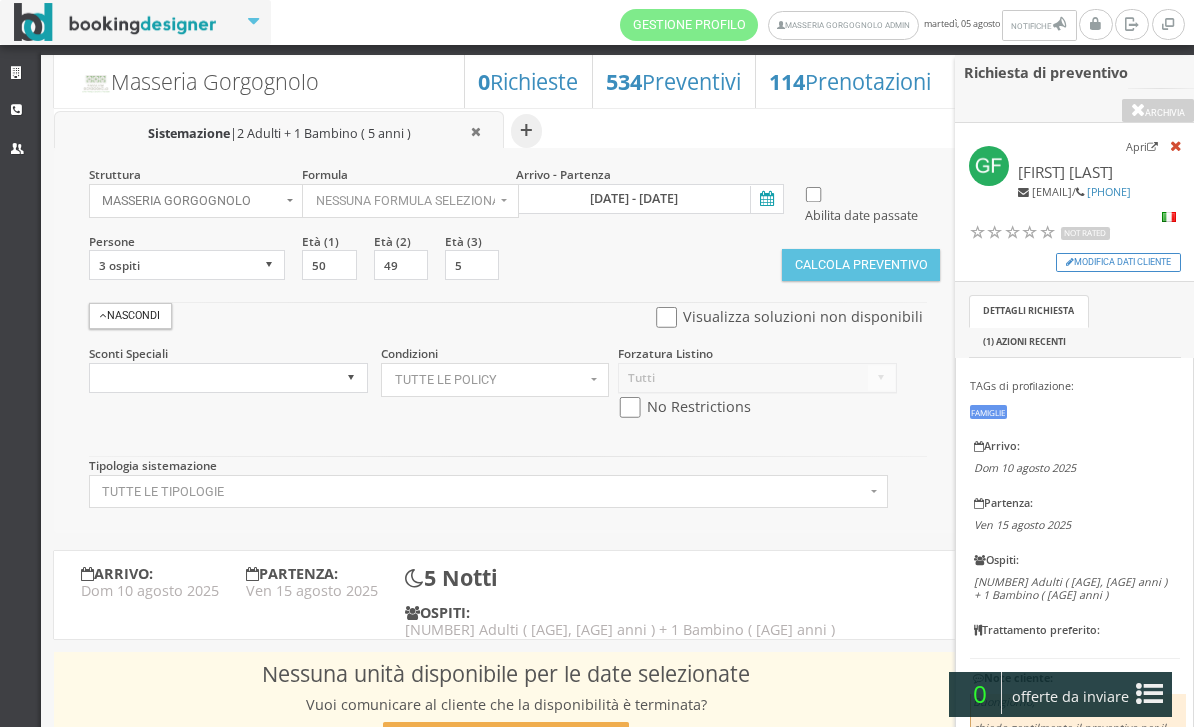 click at bounding box center (765, 199) 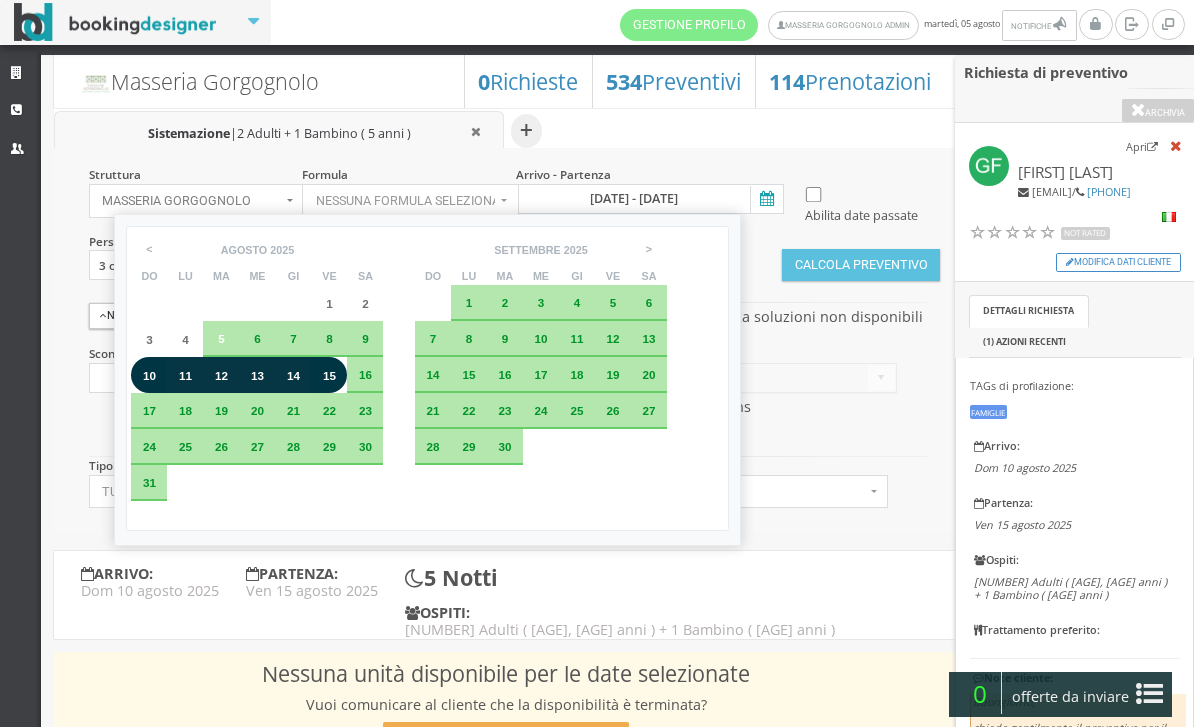 click on "10" at bounding box center [149, 375] 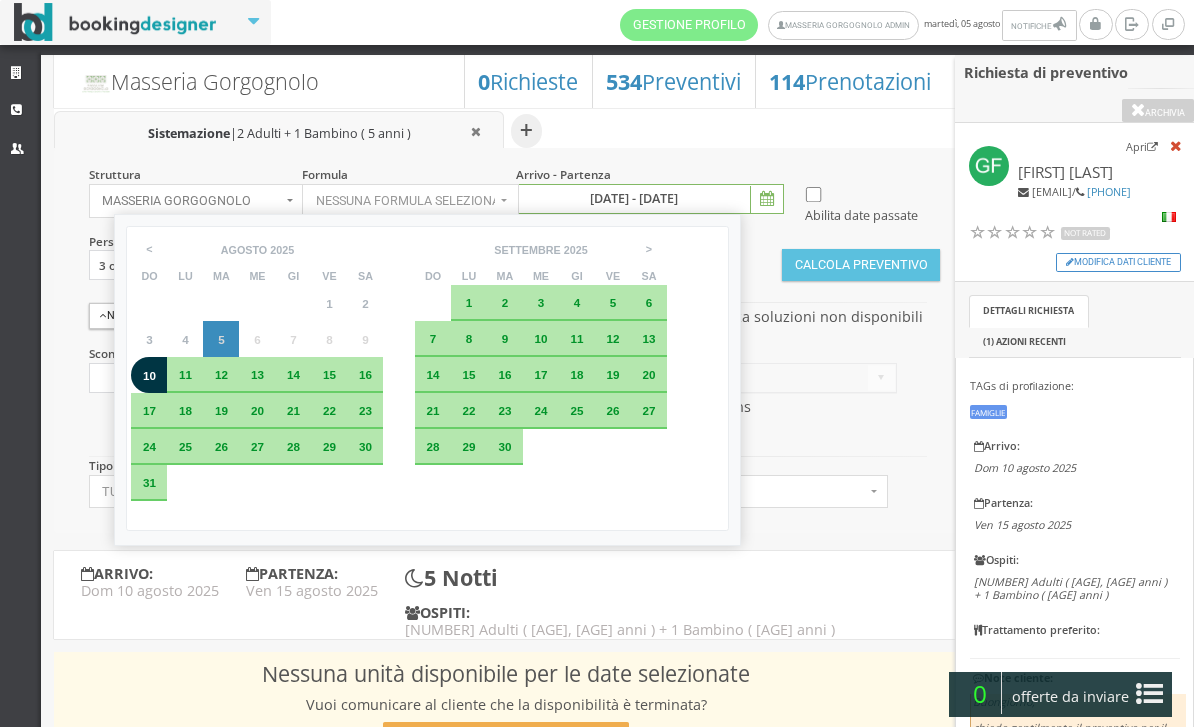 click on "14" at bounding box center [293, 374] 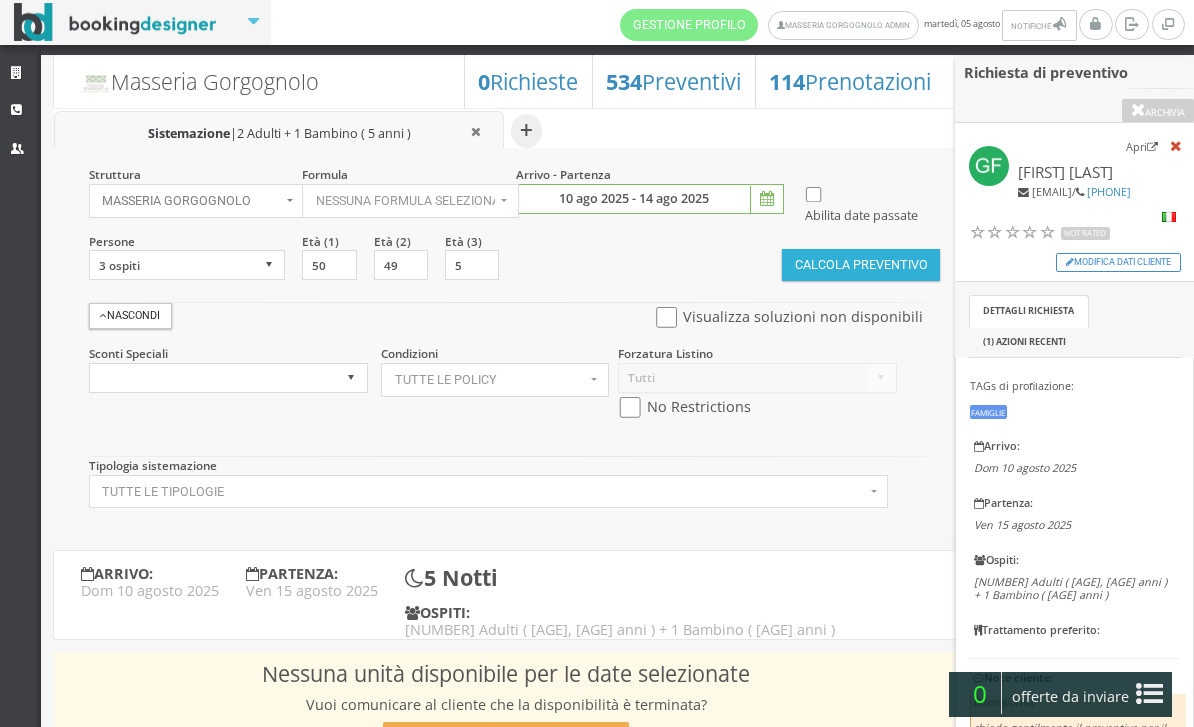 click on "Calcola Preventivo" at bounding box center (861, 265) 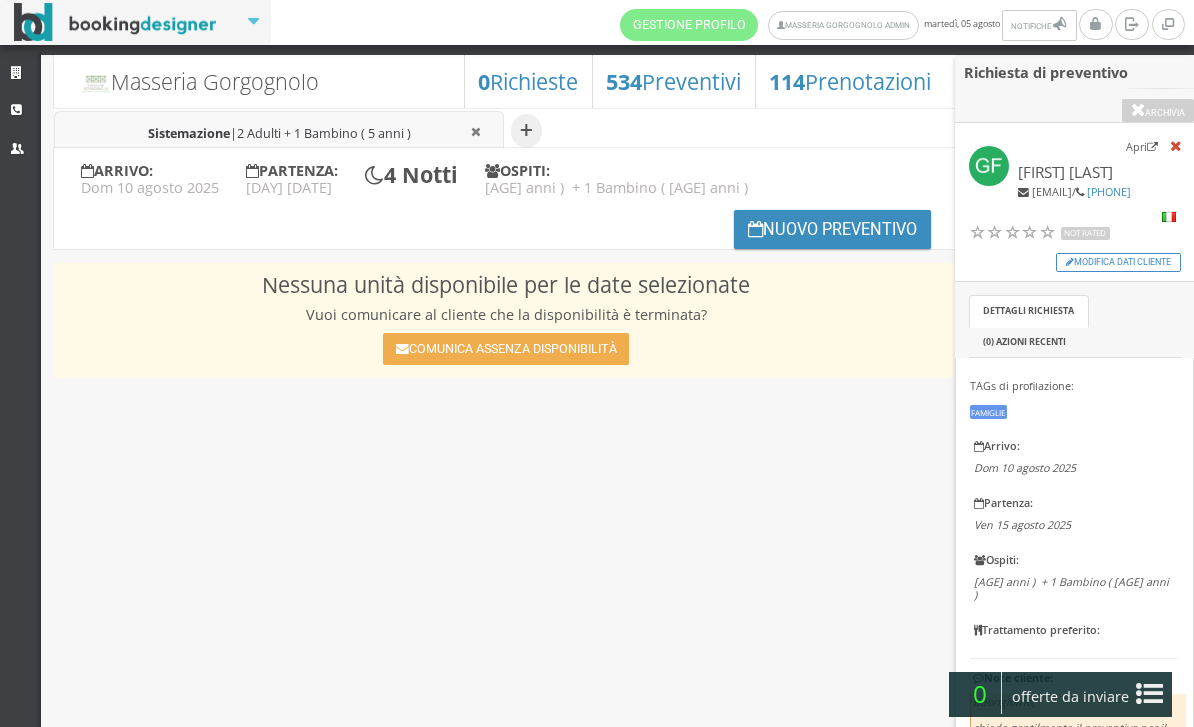 select 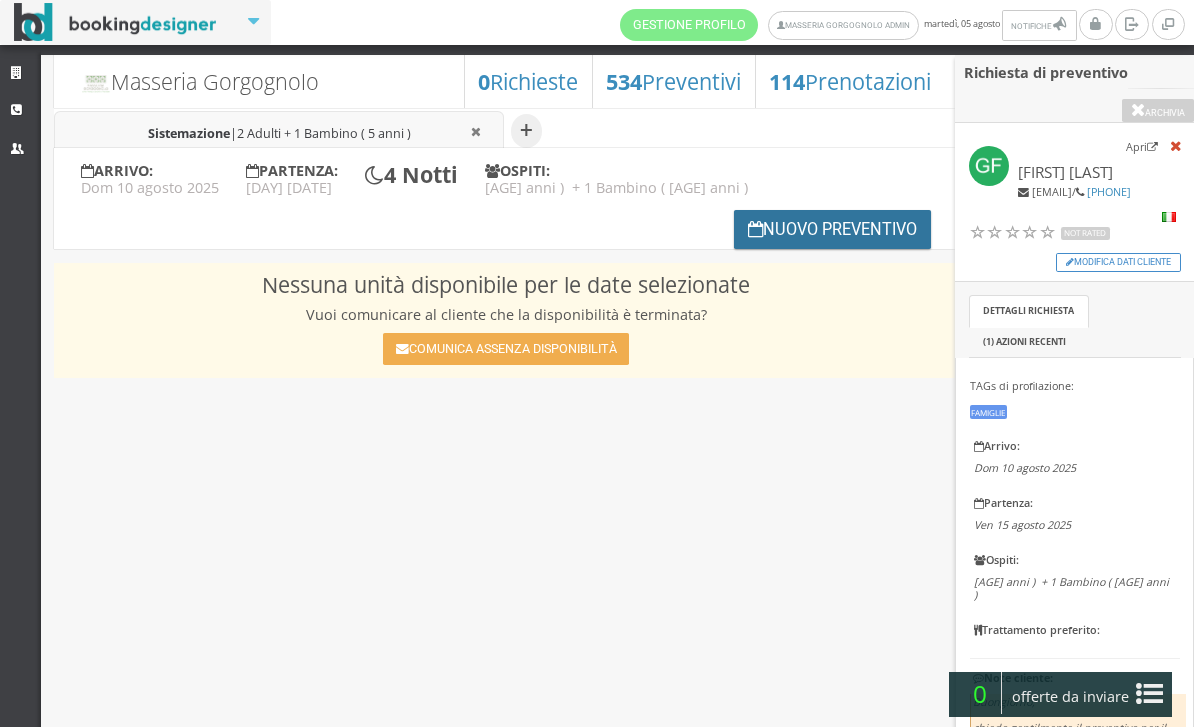 click on "Nuovo Preventivo" at bounding box center [833, 229] 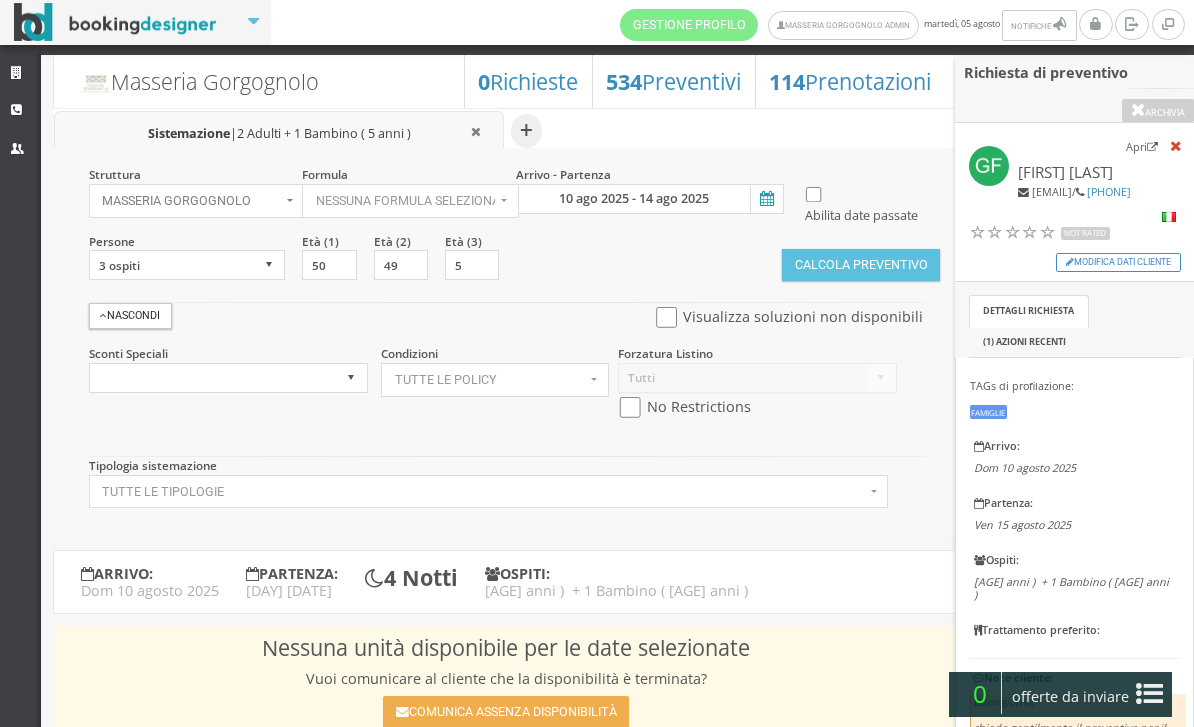 click at bounding box center [765, 199] 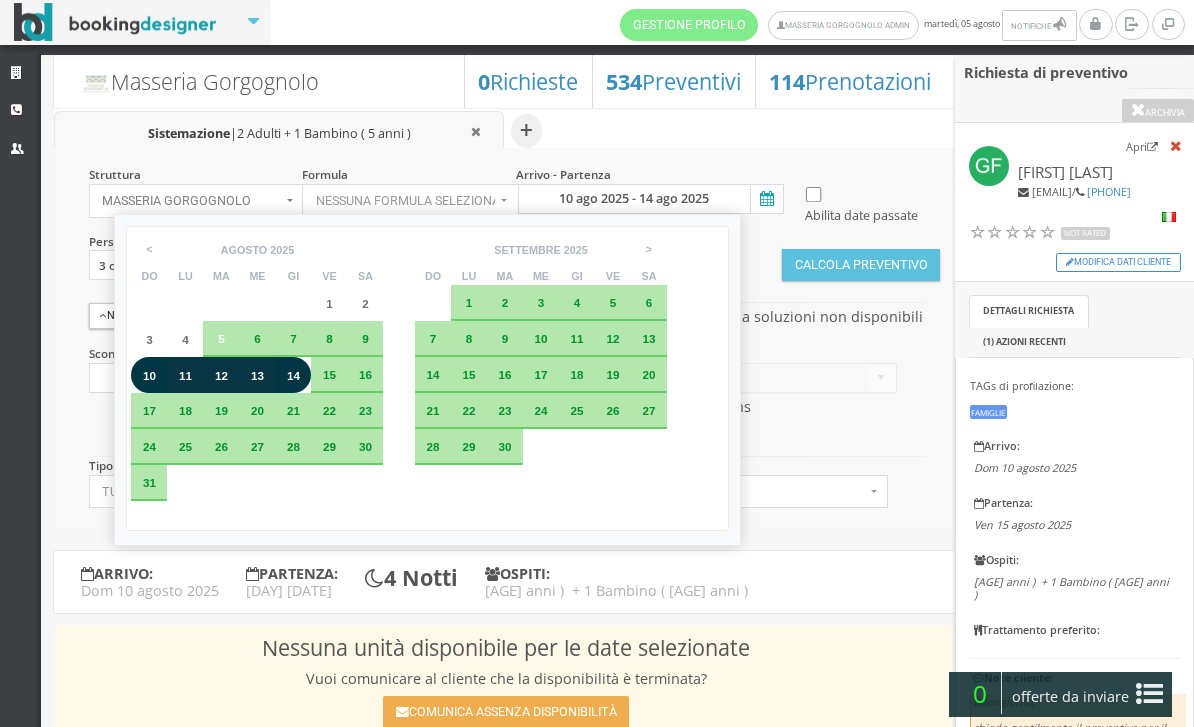 click on "Struttura
[BRAND]   × Seleziona [BRAND] [BRAND]
[BRAND]
Formula
Nessuna formula selezionata   × Seleziona Bed & Breakfast Bed & Breakfast
Arrivo - Partenza
[DATE] - [DATE]
Abilita date passate
Persone
1 ospite
2 ospiti
3 ospiti
4 ospiti
5 ospiti
6 ospiti
7 ospiti
8 ospiti
9 ospiti
10 ospiti
11 ospiti
12 ospiti
13 ospiti
14 ospiti
15 ospiti
16 ospiti
17 ospiti
18 ospiti" at bounding box center [506, 340] 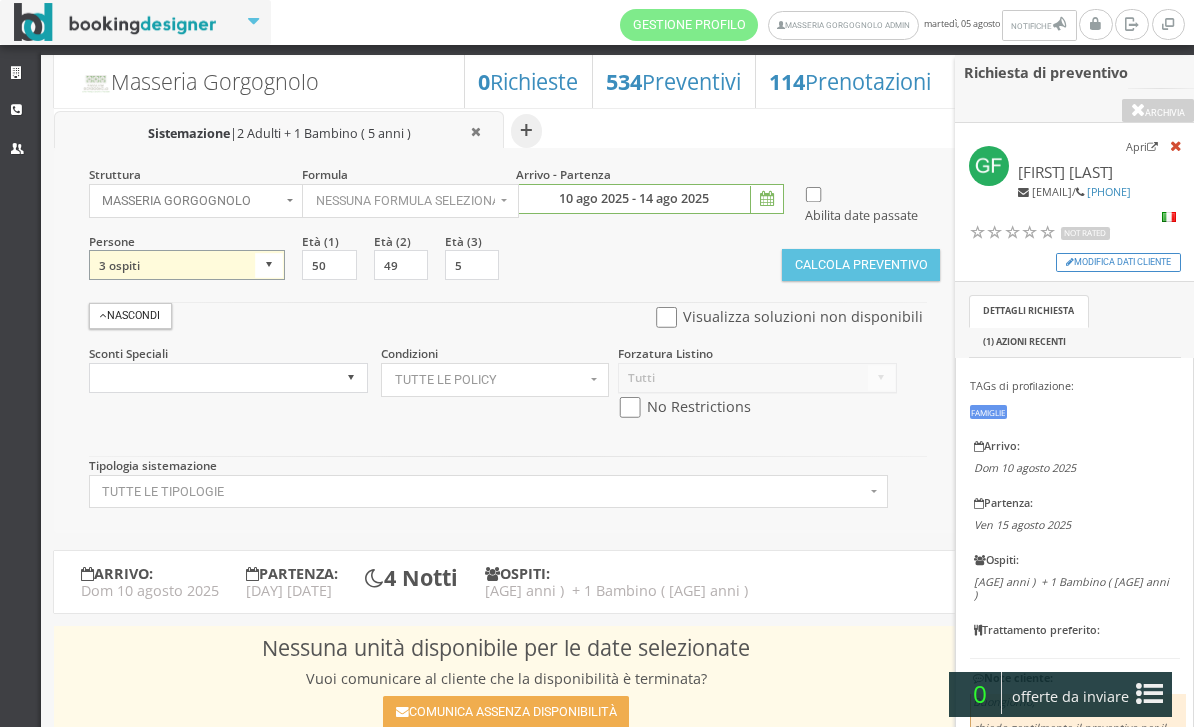 click on "1 ospite
2 ospiti
3 ospiti
4 ospiti
5 ospiti
6 ospiti
7 ospiti
8 ospiti
9 ospiti
10 ospiti
11 ospiti
12 ospiti
13 ospiti
14 ospiti
15 ospiti
16 ospiti
17 ospiti
18 ospiti
19 ospiti
20 ospiti
21 ospiti
22 ospiti
23 ospiti
24 ospiti
25 ospiti" at bounding box center [187, 265] 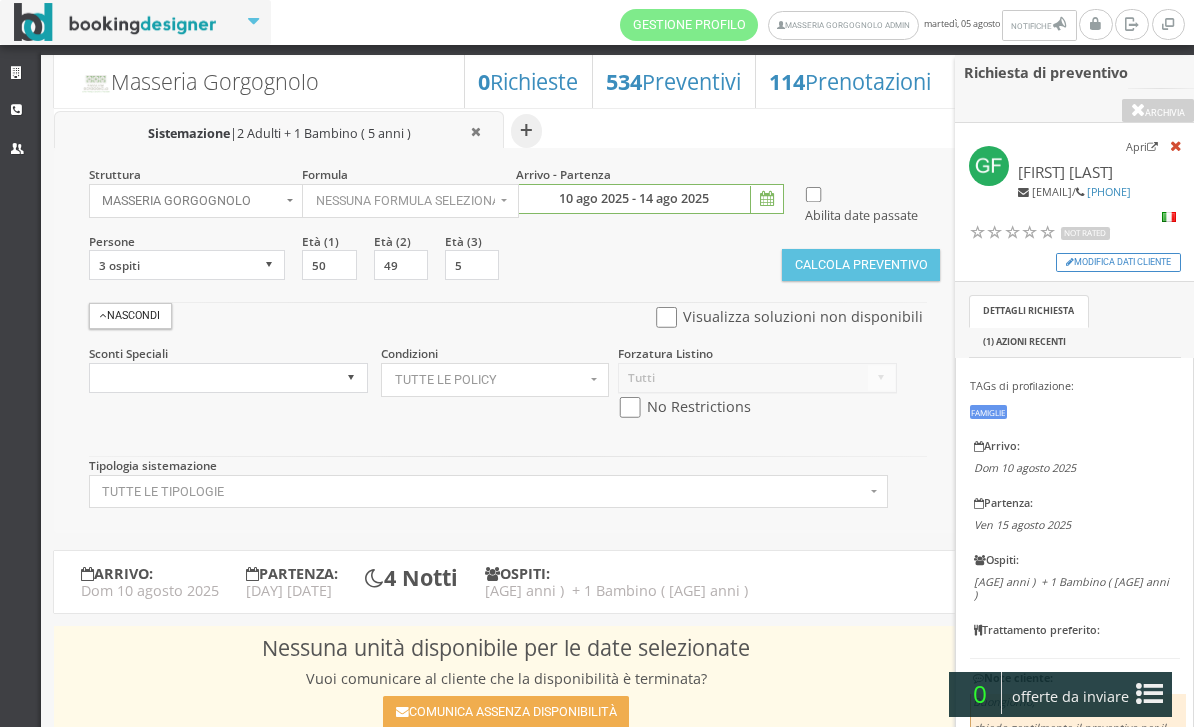 click at bounding box center [765, 199] 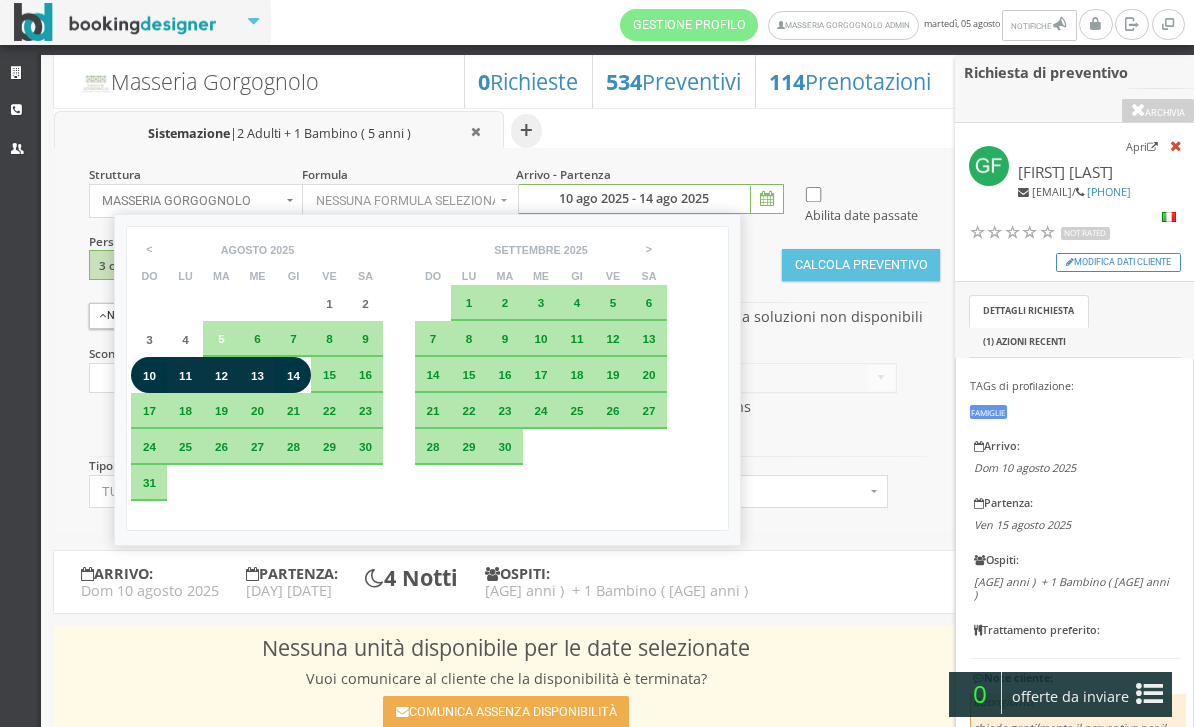 click on "10" at bounding box center [149, 375] 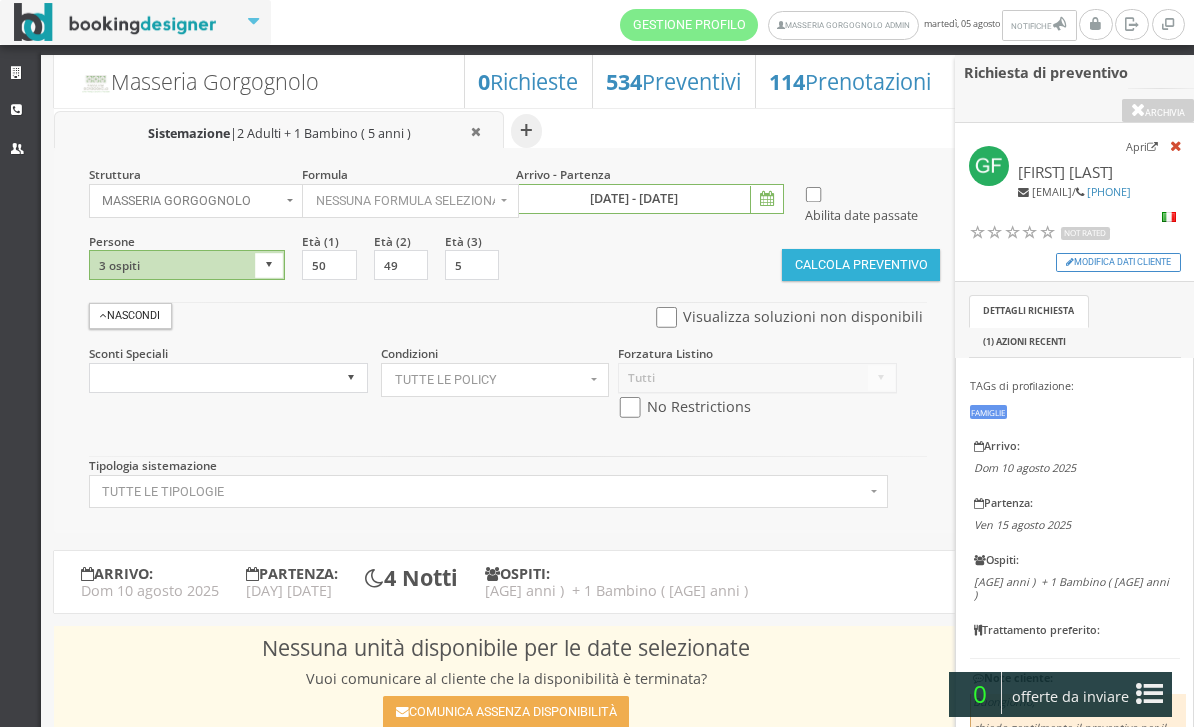 click on "Calcola Preventivo" at bounding box center [861, 265] 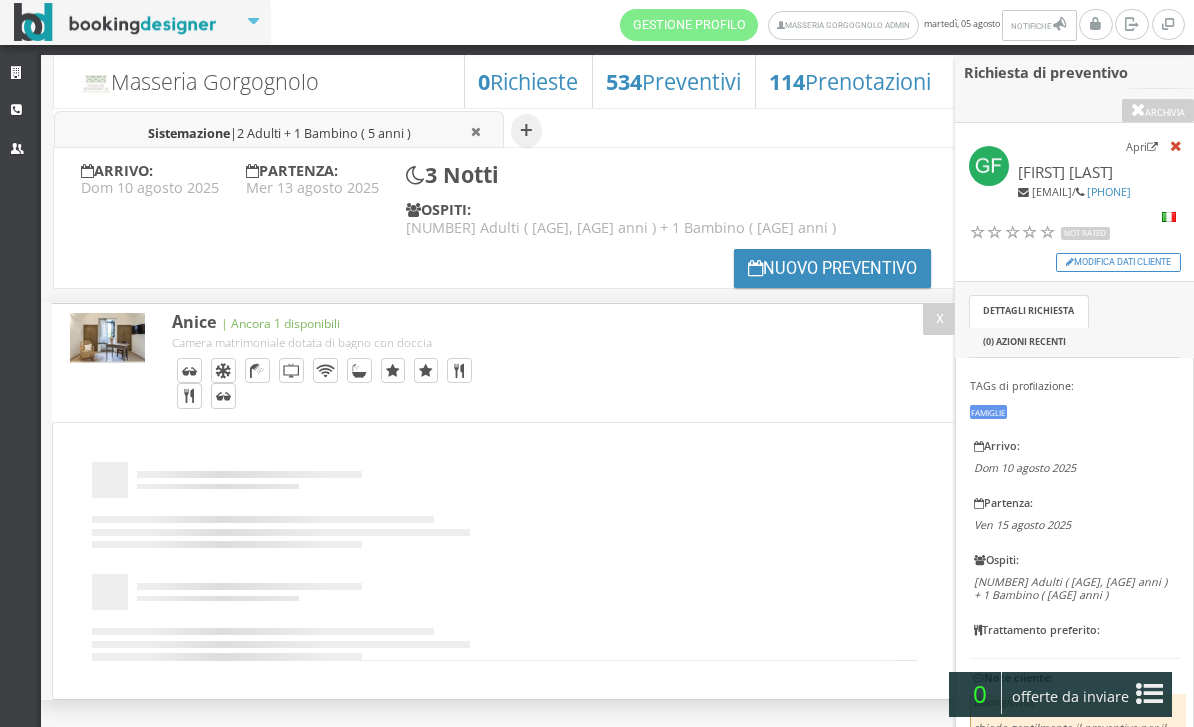 scroll, scrollTop: 0, scrollLeft: 0, axis: both 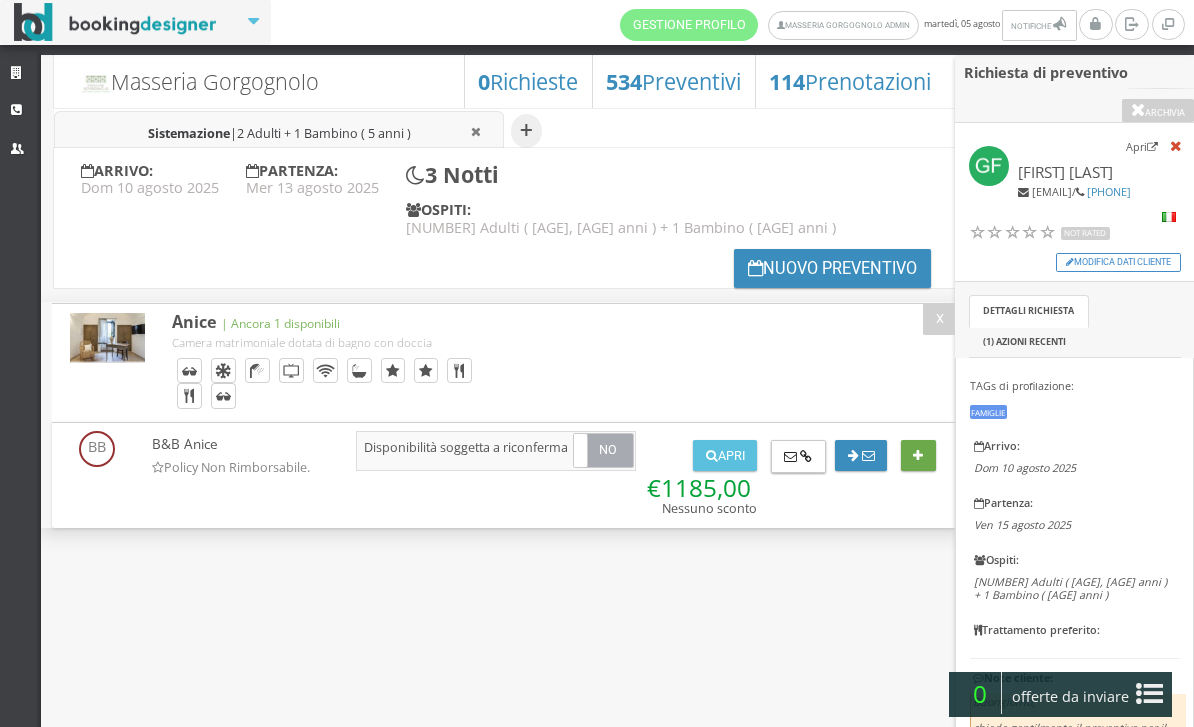 click at bounding box center [918, 456] 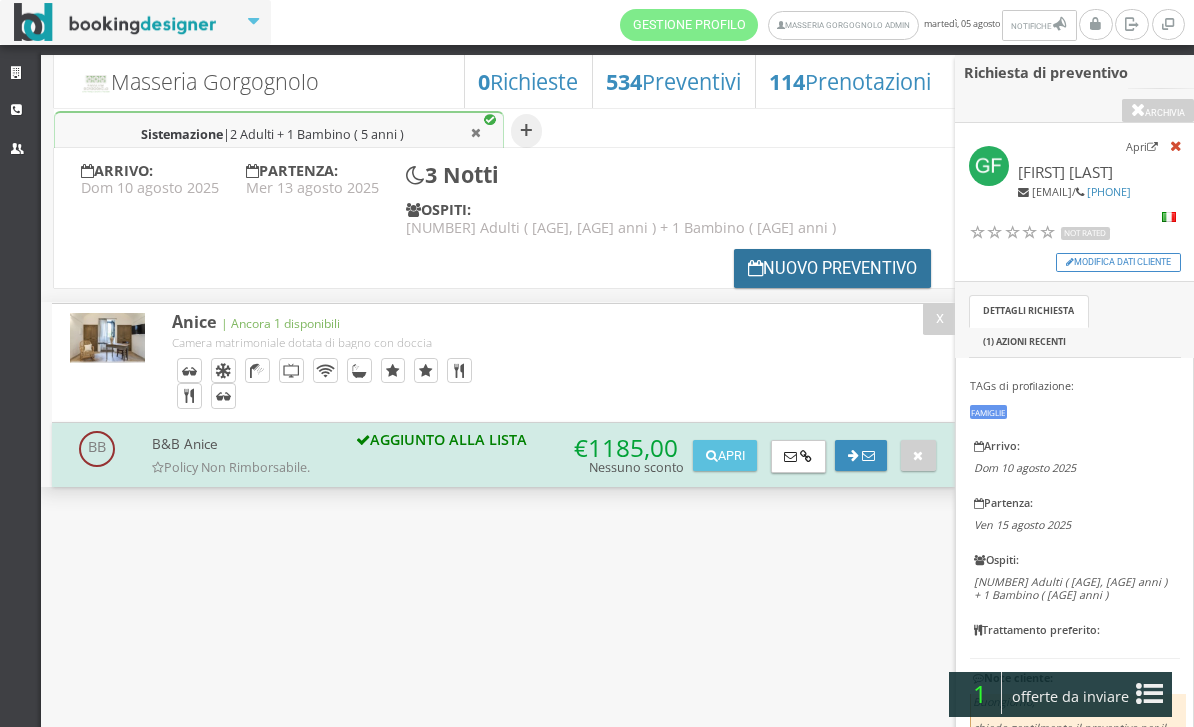 click on "Nuovo Preventivo" at bounding box center [833, 268] 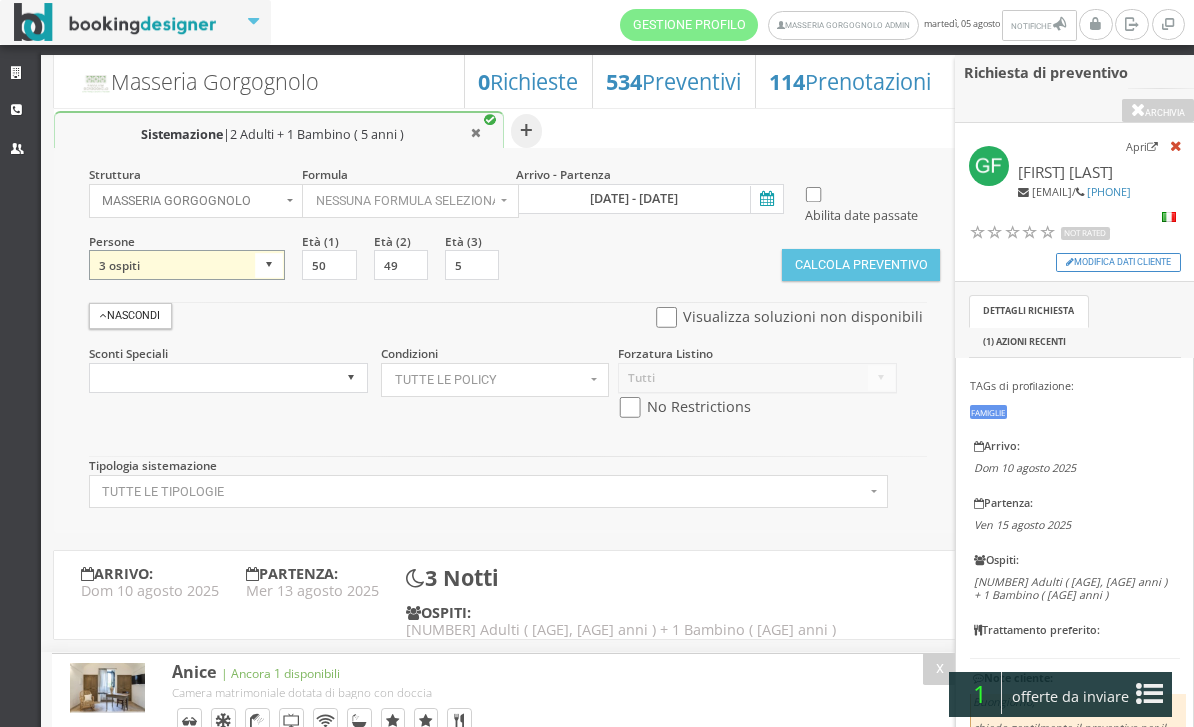 click on "1 ospite
2 ospiti
3 ospiti
4 ospiti
5 ospiti
6 ospiti
7 ospiti
8 ospiti
9 ospiti
10 ospiti
11 ospiti
12 ospiti
13 ospiti
14 ospiti
15 ospiti
16 ospiti
17 ospiti
18 ospiti
19 ospiti
20 ospiti
21 ospiti
22 ospiti
23 ospiti
24 ospiti
25 ospiti" at bounding box center [187, 265] 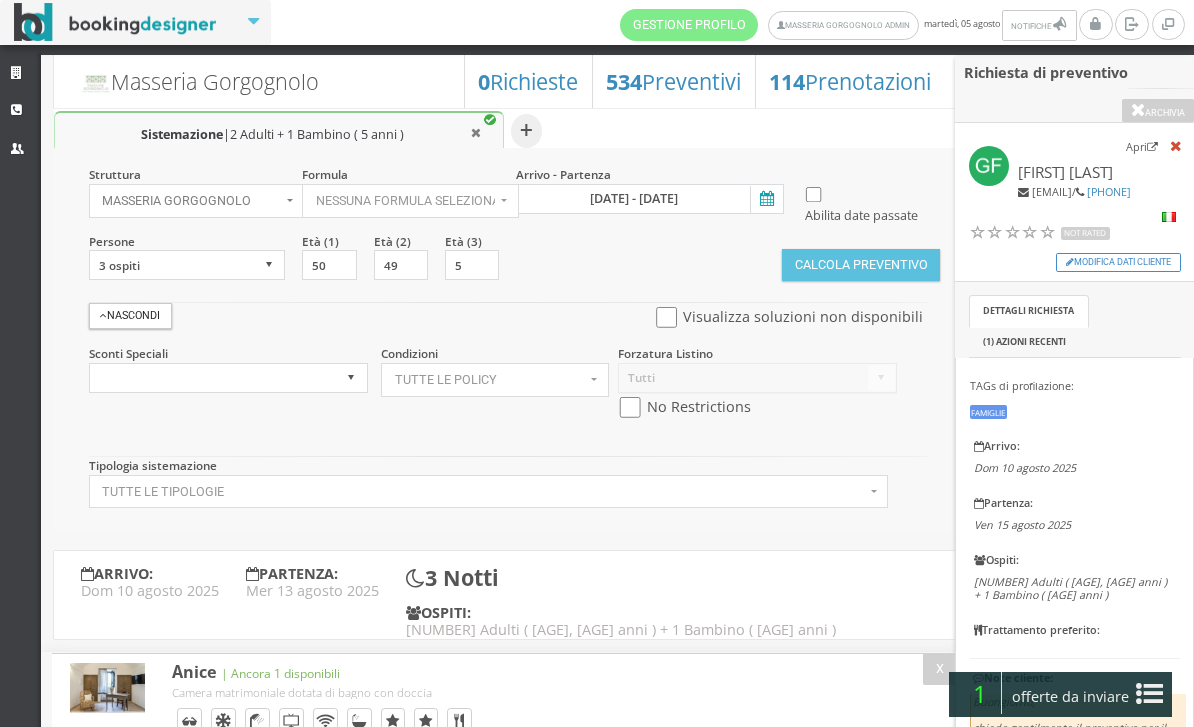 click at bounding box center [765, 199] 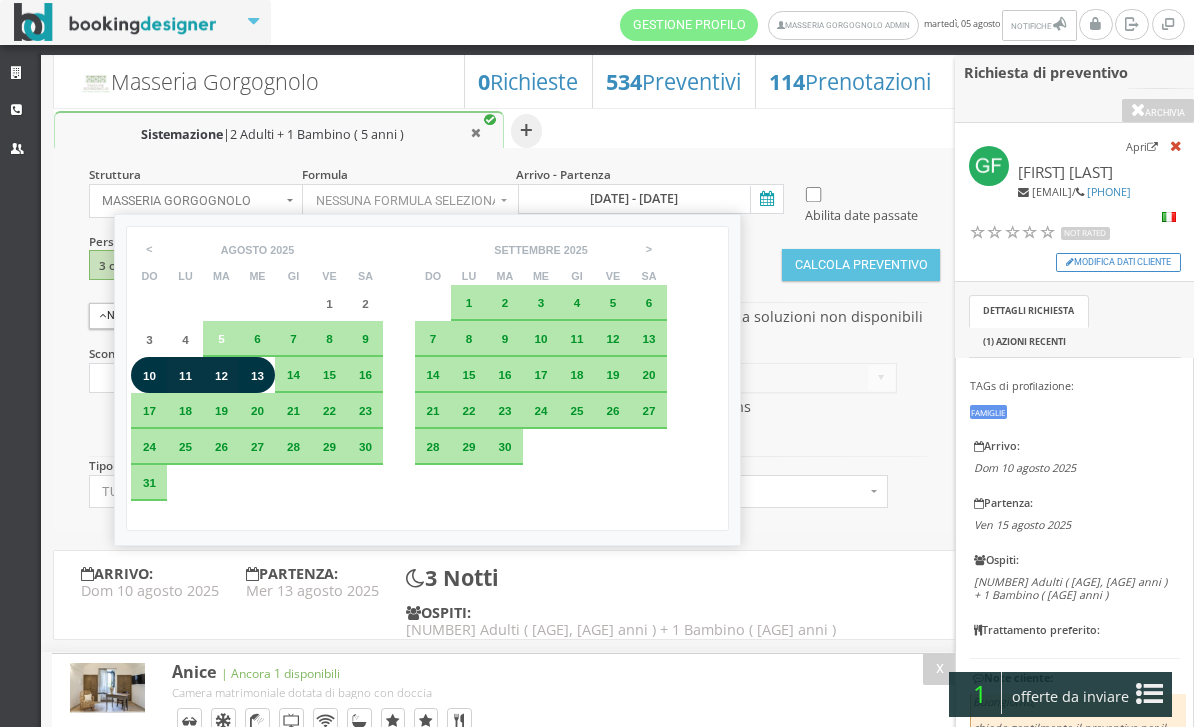 click on "13" at bounding box center (257, 376) 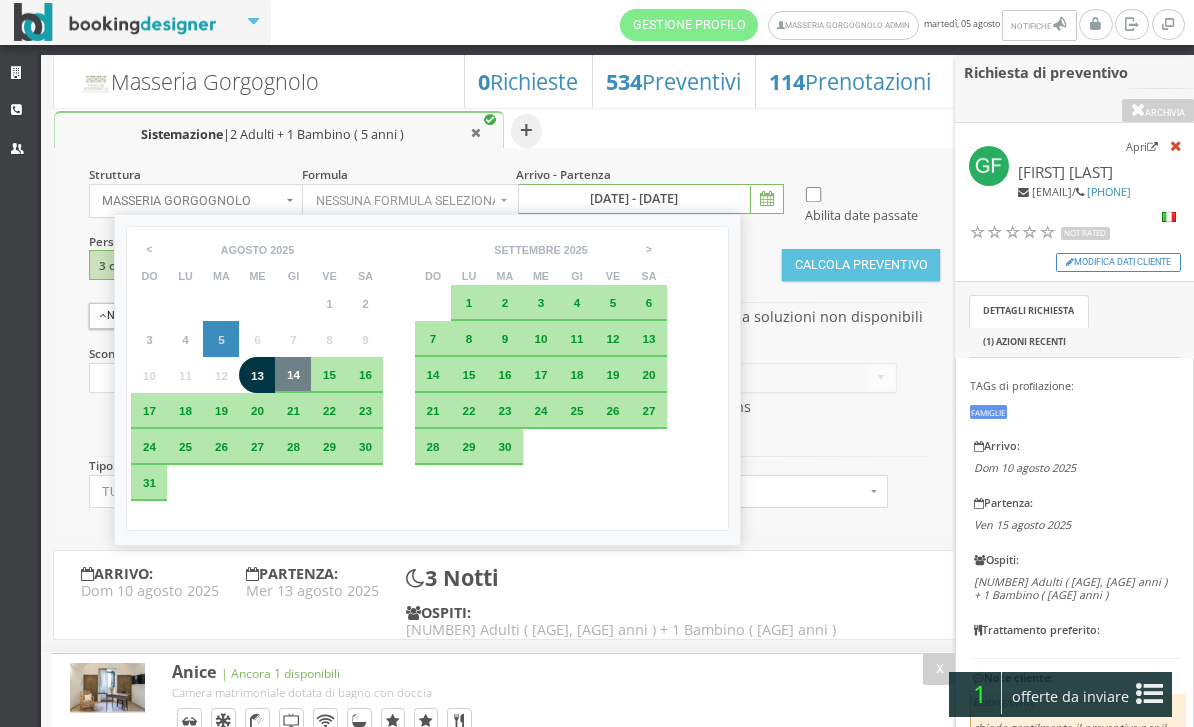 click on "14" at bounding box center (293, 374) 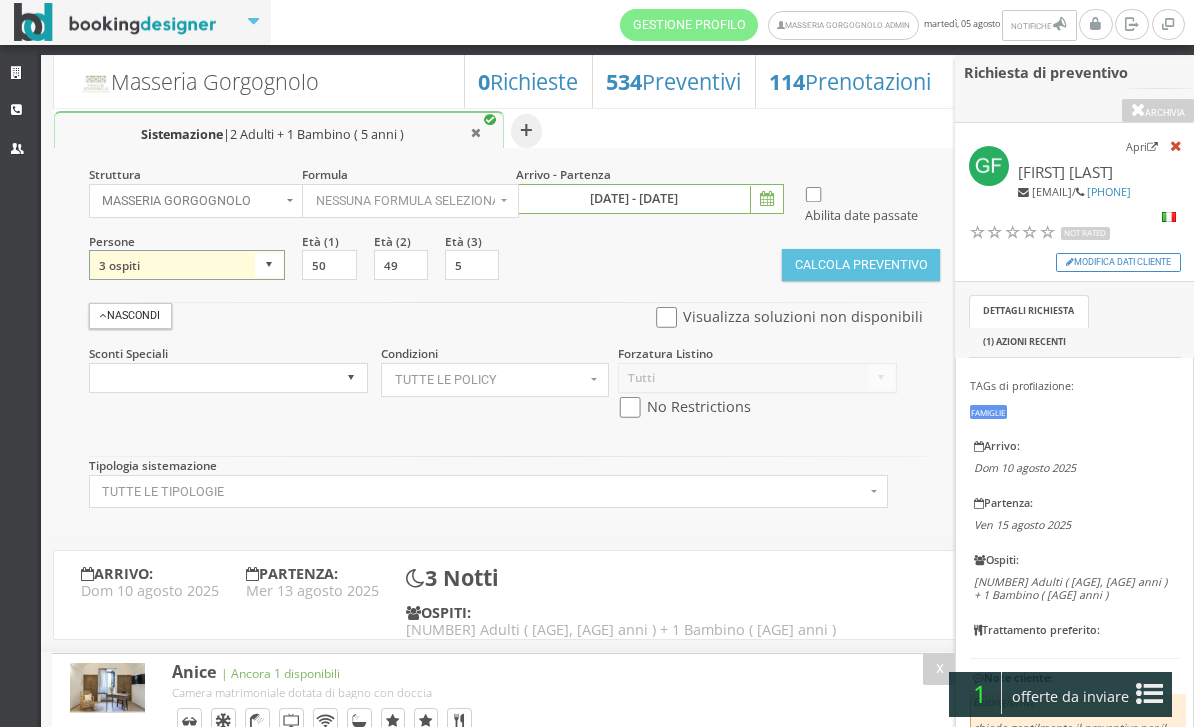 click on "1 ospite
2 ospiti
3 ospiti
4 ospiti
5 ospiti
6 ospiti
7 ospiti
8 ospiti
9 ospiti
10 ospiti
11 ospiti
12 ospiti
13 ospiti
14 ospiti
15 ospiti
16 ospiti
17 ospiti
18 ospiti
19 ospiti
20 ospiti
21 ospiti
22 ospiti
23 ospiti
24 ospiti
25 ospiti" at bounding box center (187, 265) 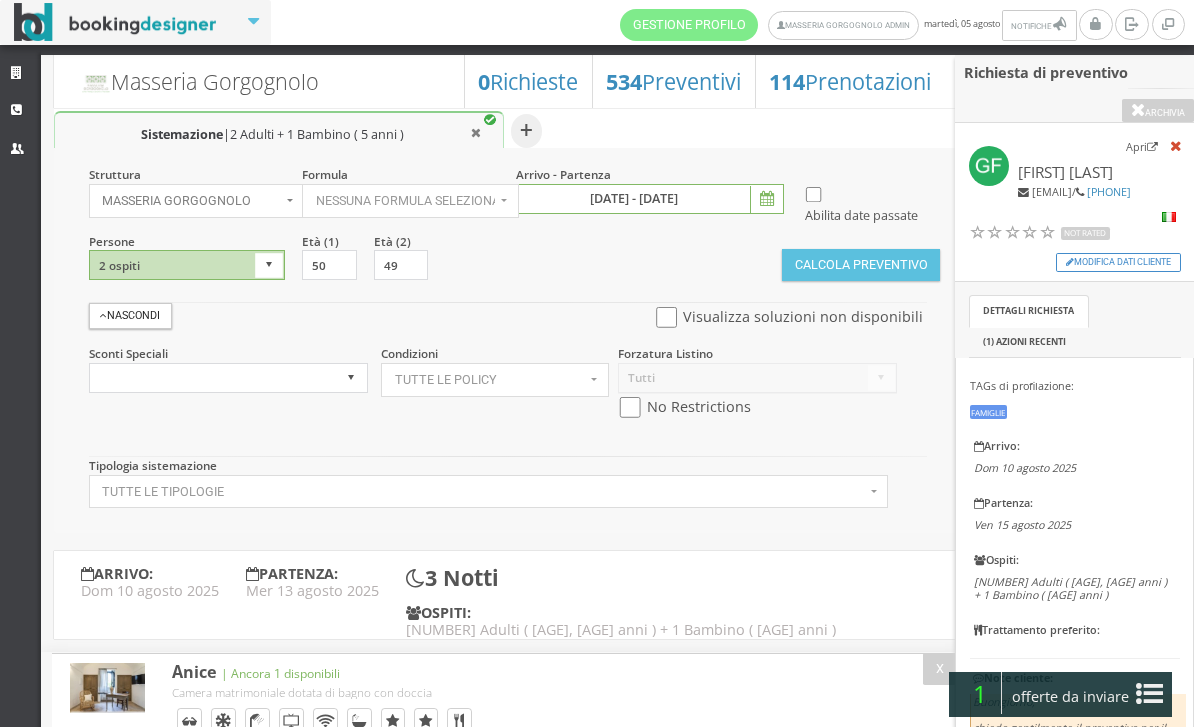 click at bounding box center (666, 317) 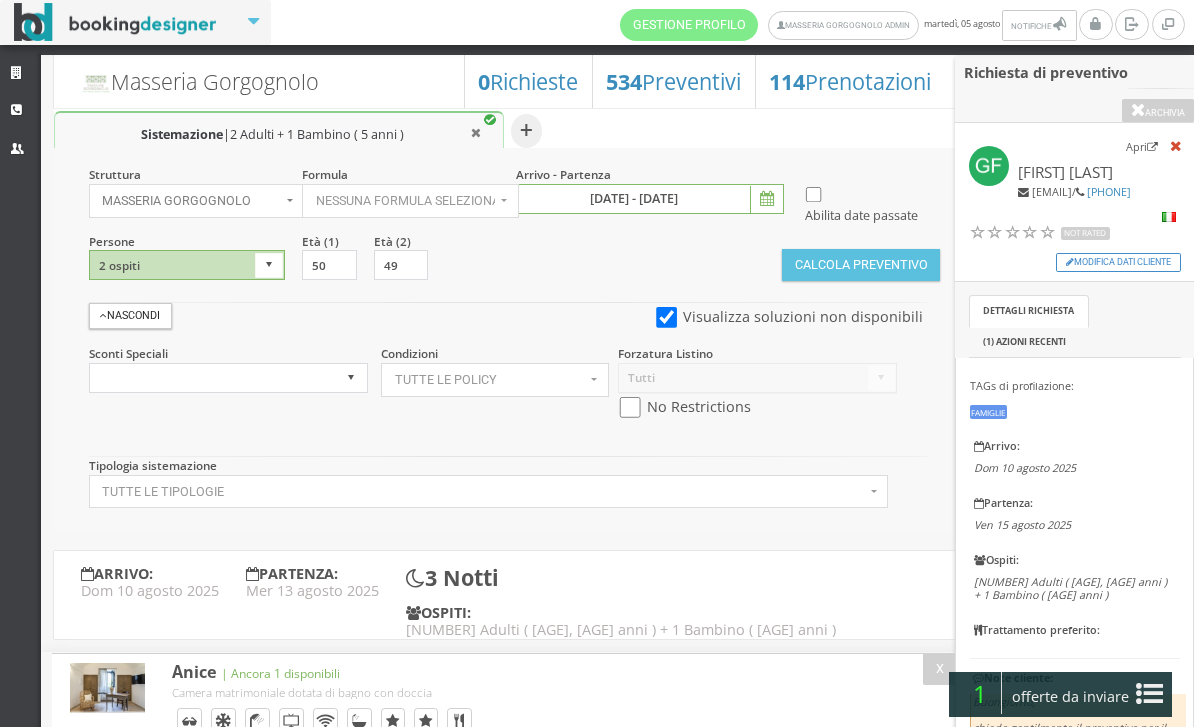 click at bounding box center [666, 317] 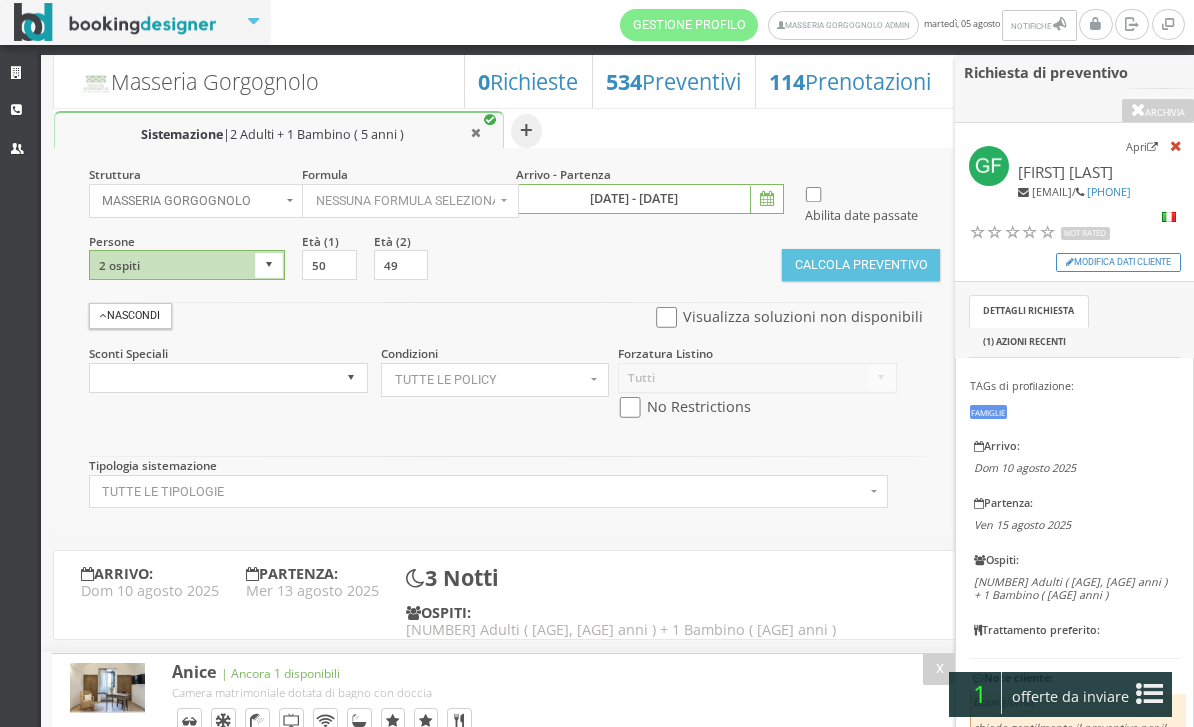 click on "Struttura
Masseria Gorgognolo   × Seleziona Masseria Gorgognolo Masseria Gorgognolo
Masseria Gorgognolo
Formula
Nessuna formula selezionata   × Seleziona Bed & Breakfast Bed & Breakfast
Arrivo - Partenza
13 ago 2025 - 14 ago 2025
Abilita date passate
Persone
1 ospite
2 ospiti
3 ospiti
4 ospiti
5 ospiti
6 ospiti
7 ospiti
8 ospiti
9 ospiti
10 ospiti
11 ospiti
12 ospiti
13 ospiti
14 ospiti
15 ospiti
16 ospiti
17 ospiti
18 ospiti" at bounding box center (506, 340) 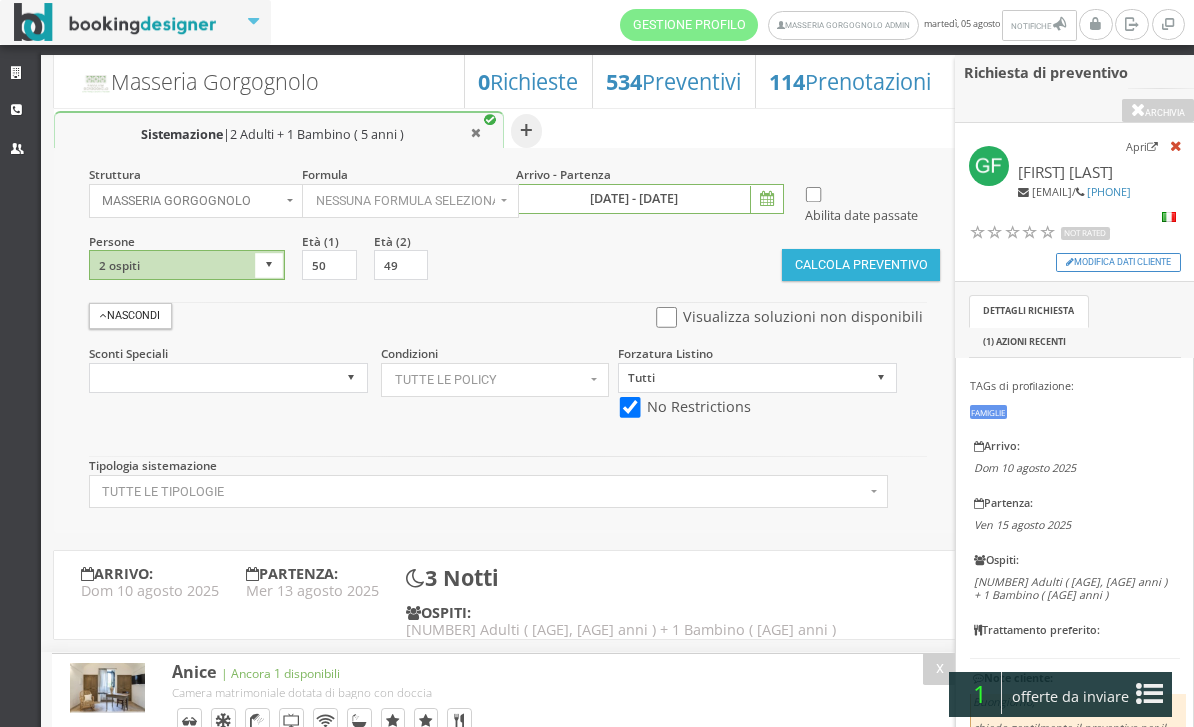 click on "Calcola Preventivo" at bounding box center [861, 265] 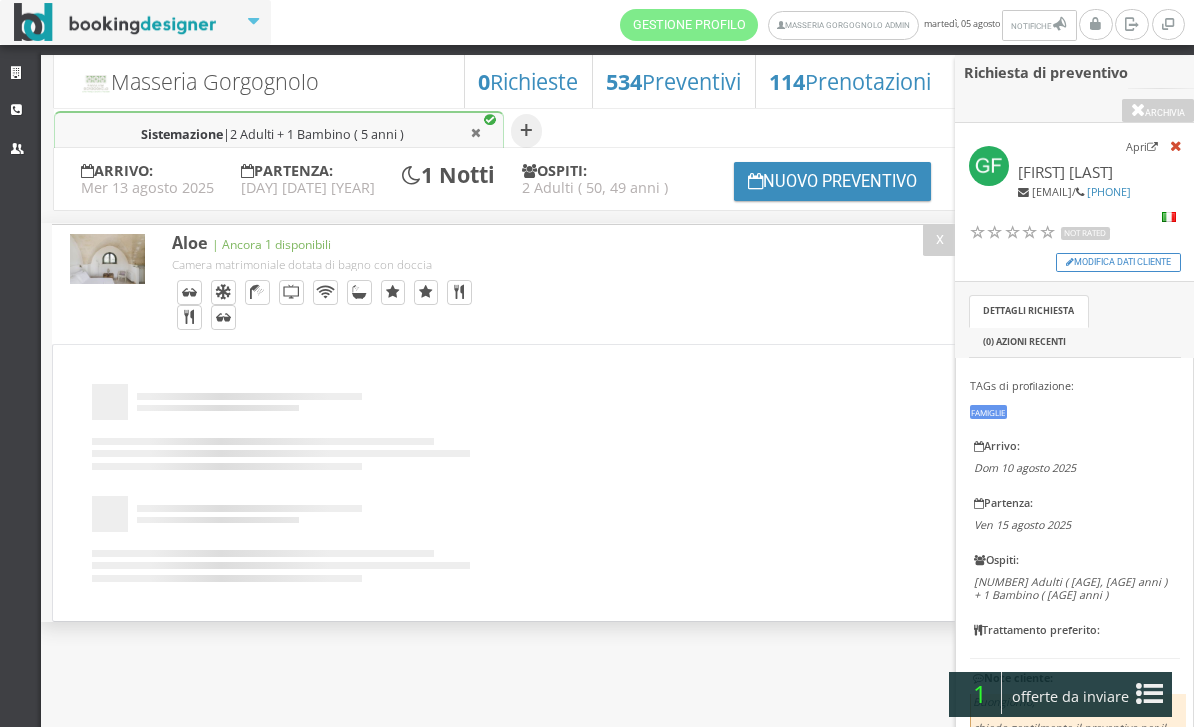 scroll, scrollTop: 0, scrollLeft: 0, axis: both 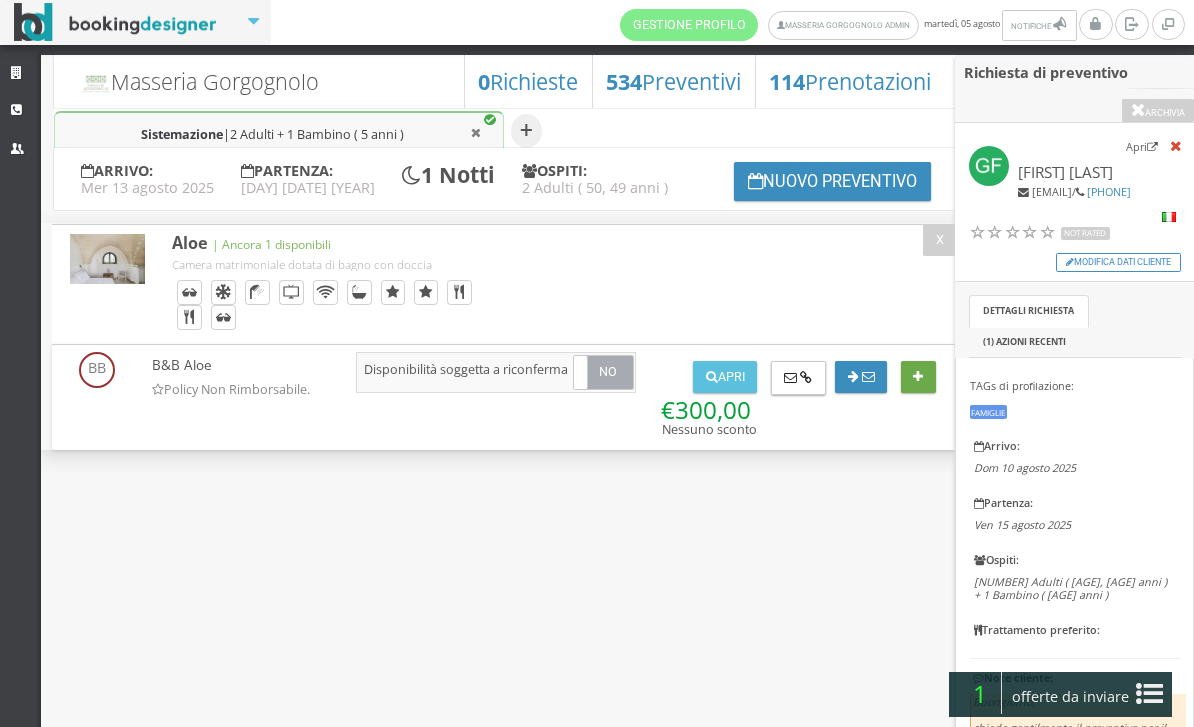 click at bounding box center [918, 377] 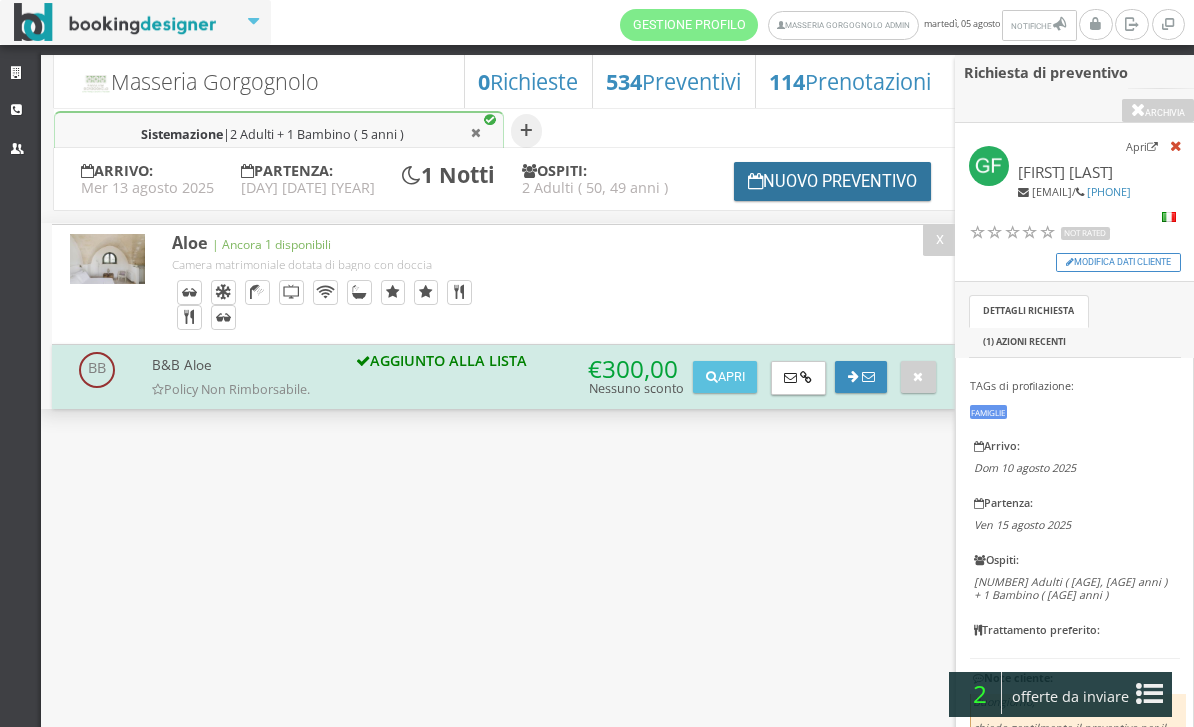 click on "Nuovo Preventivo" at bounding box center [833, 181] 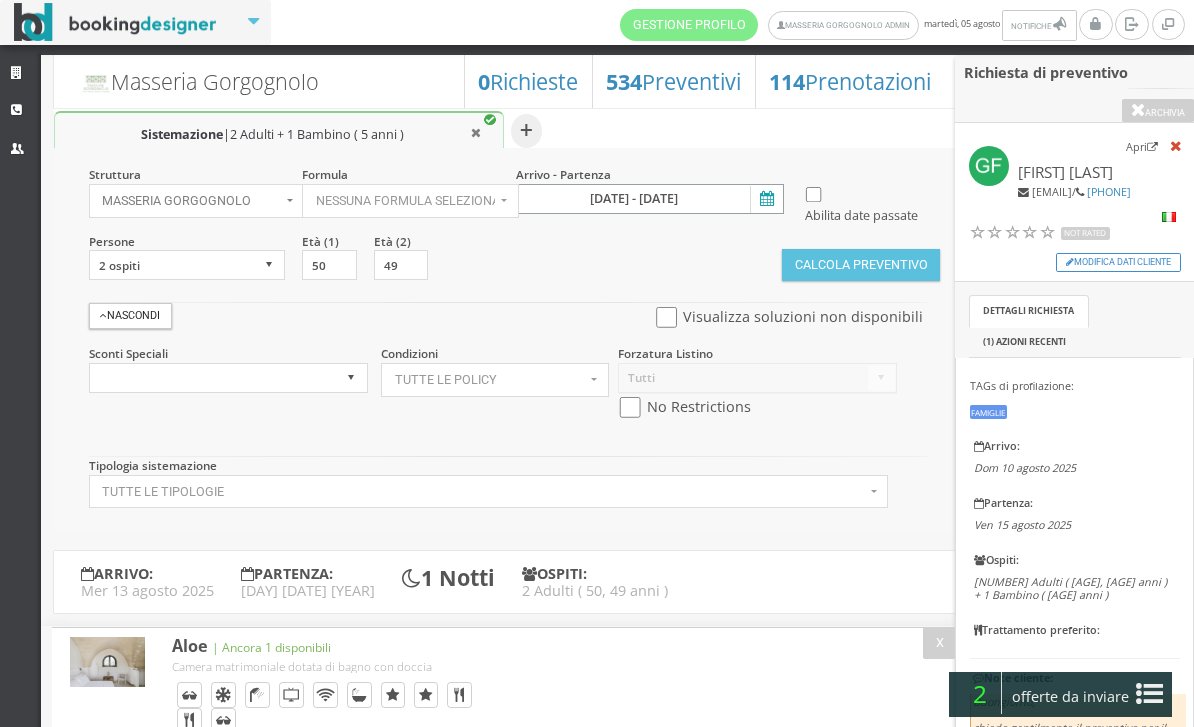 click on "13 ago 2025 - 14 ago 2025" at bounding box center [650, 199] 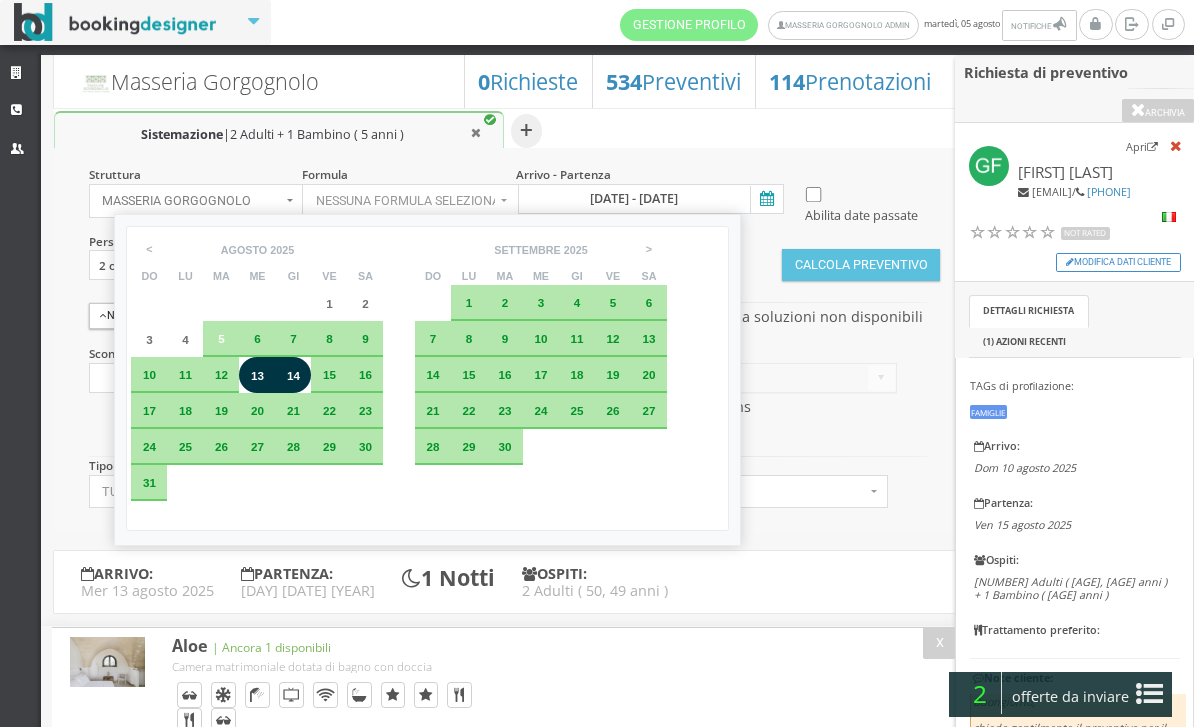click on "14" at bounding box center [293, 375] 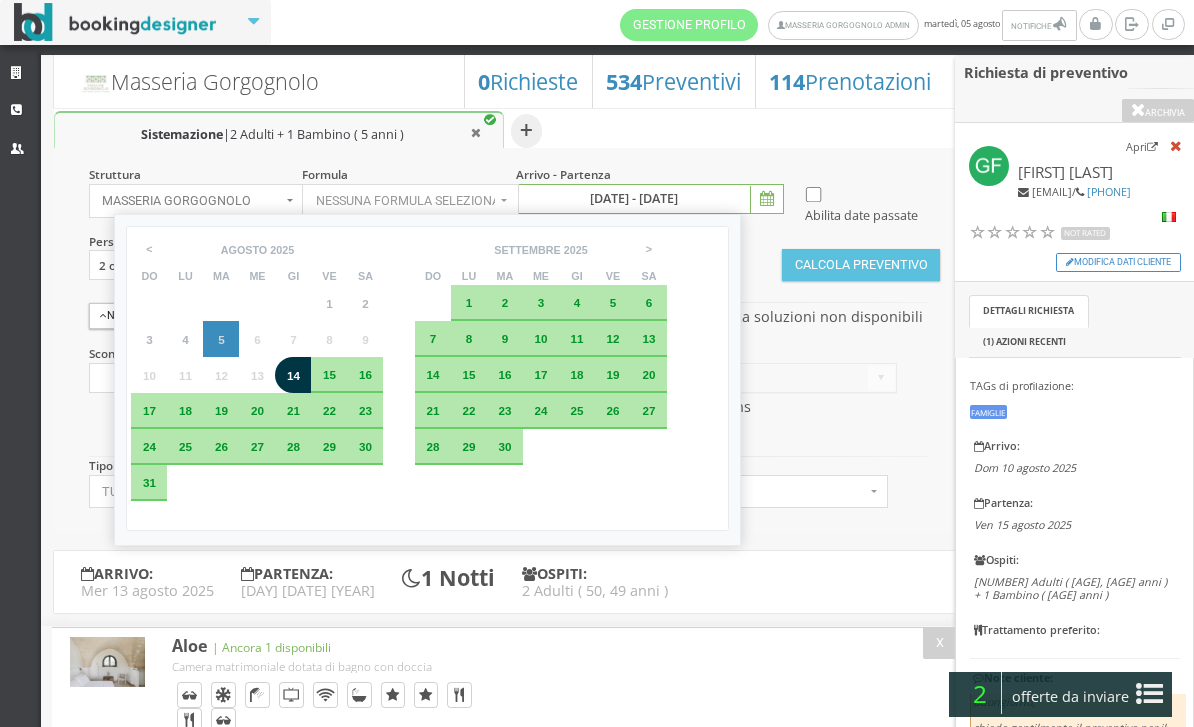 click on "15" at bounding box center (329, 375) 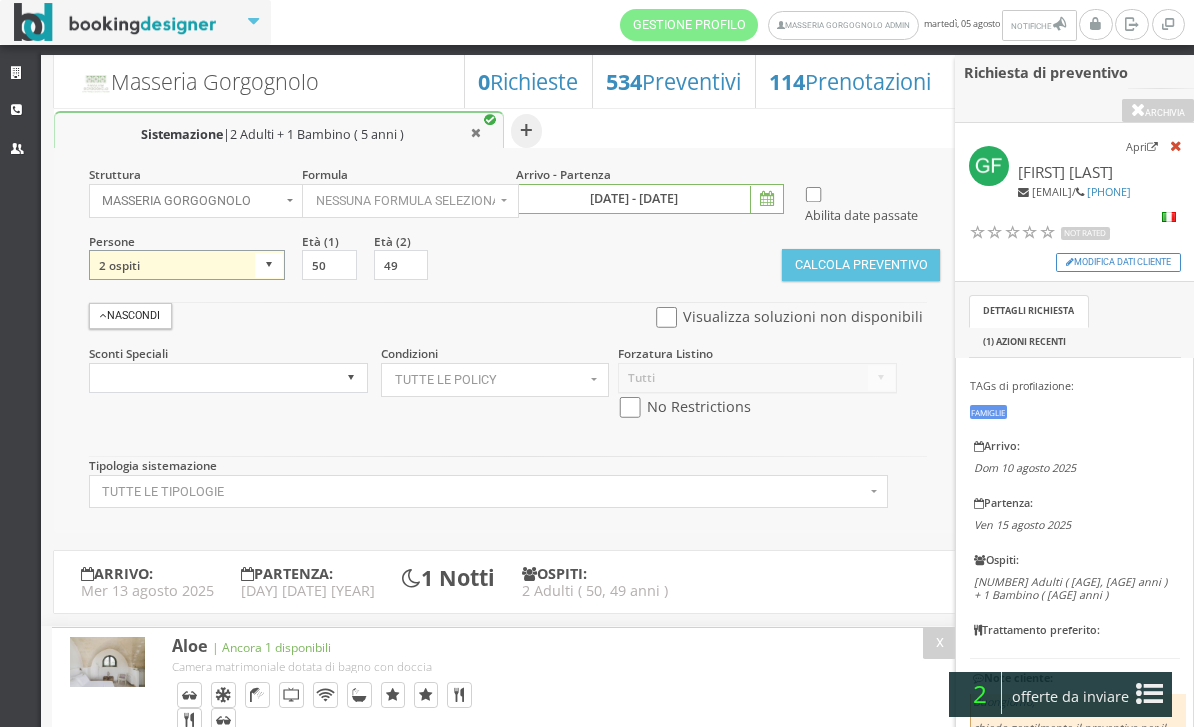 click on "1 ospite
2 ospiti
3 ospiti
4 ospiti
5 ospiti
6 ospiti
7 ospiti
8 ospiti
9 ospiti
10 ospiti
11 ospiti
12 ospiti
13 ospiti
14 ospiti
15 ospiti
16 ospiti
17 ospiti
18 ospiti
19 ospiti
20 ospiti
21 ospiti
22 ospiti
23 ospiti
24 ospiti
25 ospiti" at bounding box center (187, 265) 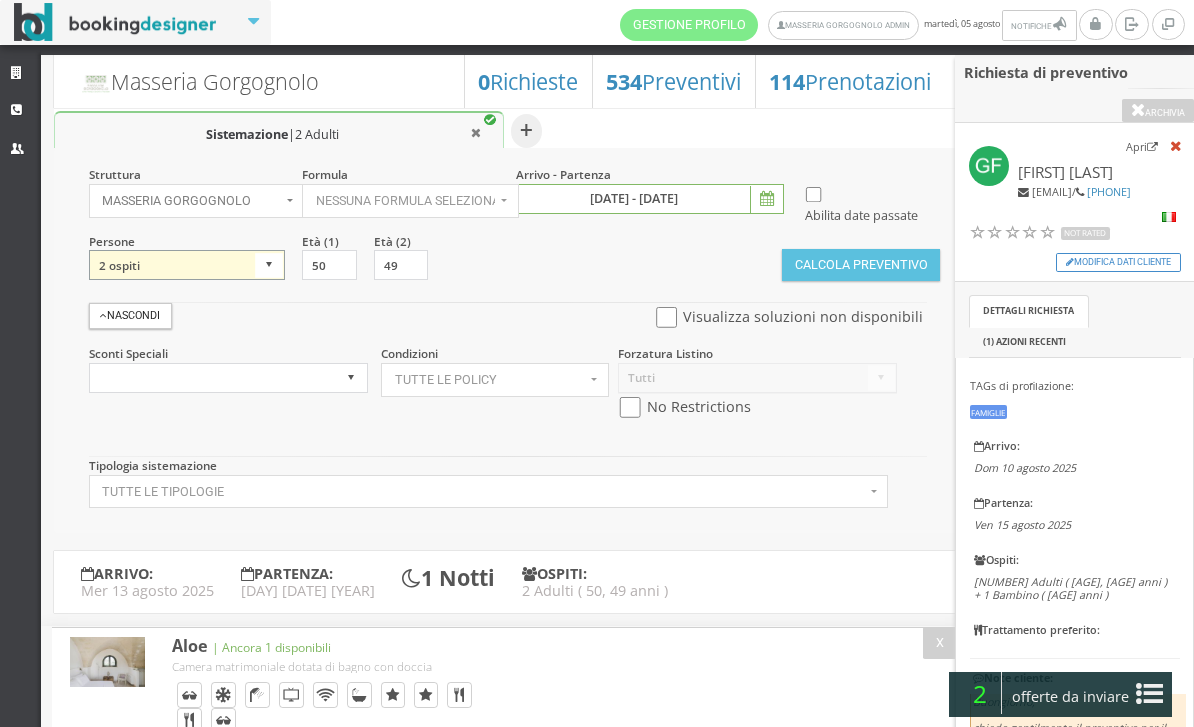 select on "3" 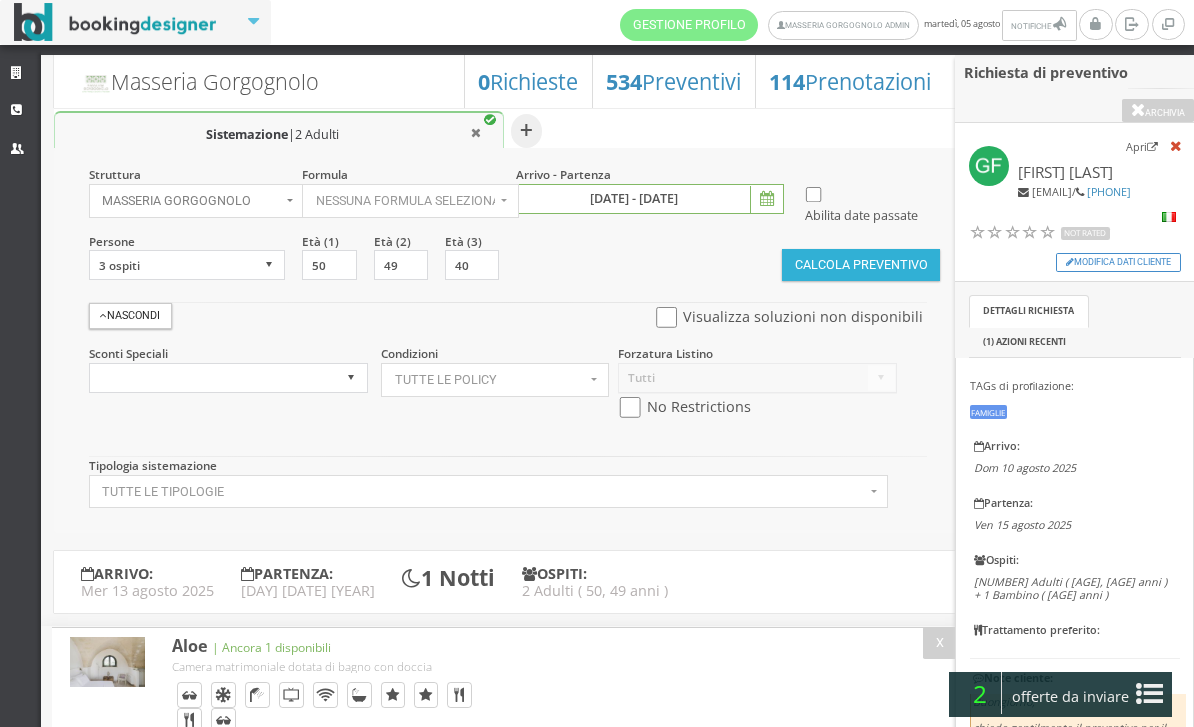 click on "Calcola Preventivo" at bounding box center (861, 265) 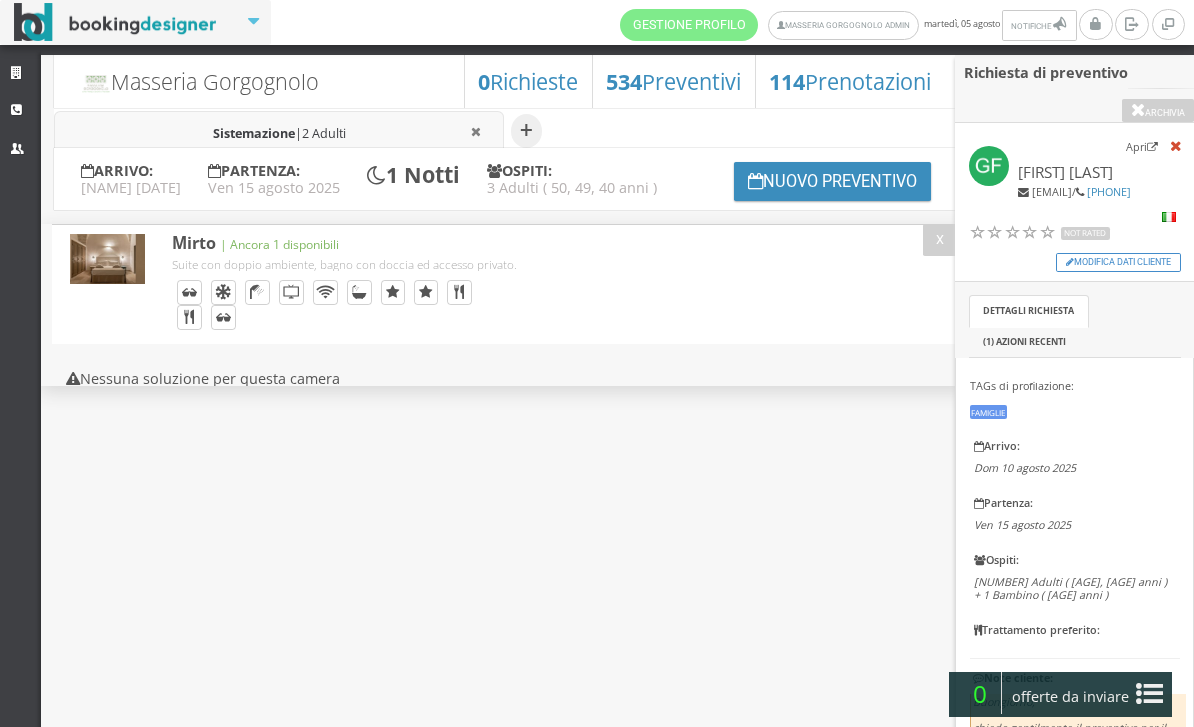 select 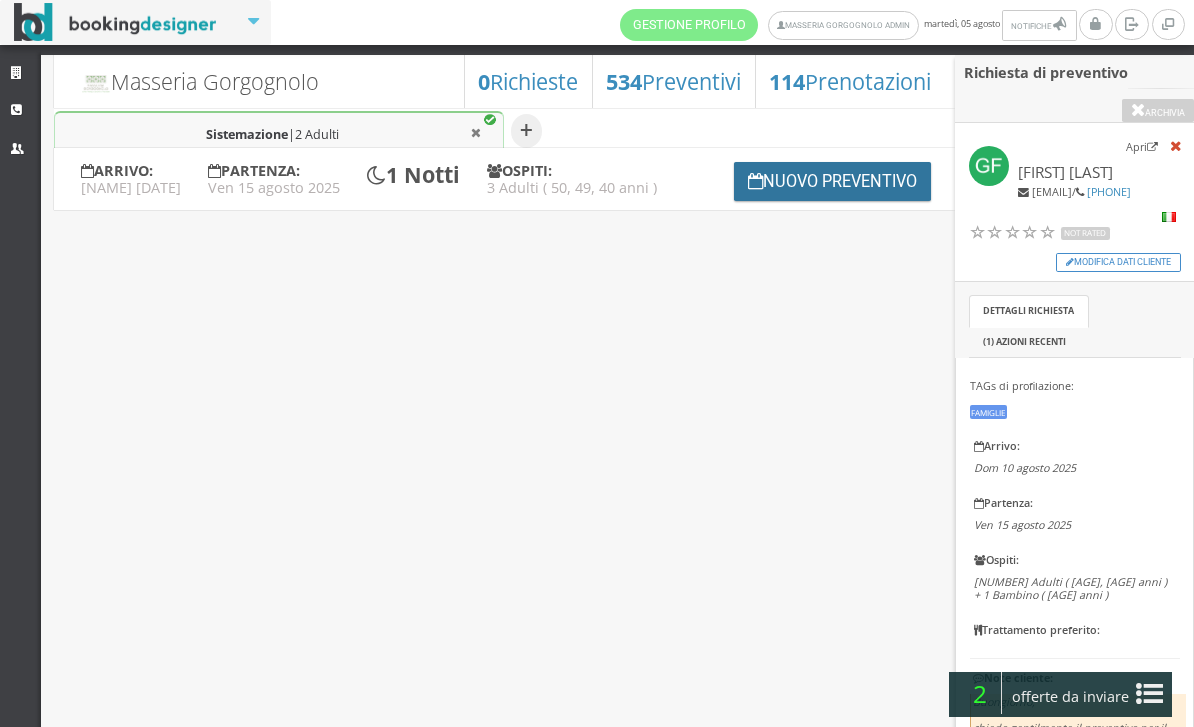 click on "Nuovo Preventivo" at bounding box center [833, 181] 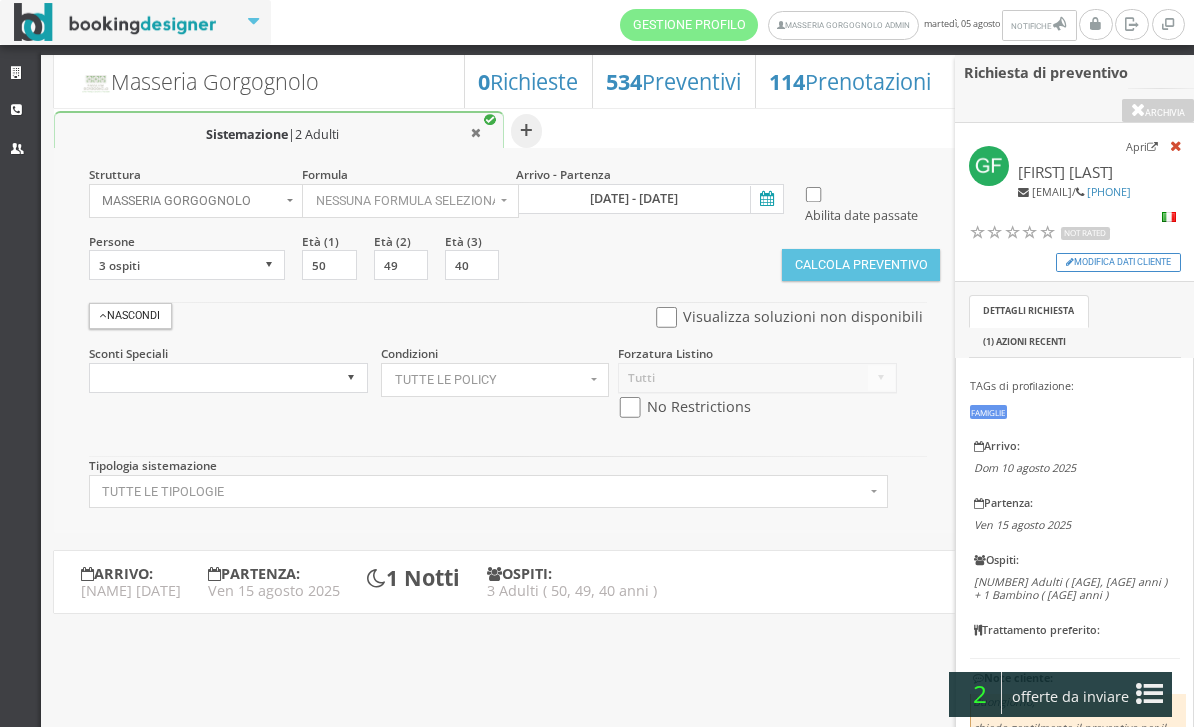click at bounding box center (630, 407) 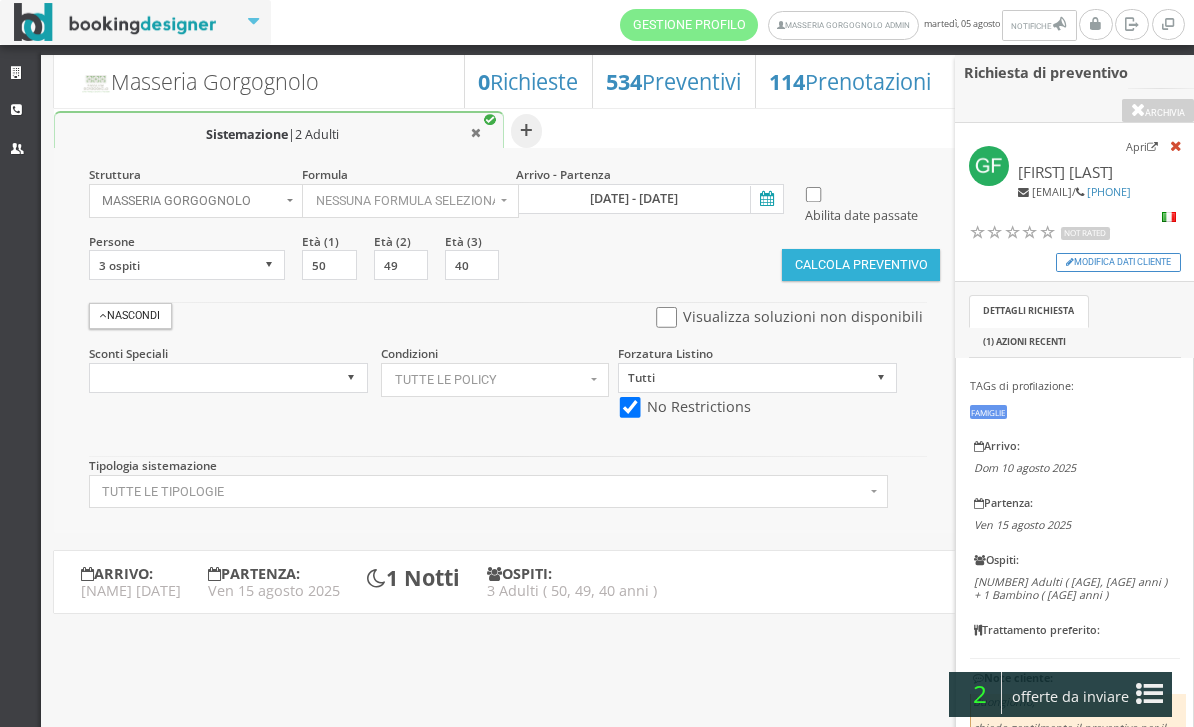 click on "Calcola Preventivo" at bounding box center (861, 265) 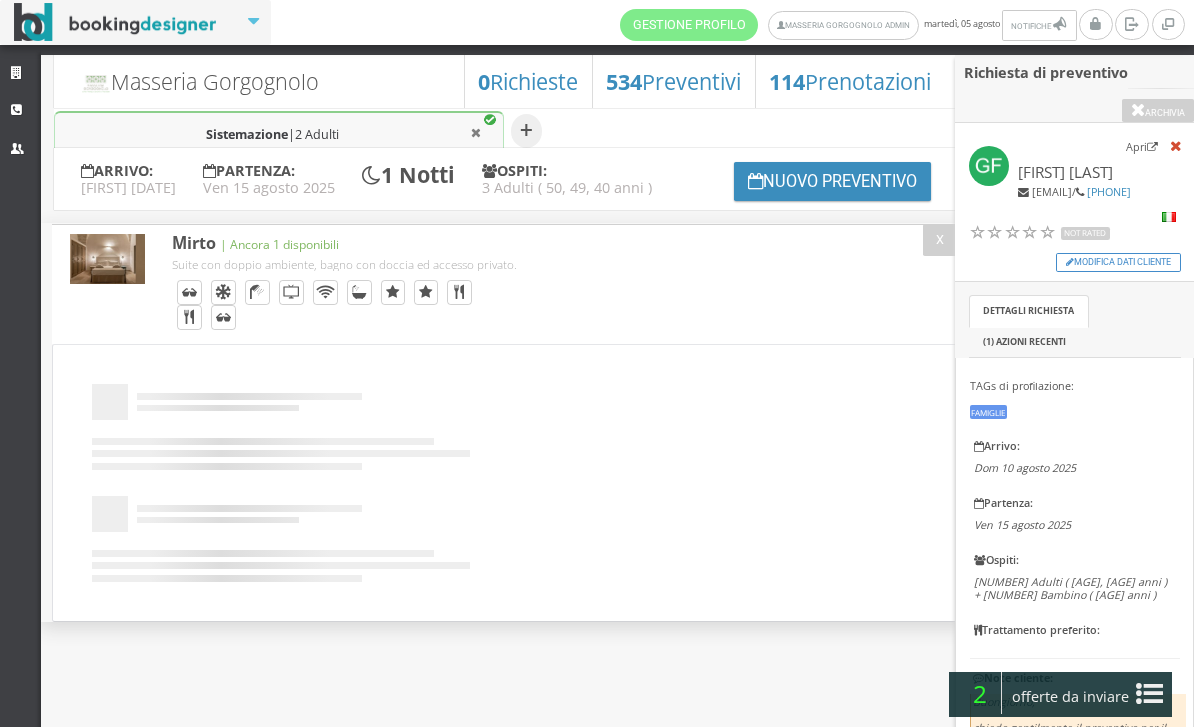 scroll, scrollTop: 0, scrollLeft: 0, axis: both 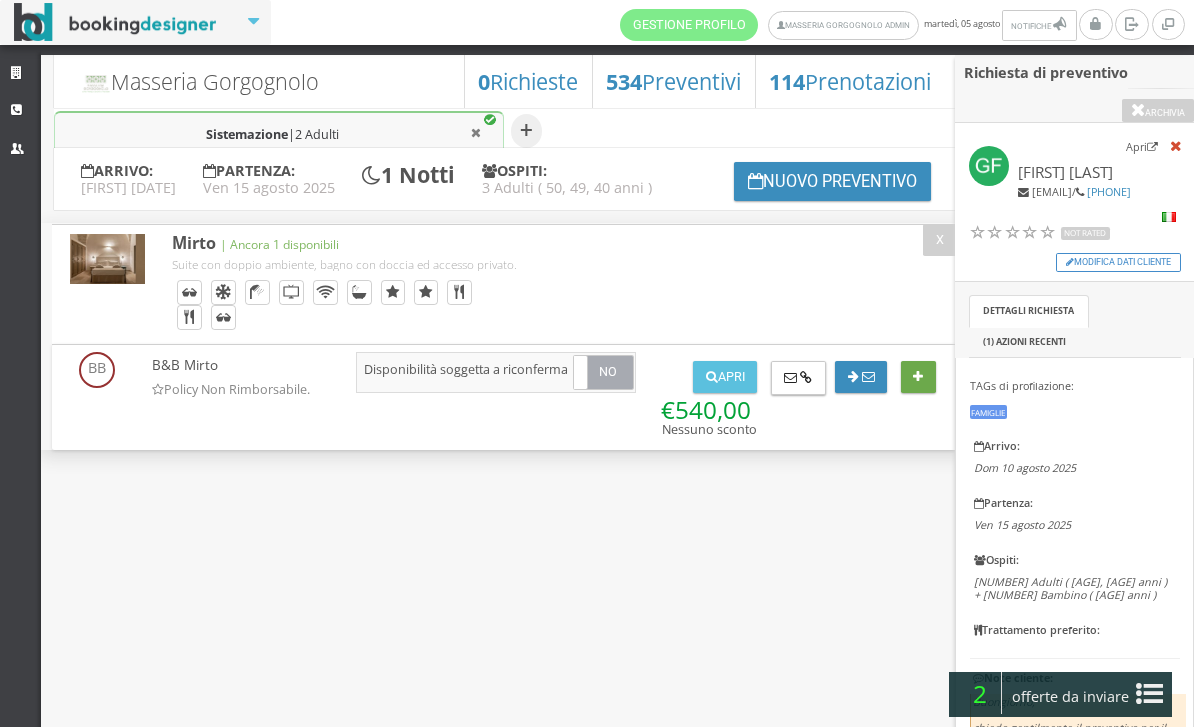 click at bounding box center [918, 377] 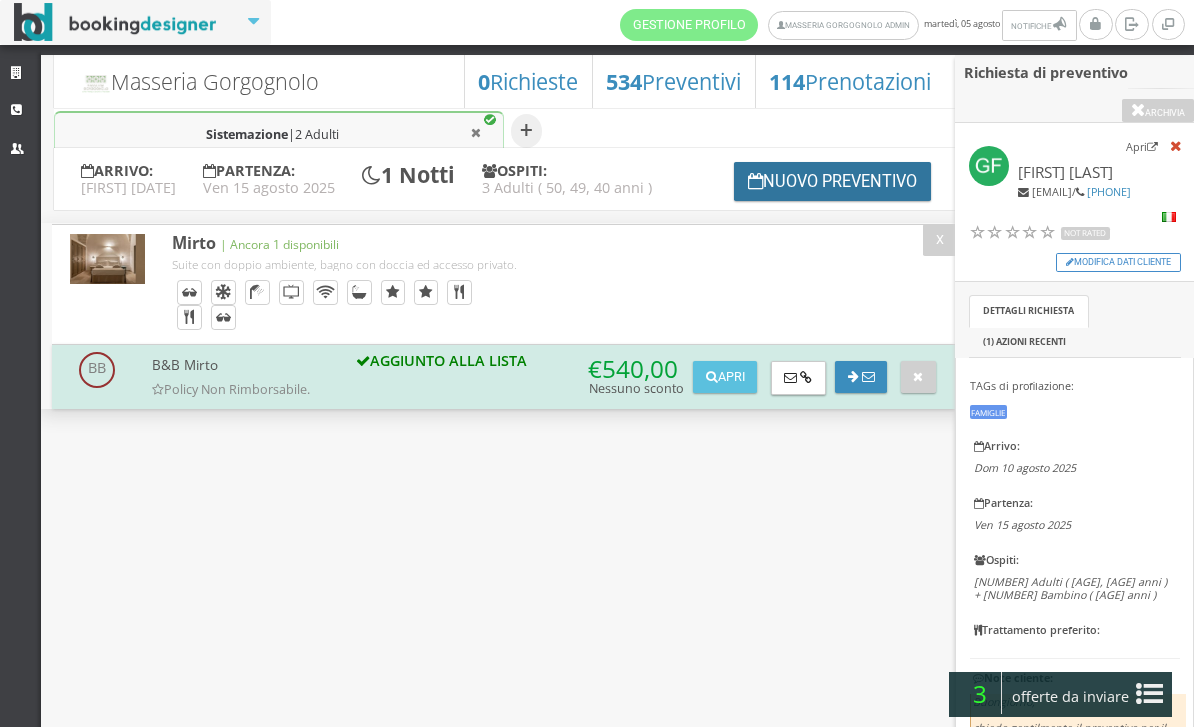 click on "Nuovo Preventivo" at bounding box center [833, 181] 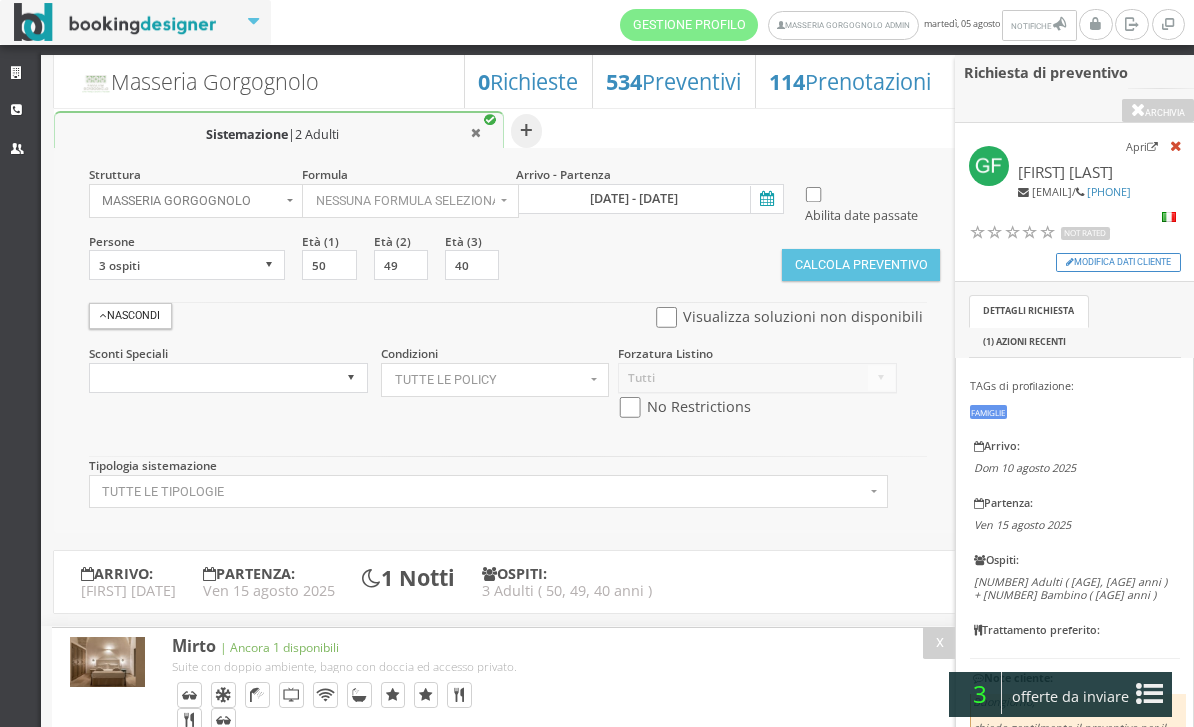 scroll, scrollTop: 0, scrollLeft: 0, axis: both 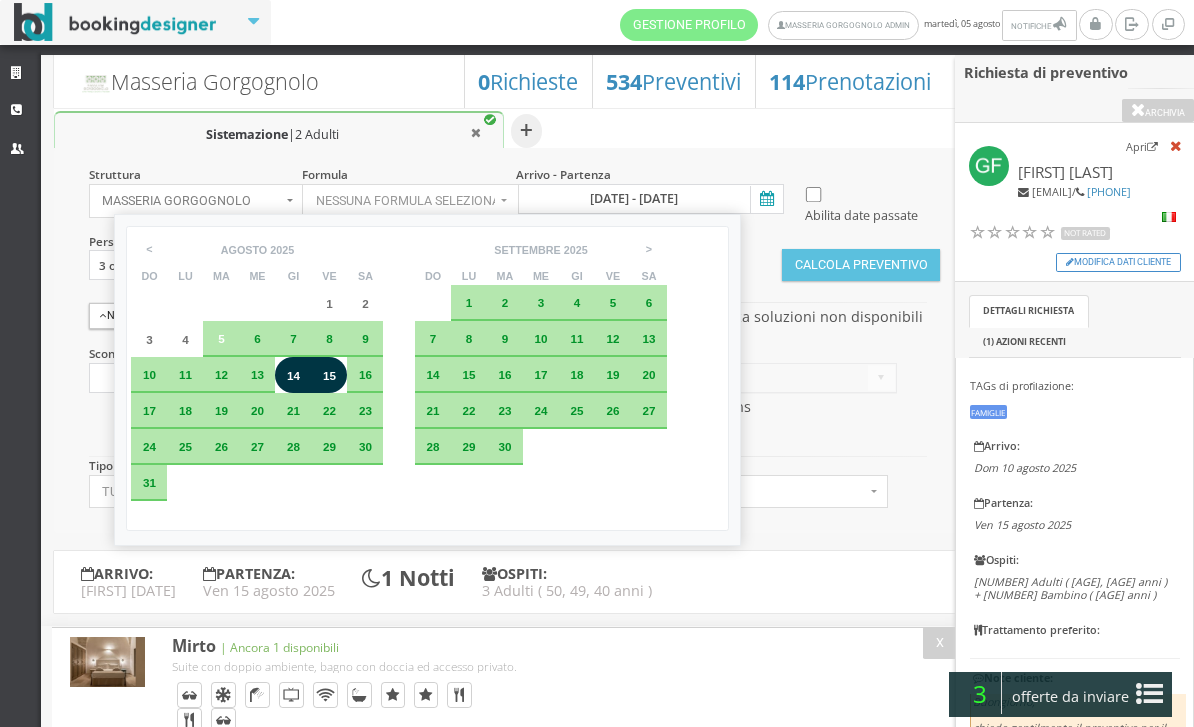 click on "10" at bounding box center [149, 374] 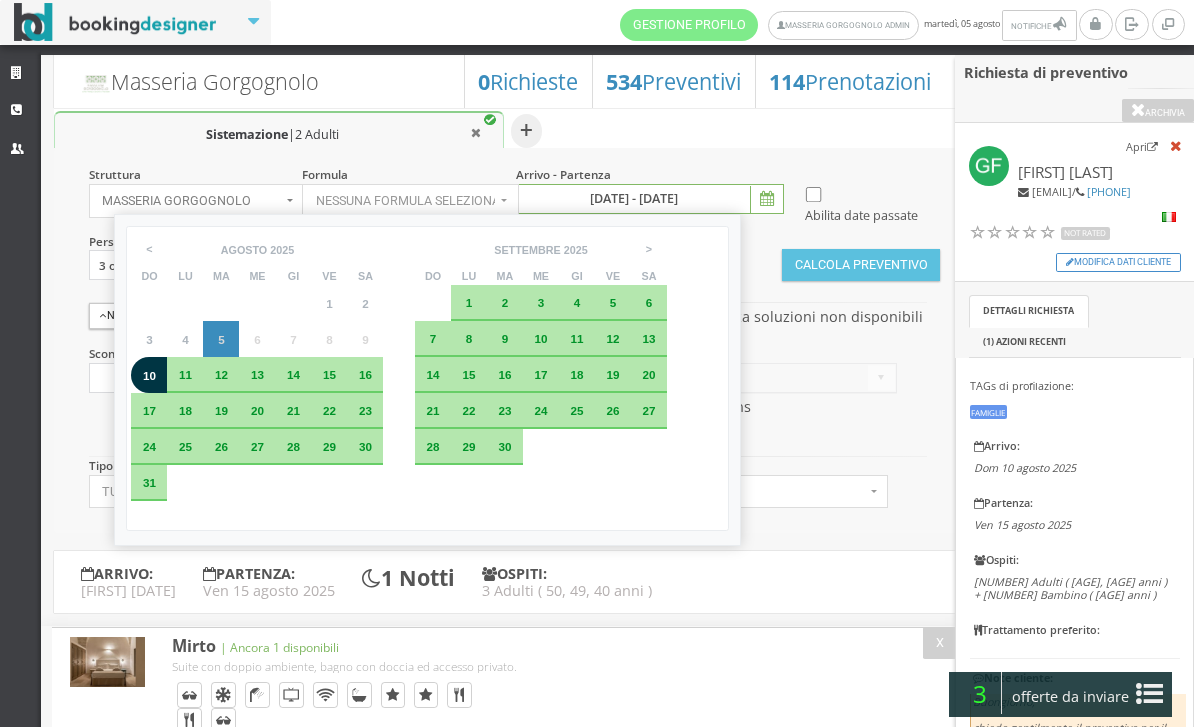click on "14" at bounding box center [293, 374] 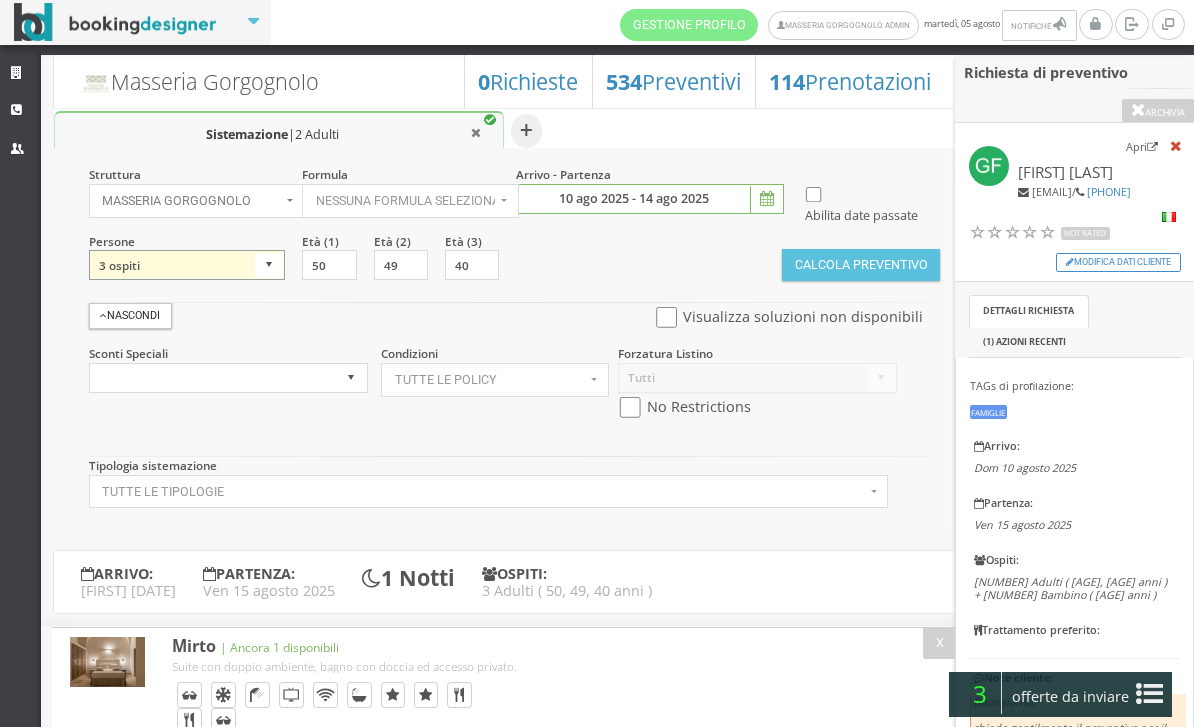 click on "1 ospite
2 ospiti
3 ospiti
4 ospiti
5 ospiti
6 ospiti
7 ospiti
8 ospiti
9 ospiti
10 ospiti
11 ospiti
12 ospiti
13 ospiti
14 ospiti
15 ospiti
16 ospiti
17 ospiti
18 ospiti
19 ospiti
20 ospiti
21 ospiti
22 ospiti
23 ospiti
24 ospiti
25 ospiti" at bounding box center (187, 265) 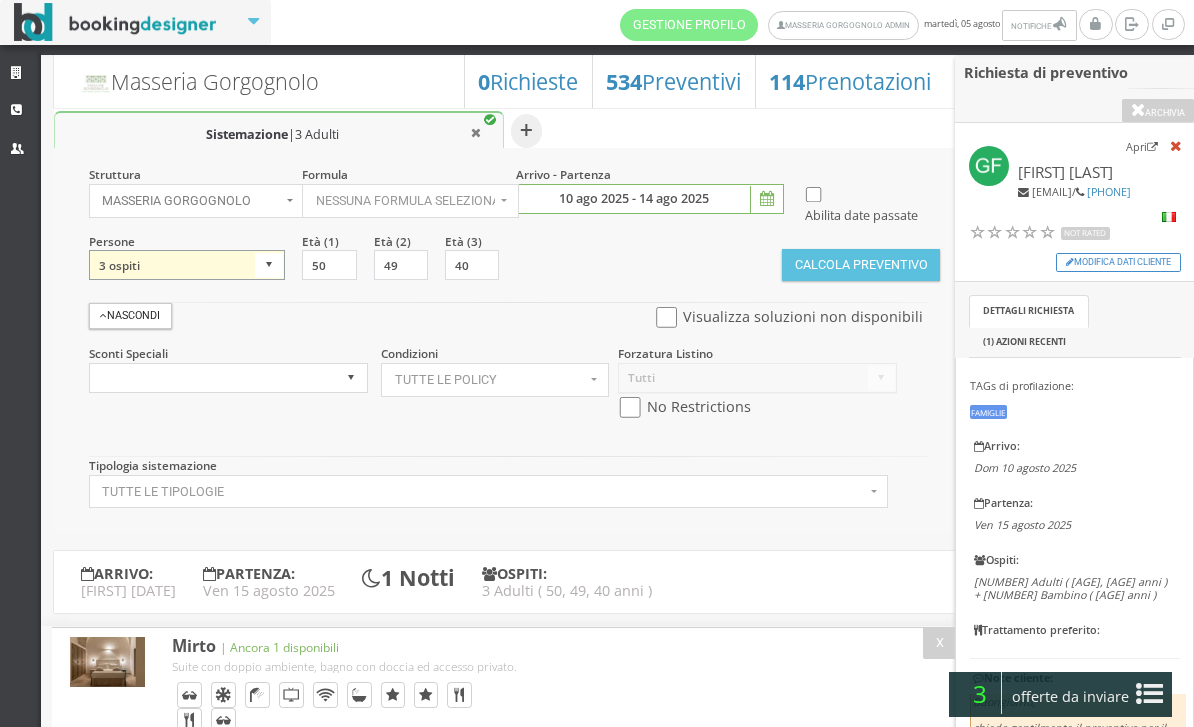 select on "2" 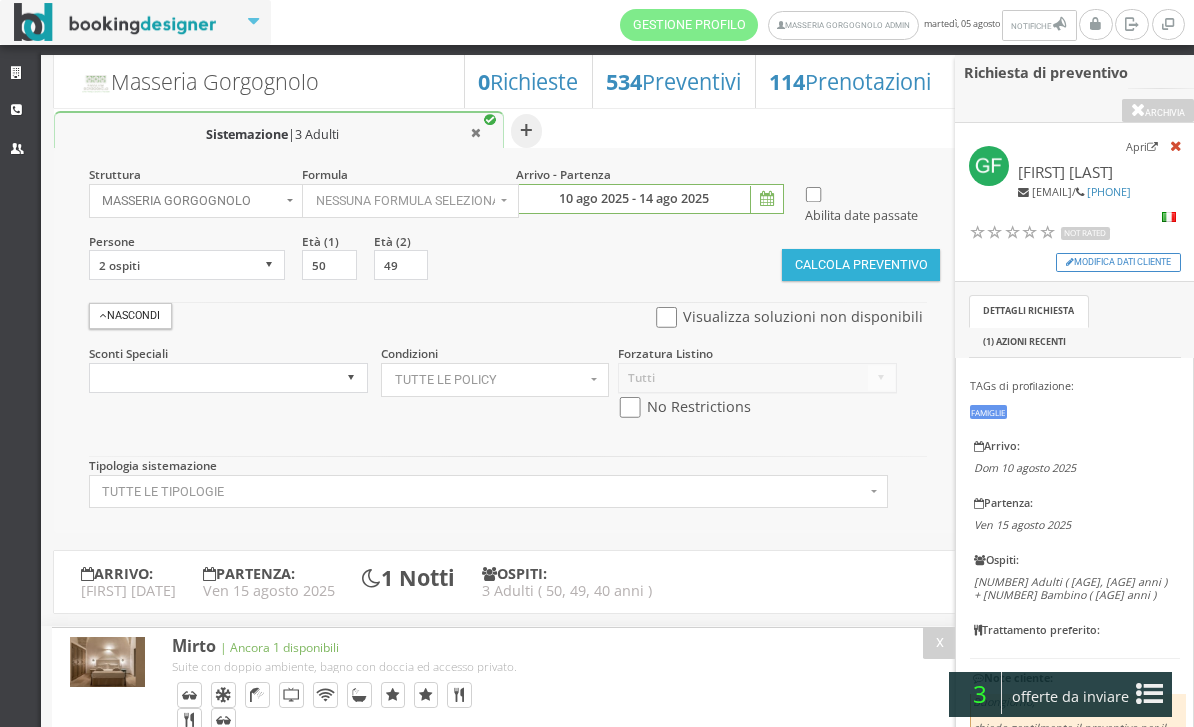 click on "Calcola Preventivo" at bounding box center [861, 265] 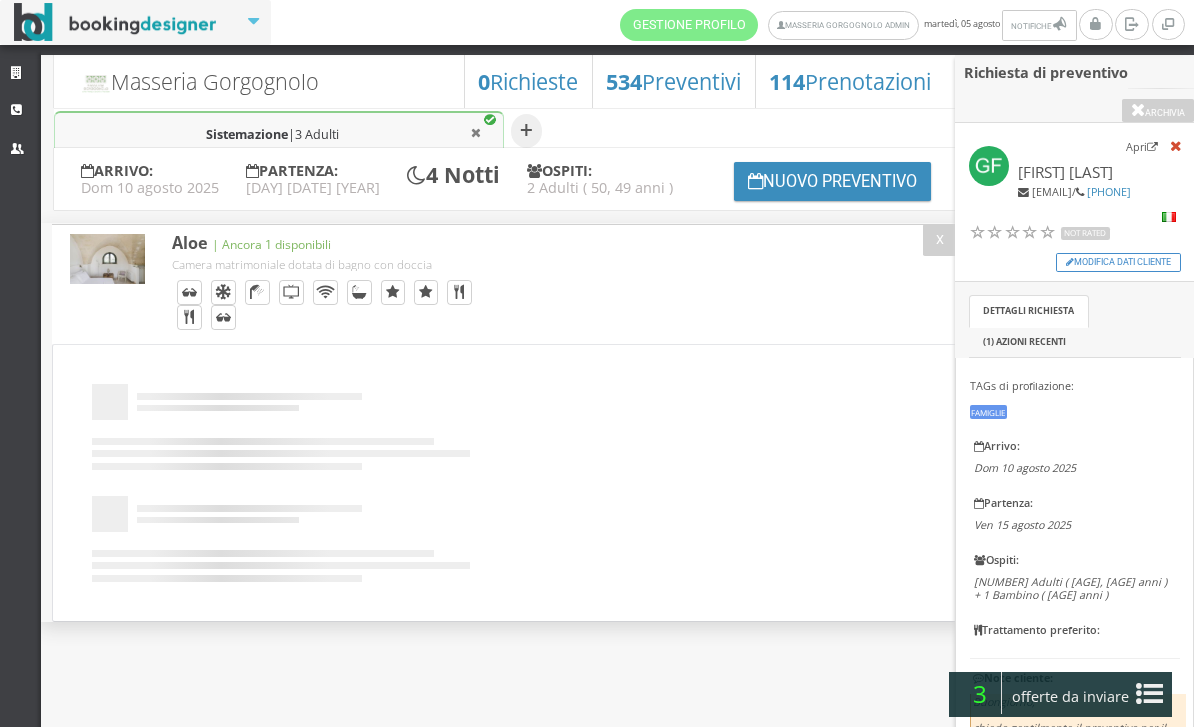 scroll, scrollTop: 0, scrollLeft: 0, axis: both 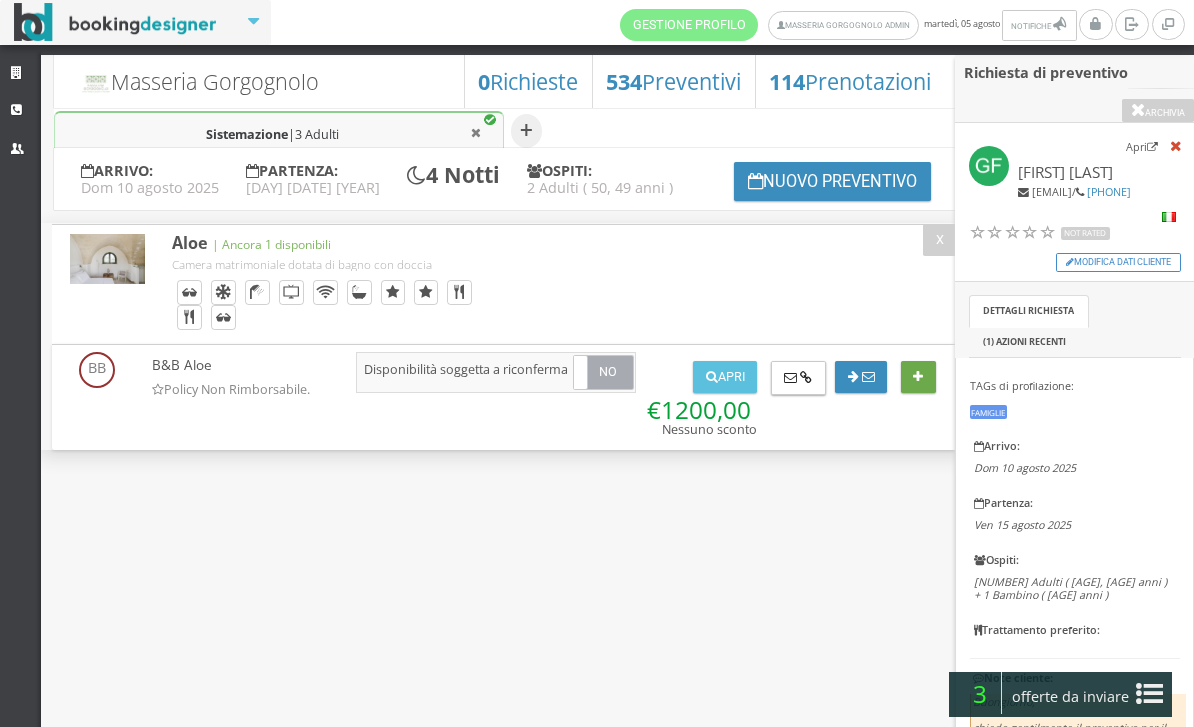 click at bounding box center [918, 377] 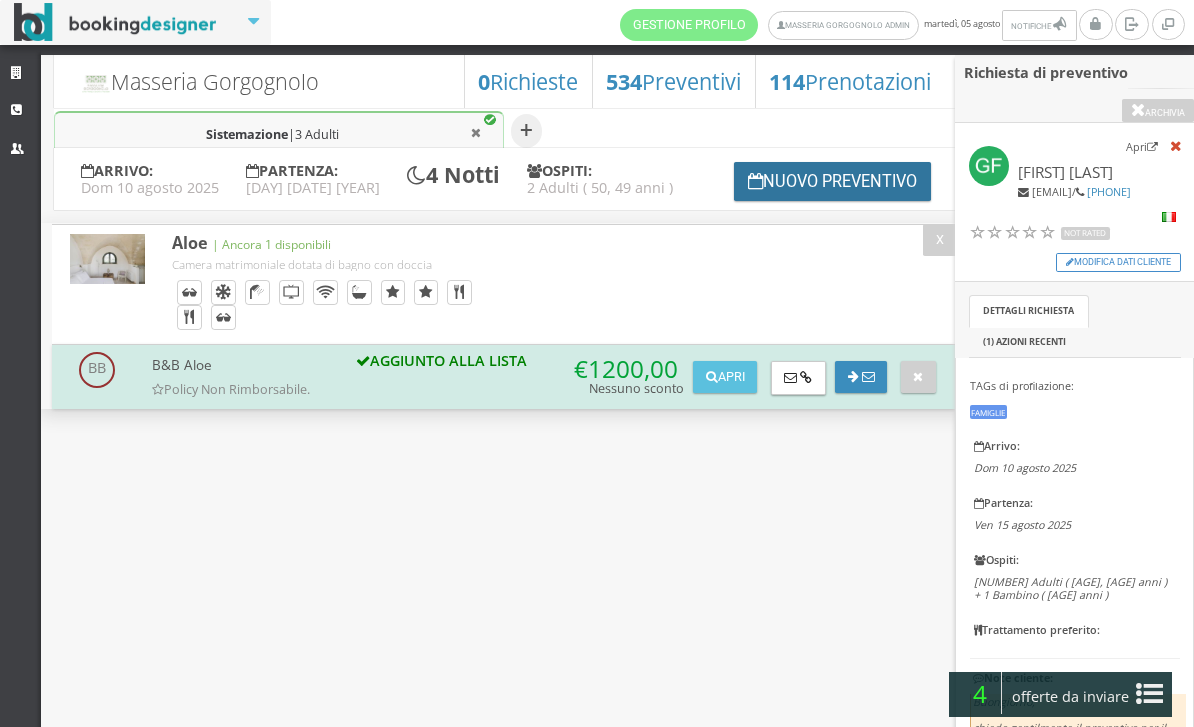 click on "Nuovo Preventivo" at bounding box center [833, 181] 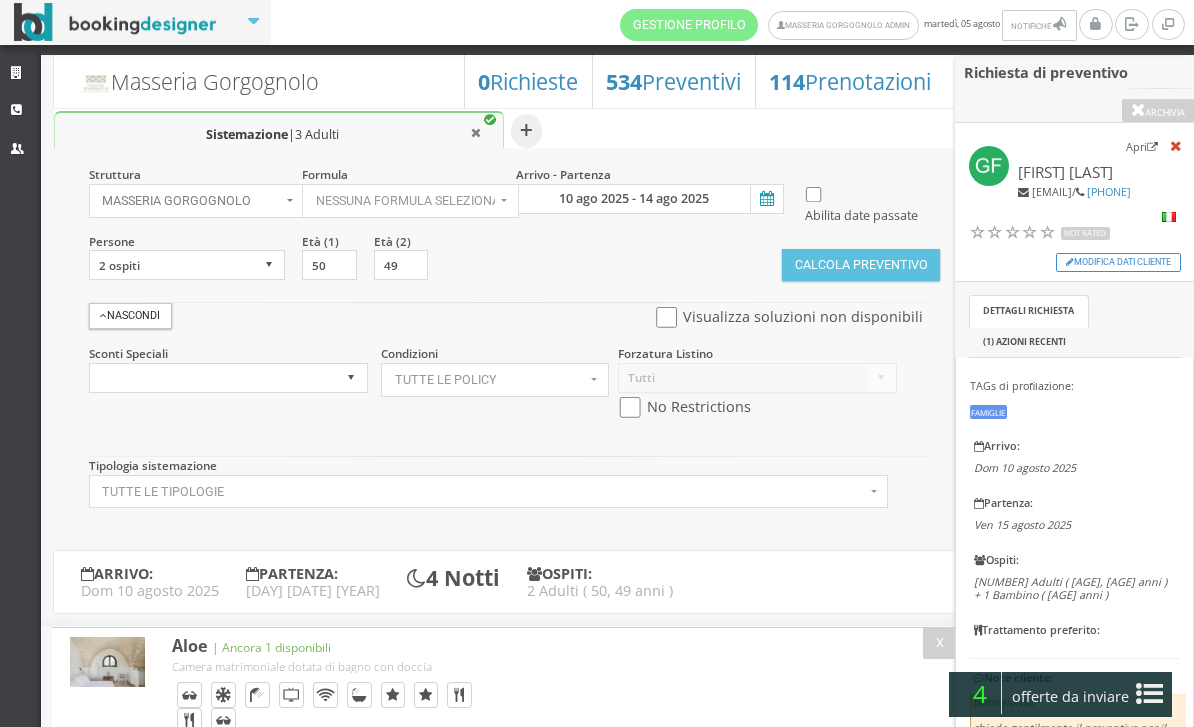 click at bounding box center [765, 199] 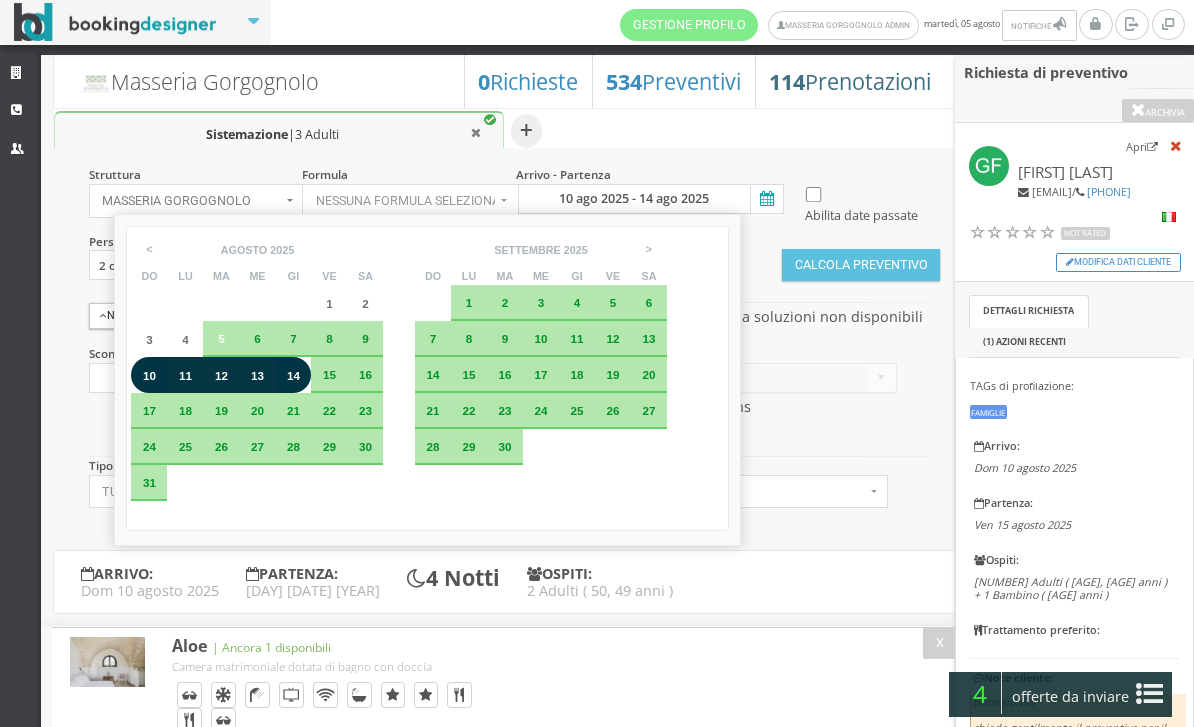 click on "114  Prenotazioni" at bounding box center [850, 81] 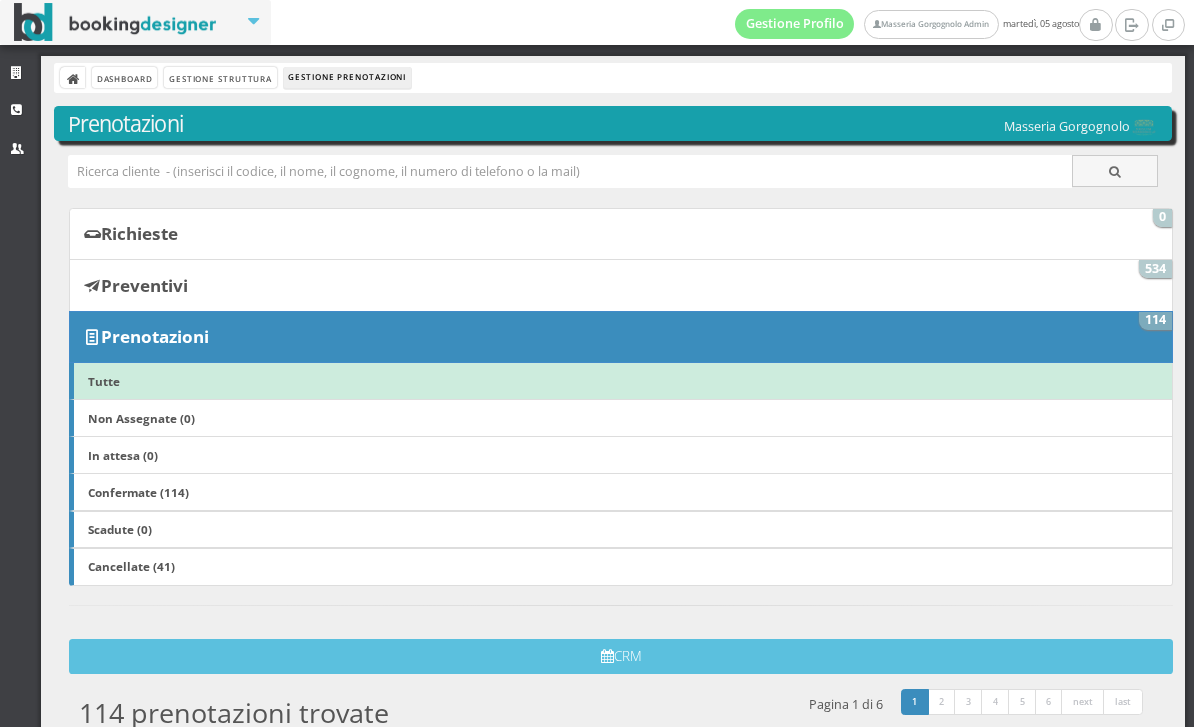 scroll, scrollTop: 0, scrollLeft: 0, axis: both 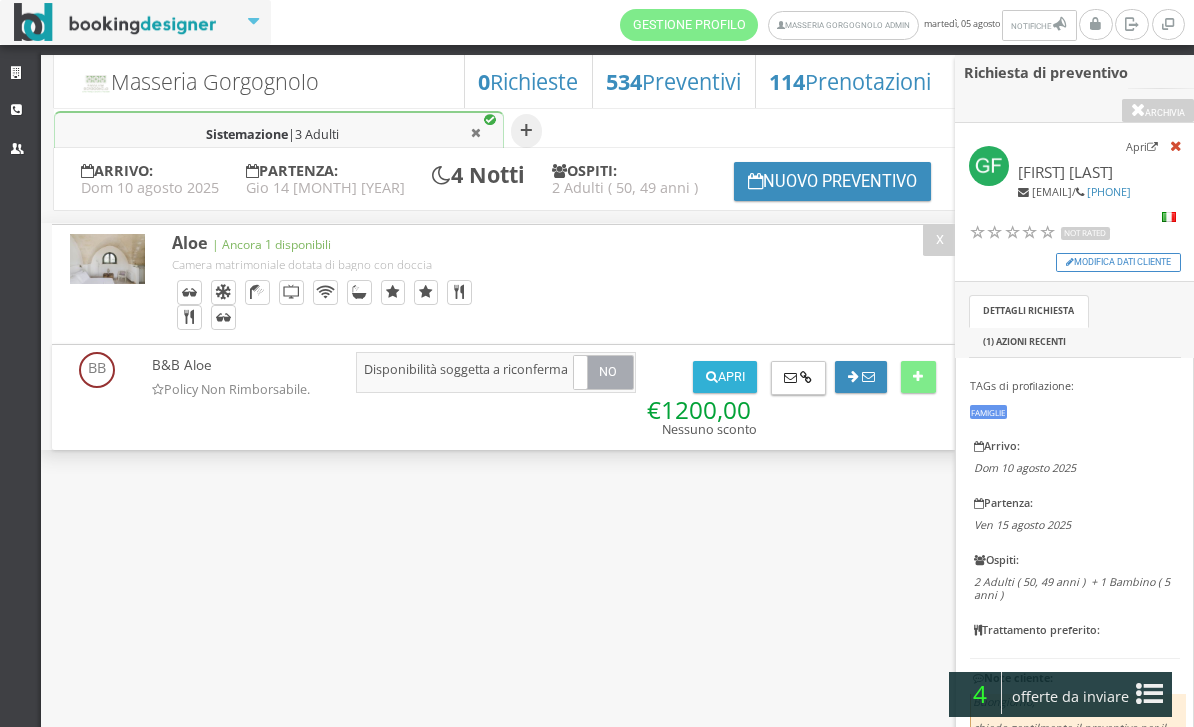 click on "Apri" at bounding box center (725, 377) 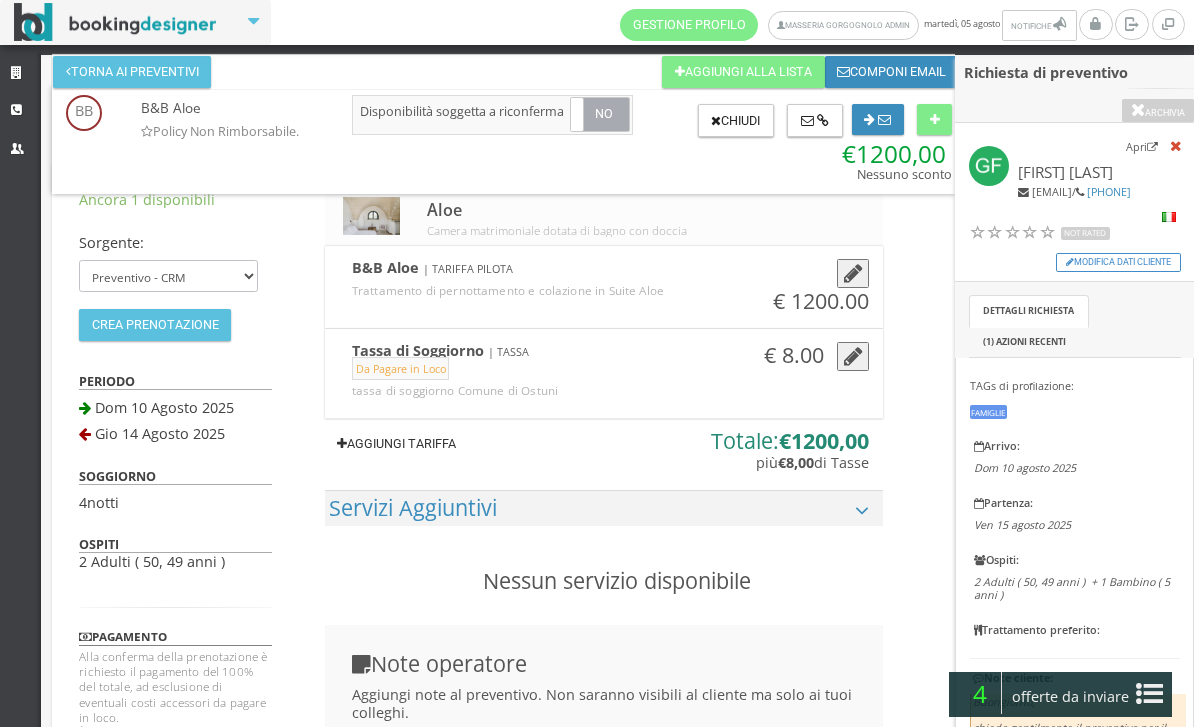 click on "Aggiungi Tariffa" at bounding box center [397, 444] 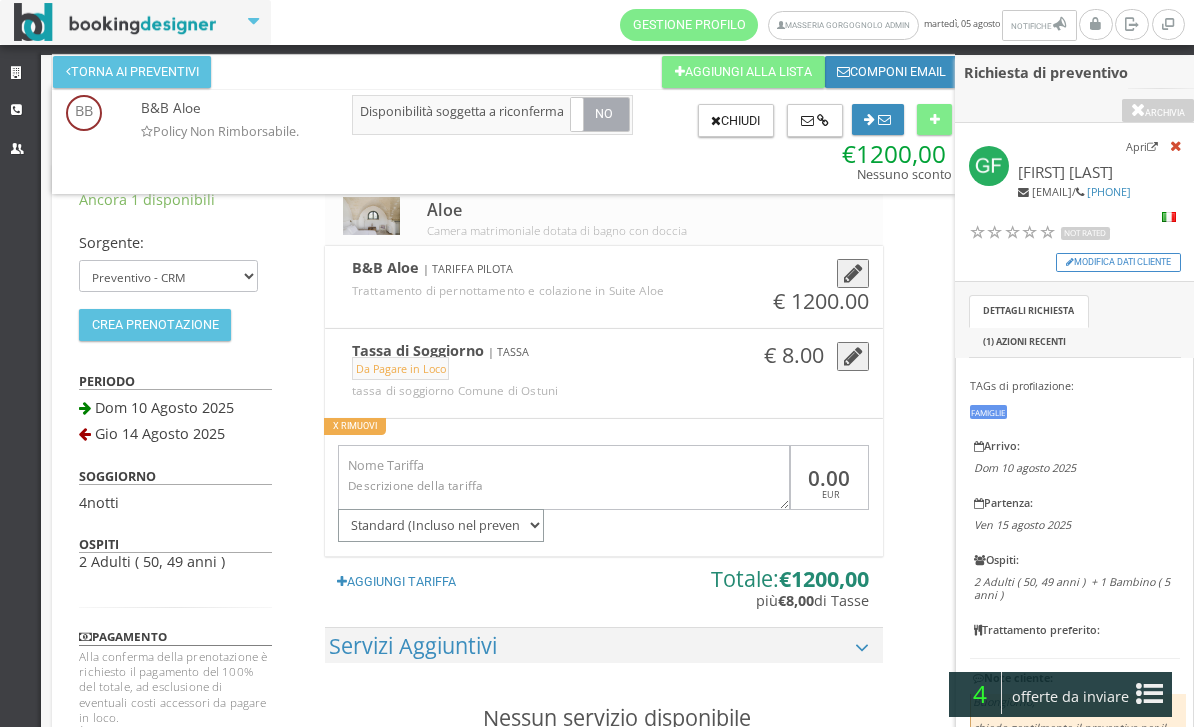 click on "Standard (Incluso nel preventivo)
Da pagare in loco (no acconto)
Extra non incluso nel preventivo" at bounding box center [440, 525] 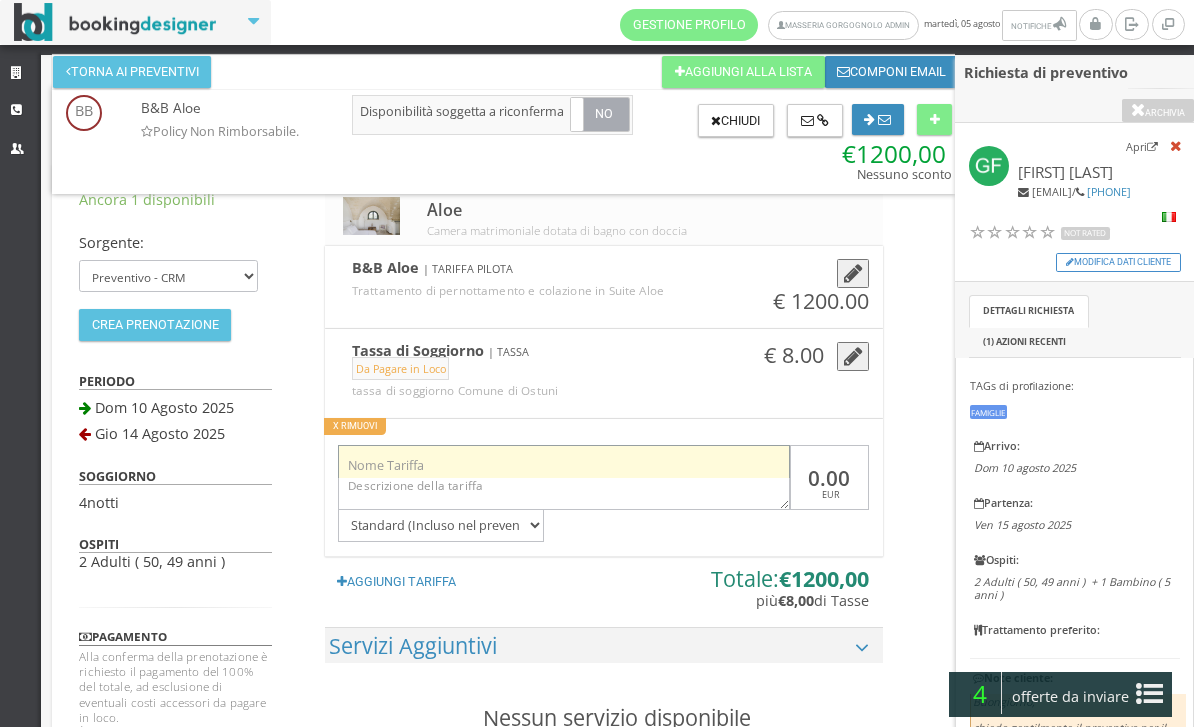 click at bounding box center (563, 461) 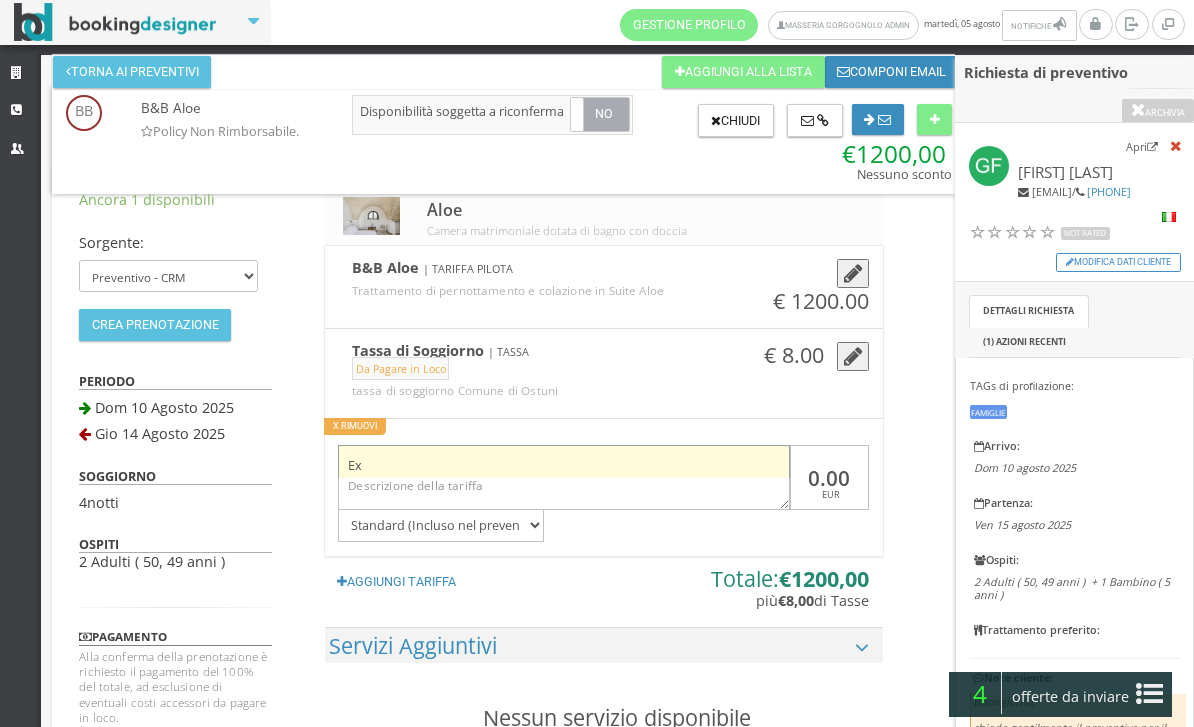 type on "E" 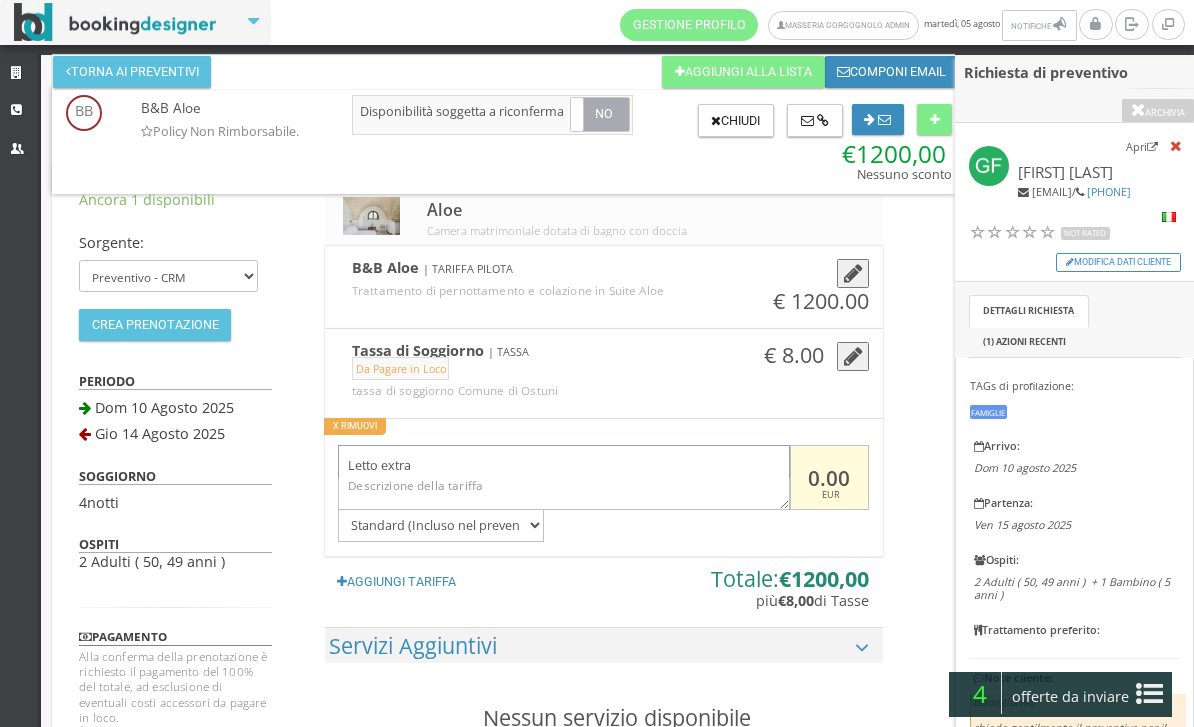 type on "Letto extra" 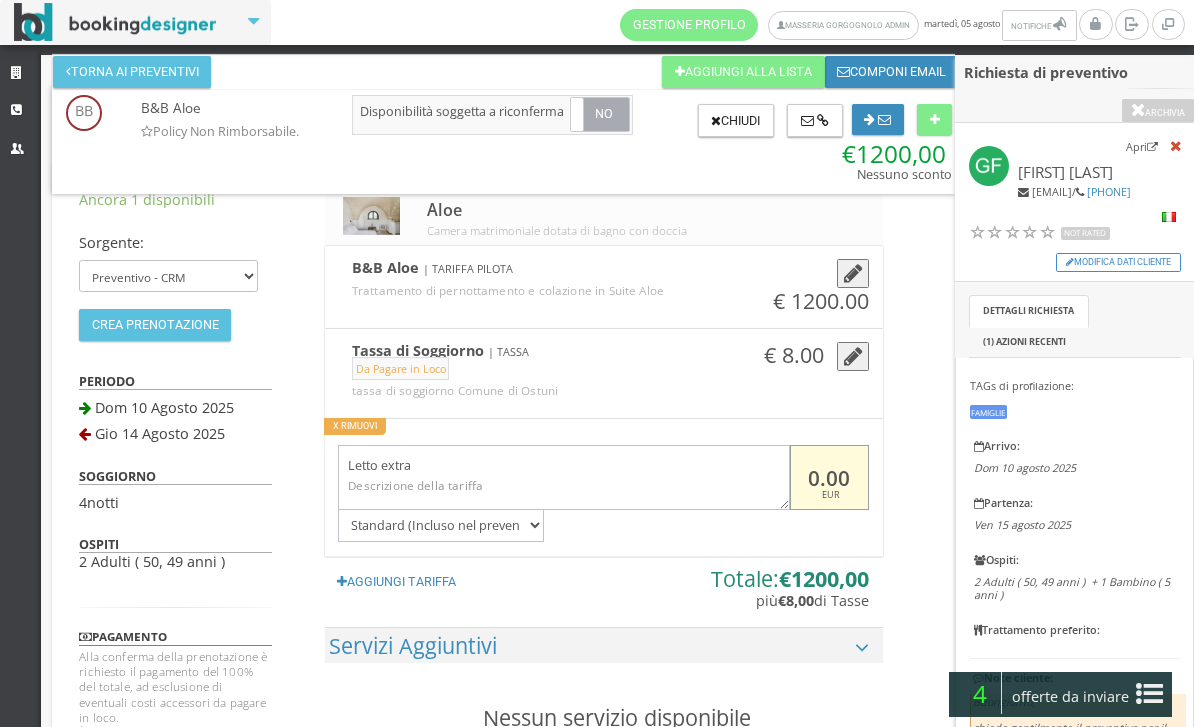 click on "0.00" at bounding box center (829, 477) 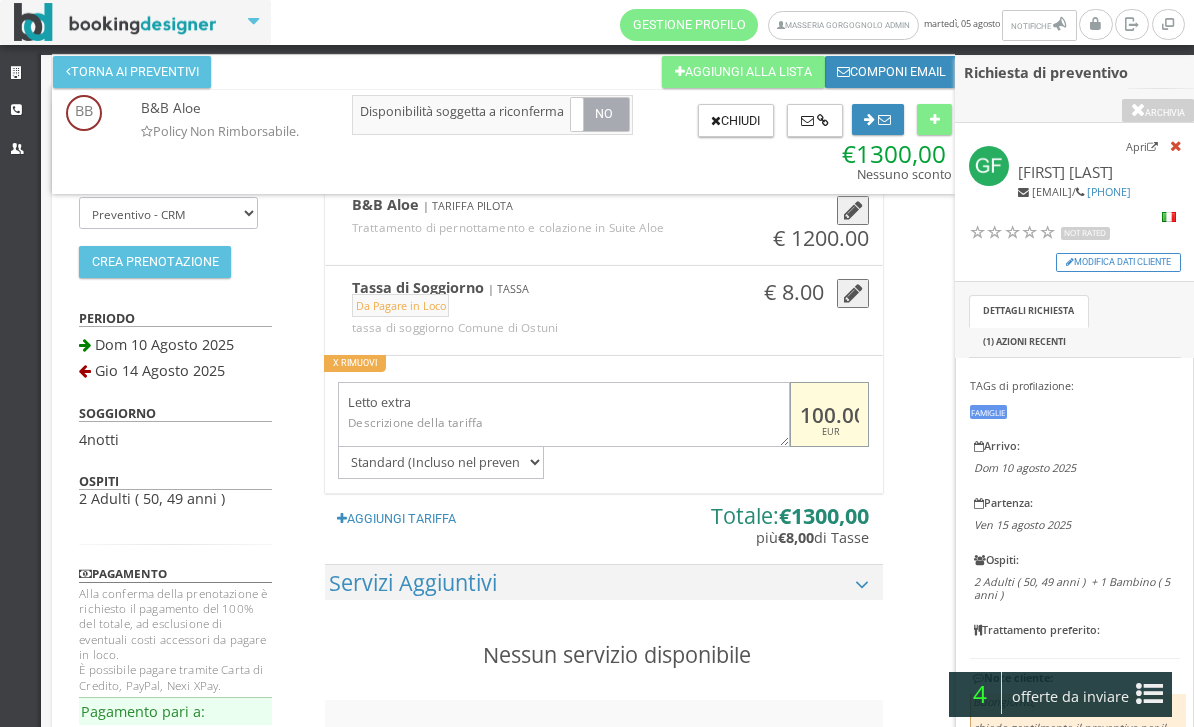 scroll, scrollTop: 118, scrollLeft: 0, axis: vertical 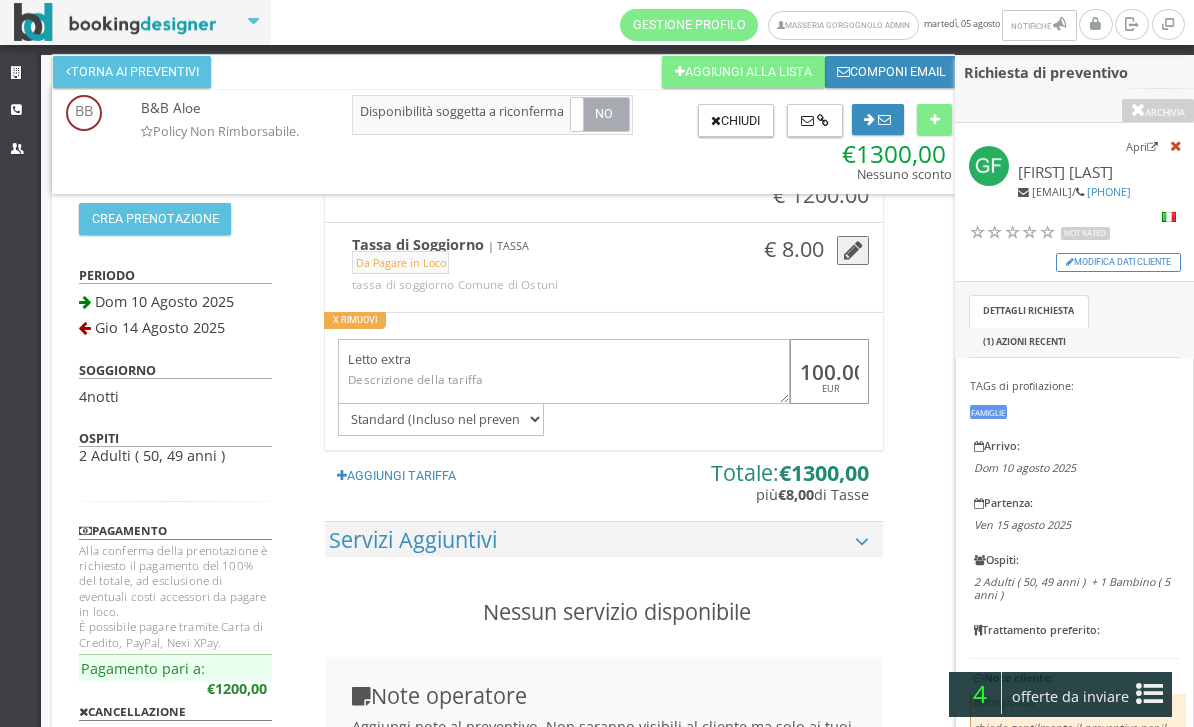 type on "100.00" 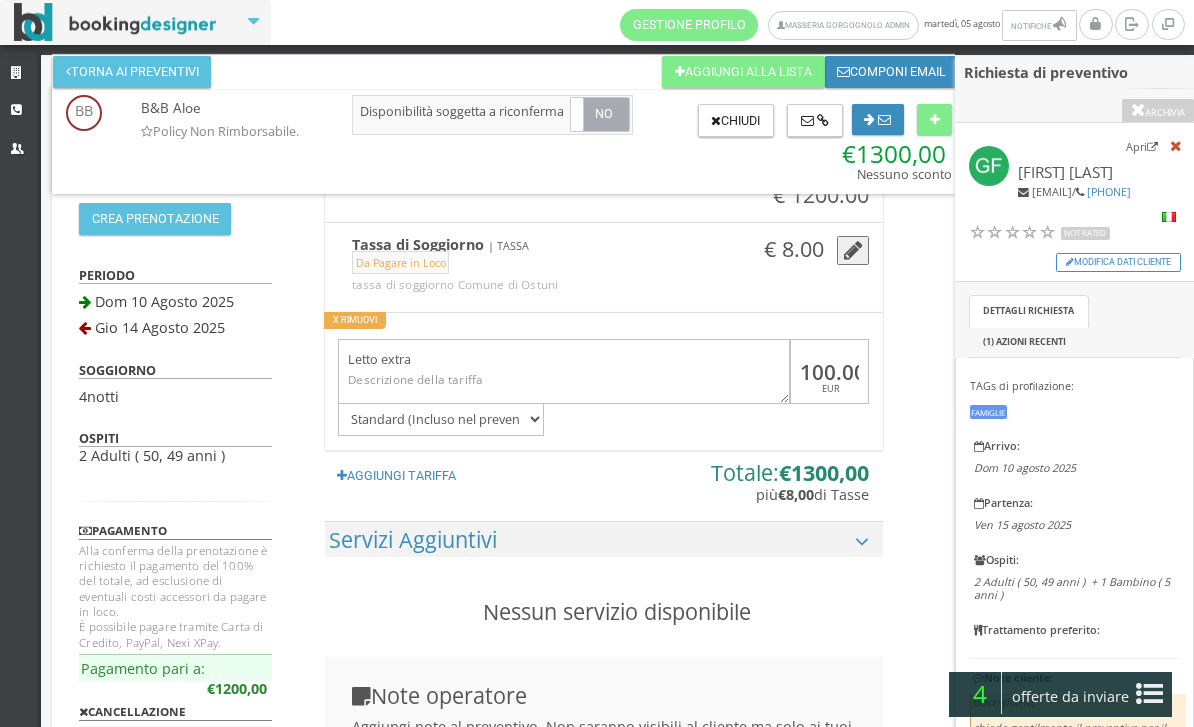click on "Ancora 1 disponibili
Sorgente:
Preventivo - CRM
Booking Engine
Crea Prenotazione
PERIODO
Dom 10 [MONTH] [YEAR]
Gio 14 [MONTH] [YEAR]
SOGGIORNO
4  notti
OSPITI
2 Adulti ( 50, 49 anni )
PAGAMENTO
Alla conferma della prenotazione è richiesto il pagamento del 100% del totale, ad esclusione di eventuali costi accessori da pagare in loco.
€  1200,00" at bounding box center (504, 516) 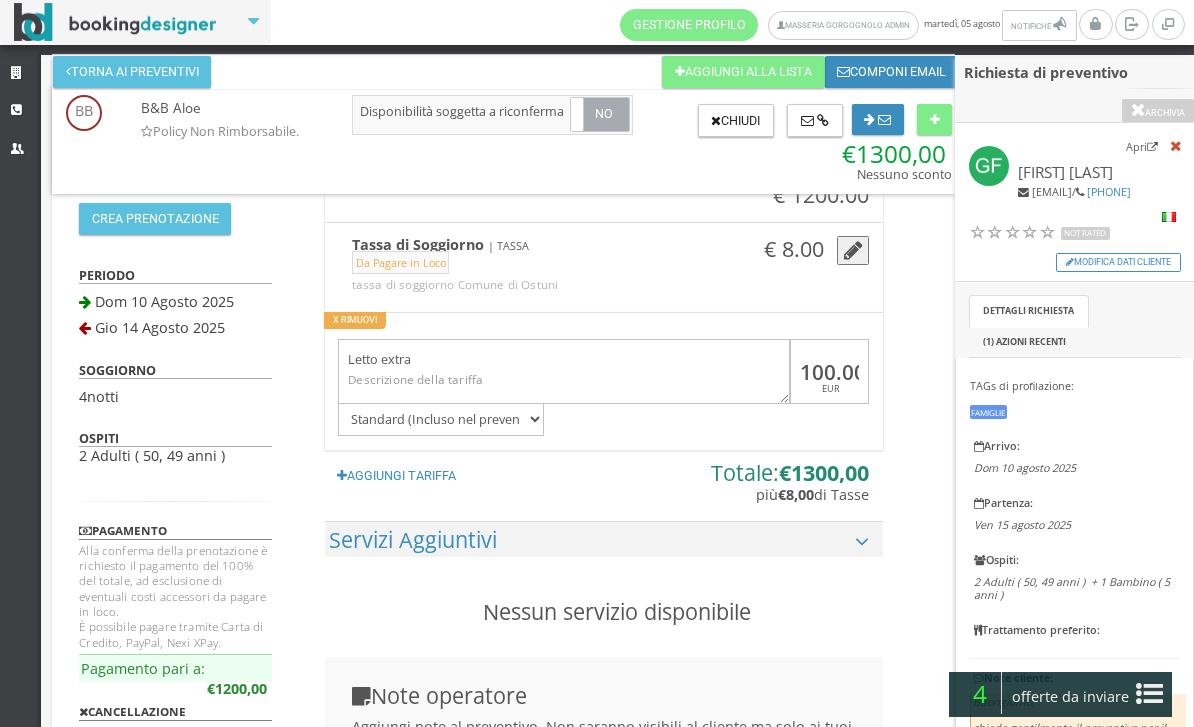 scroll, scrollTop: 73, scrollLeft: 0, axis: vertical 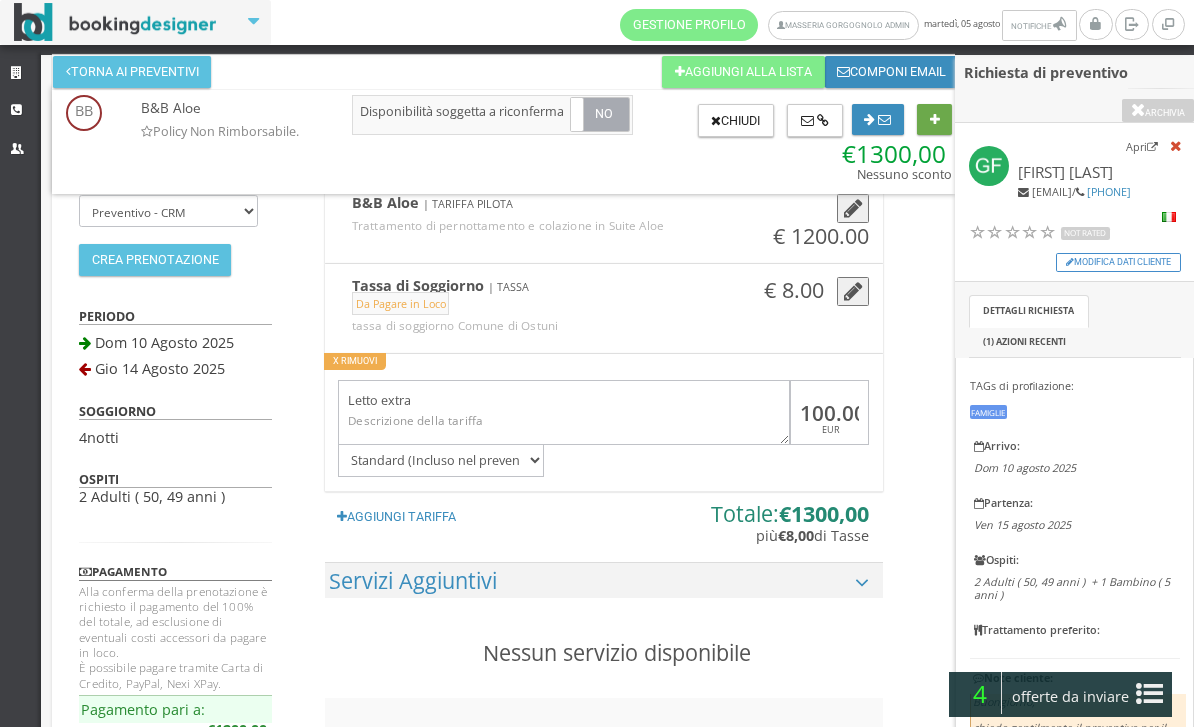 click at bounding box center [935, 120] 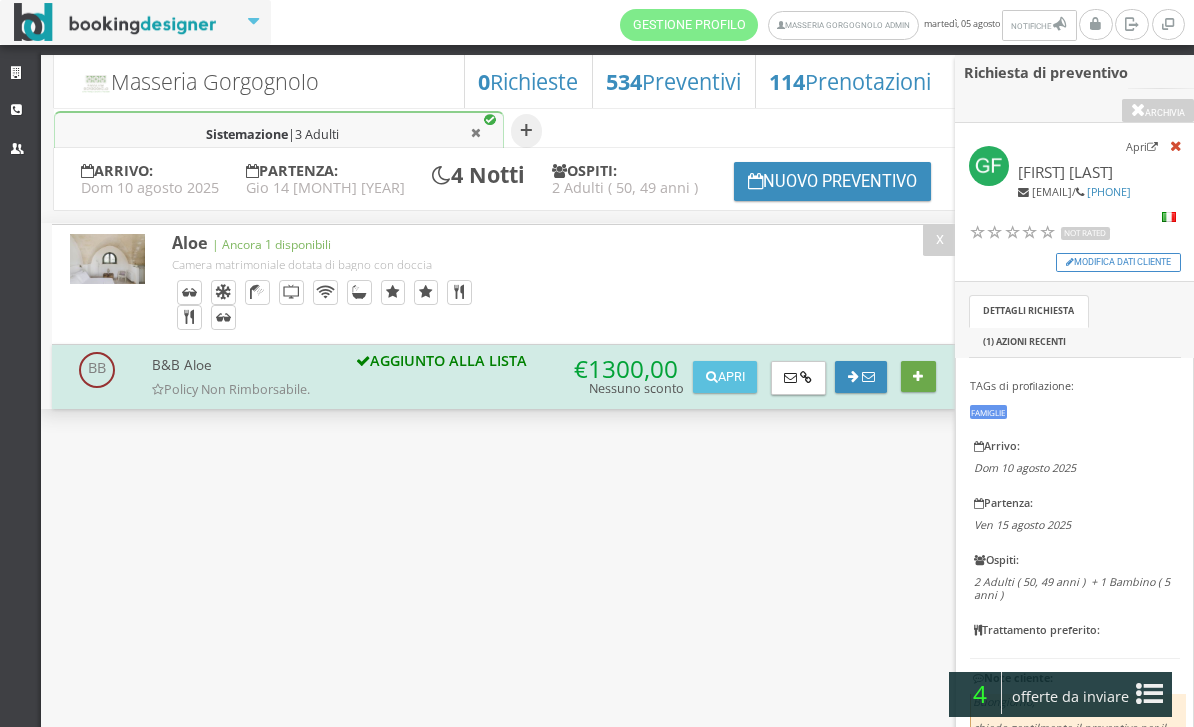 scroll, scrollTop: 0, scrollLeft: 0, axis: both 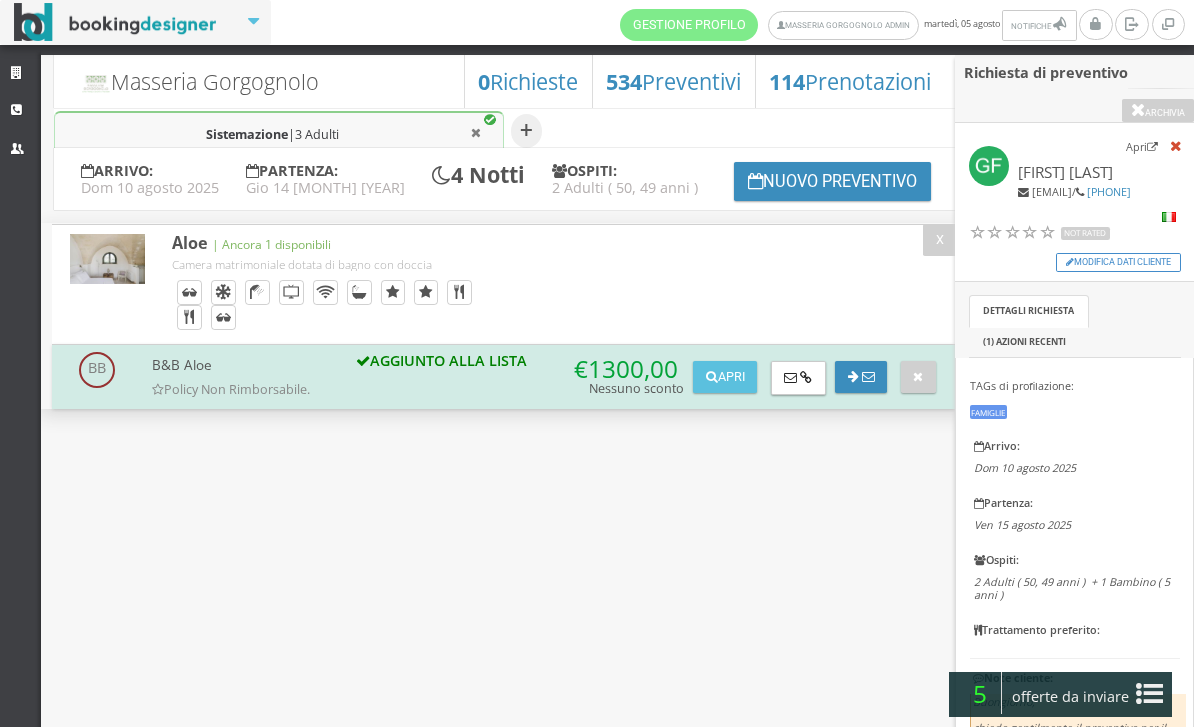 click at bounding box center [1149, 694] 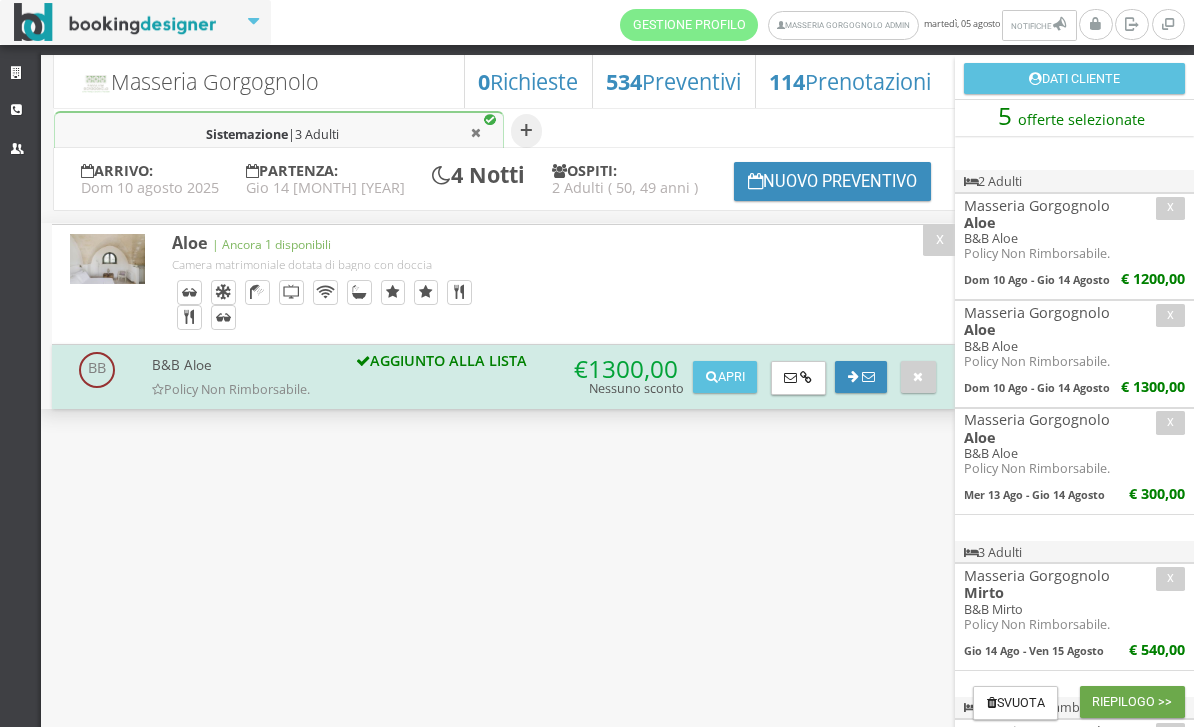 click on "Riepilogo >>" at bounding box center [1132, 702] 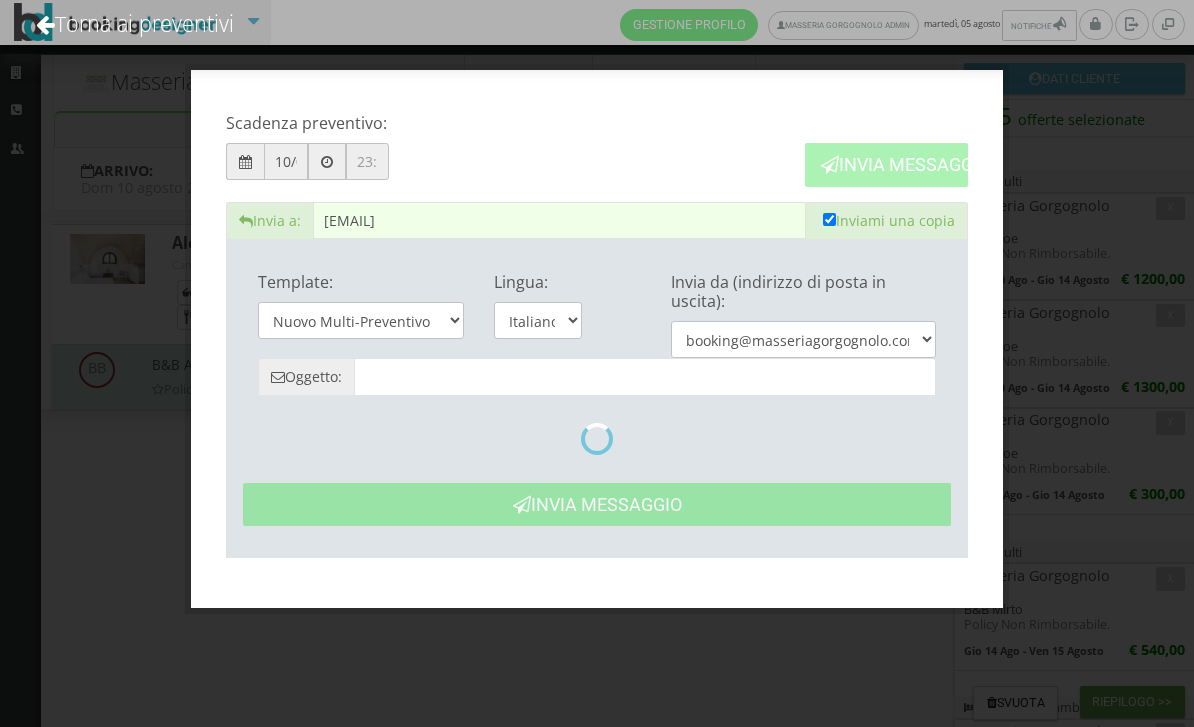 type on "Masseria Gorgognolo: Preventivo - [FIRST] [LAST]" 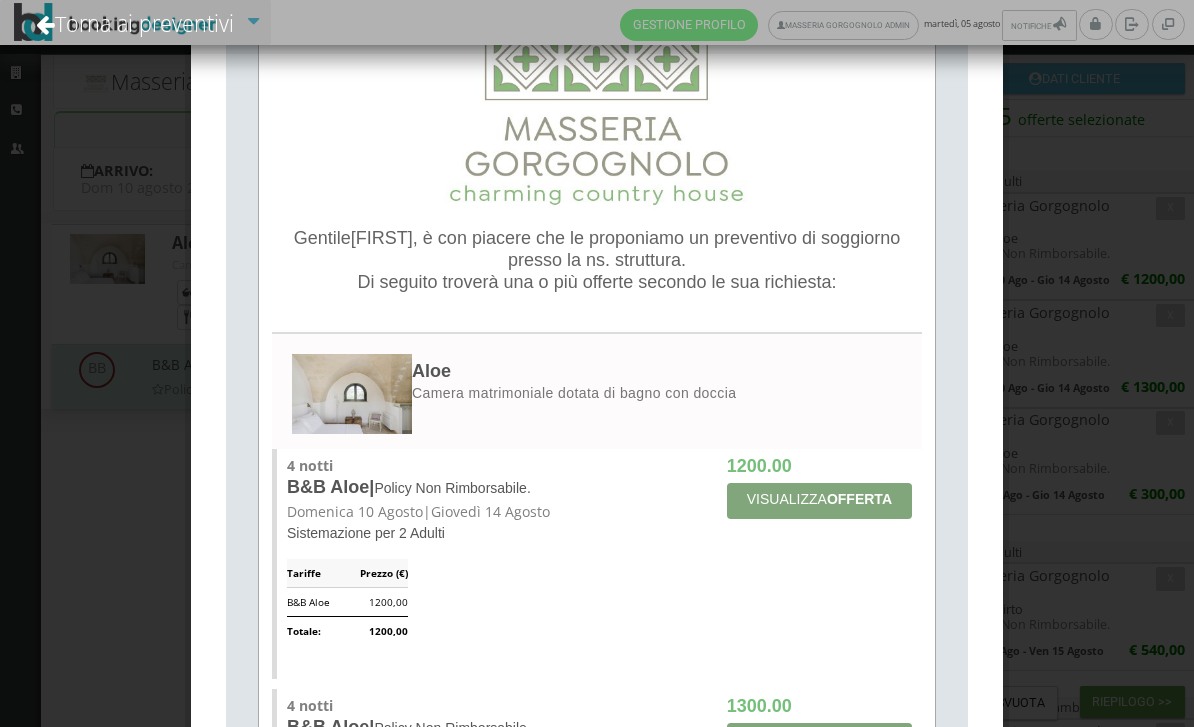 scroll, scrollTop: 470, scrollLeft: 0, axis: vertical 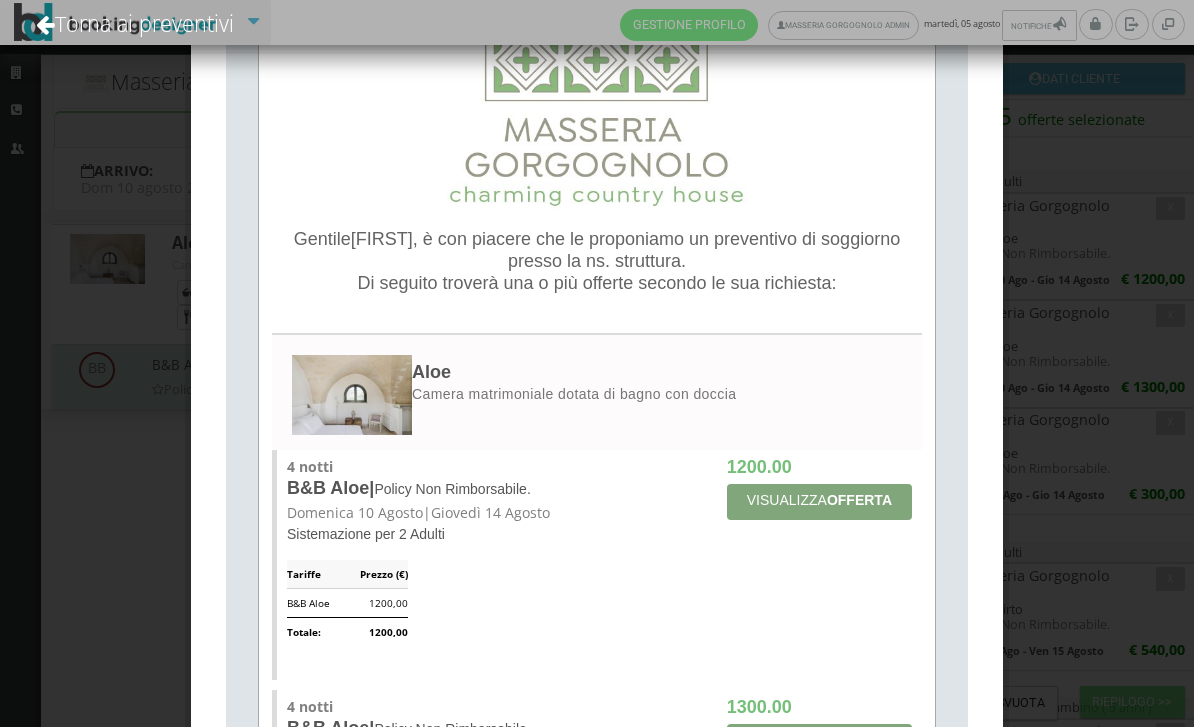 click on ", è con piacere che le proponiamo un preventivo di soggiorno presso la ns. struttura." at bounding box center [656, 250] 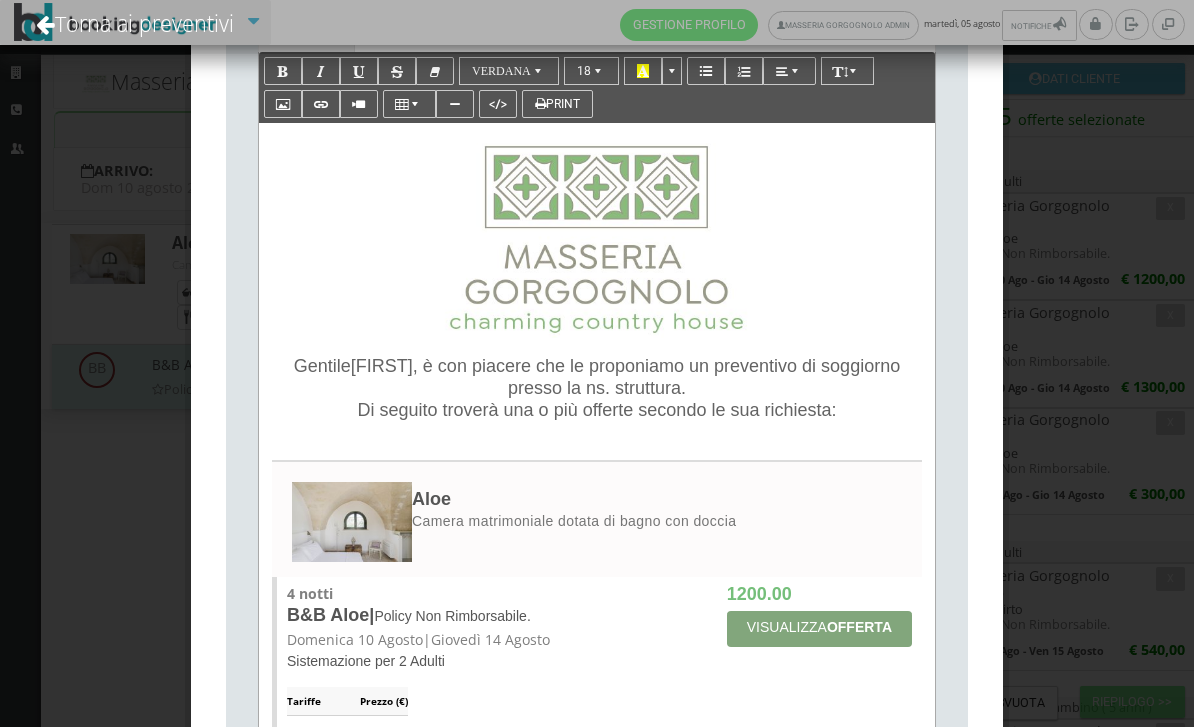 scroll, scrollTop: 432, scrollLeft: 0, axis: vertical 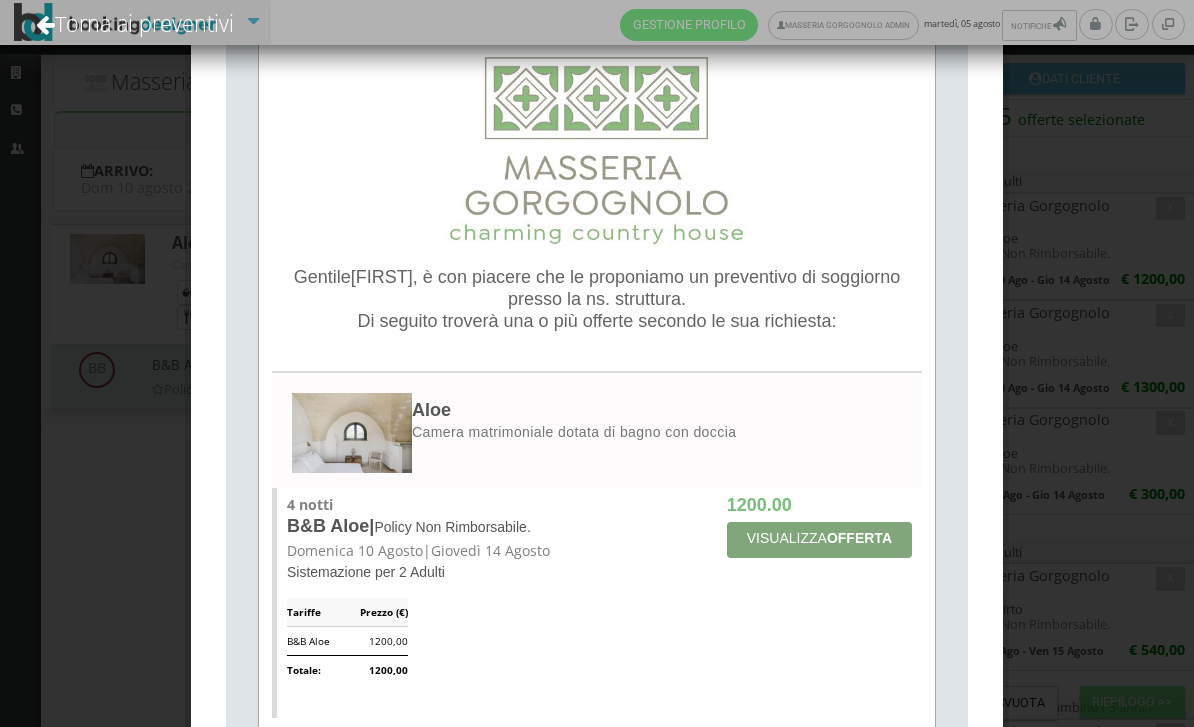 click on ", è con piacere che le proponiamo un preventivo di soggiorno presso la ns. struttura." at bounding box center (656, 288) 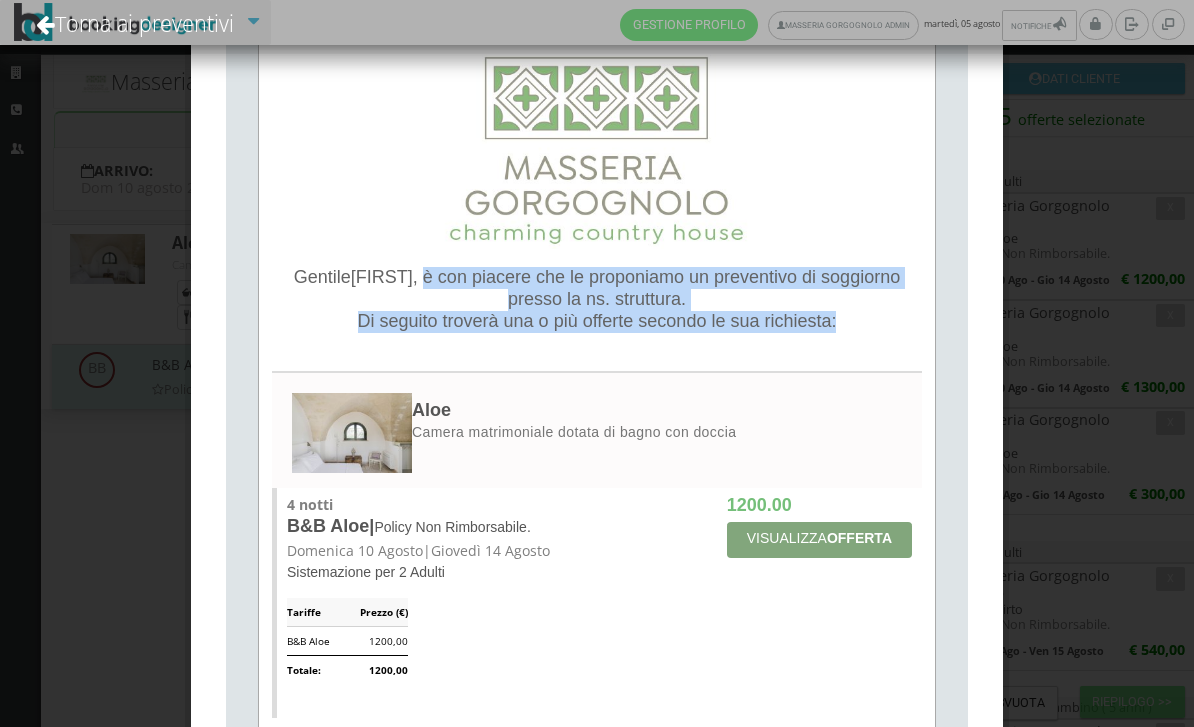 type 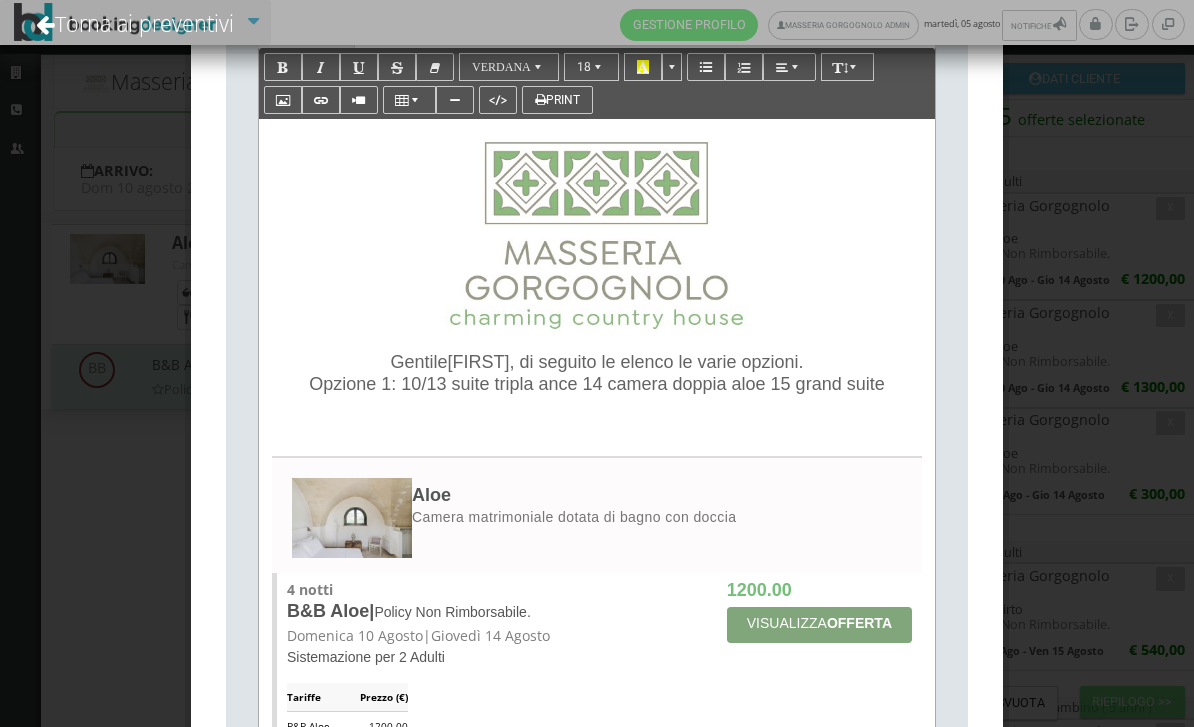 scroll, scrollTop: 348, scrollLeft: 0, axis: vertical 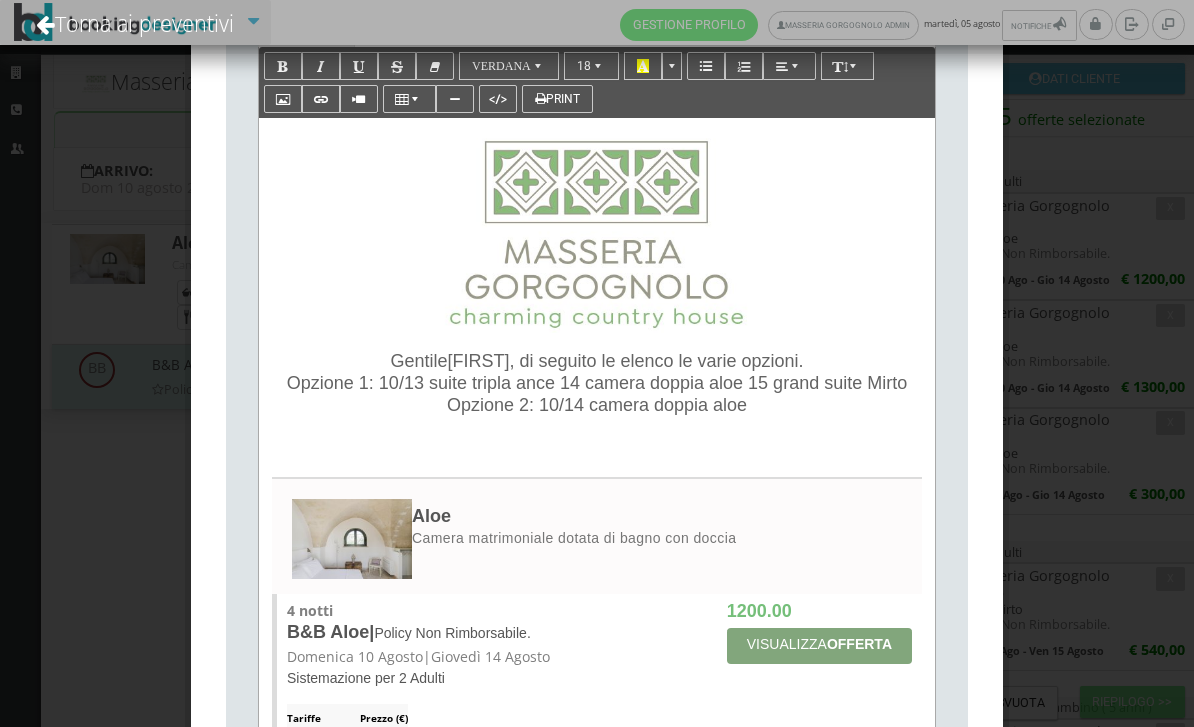 click on "Opzione 1: 10/13 suite tripla ance 14 camera doppia aloe 15 grand suite Mirto" at bounding box center (597, 383) 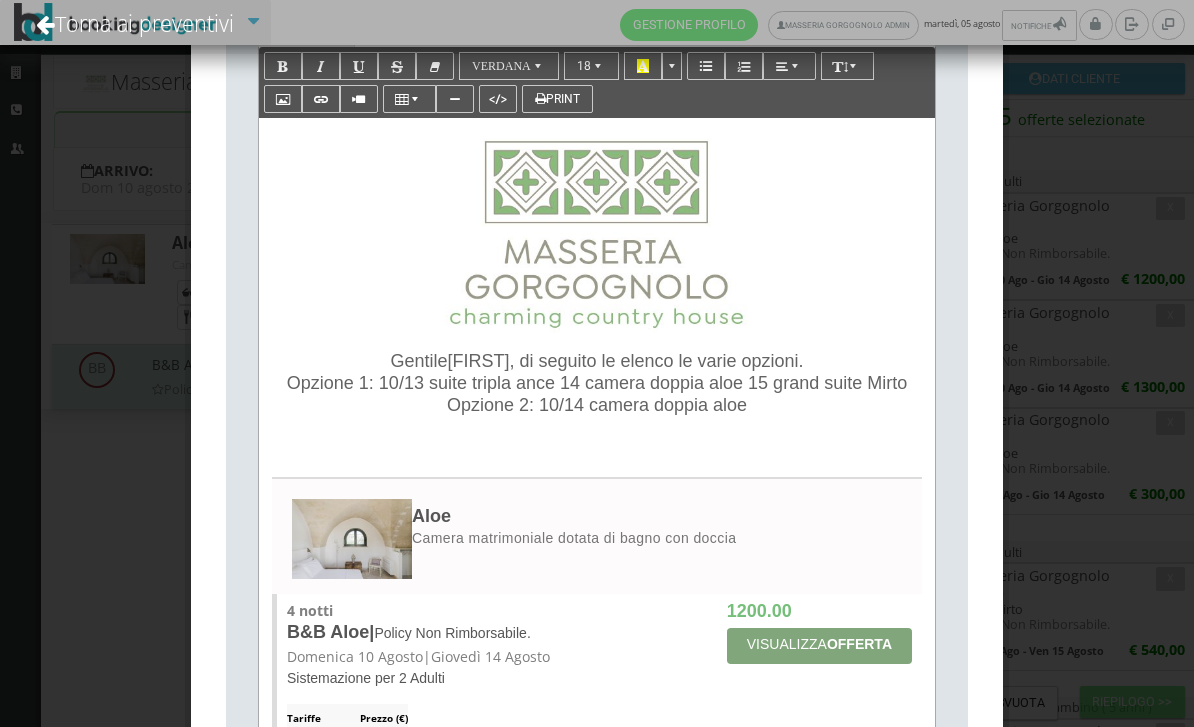 click on "Opzione 1: 10/13 suite tripla ance 14 camera doppia aloe 15 grand suite Mirto" at bounding box center [597, 383] 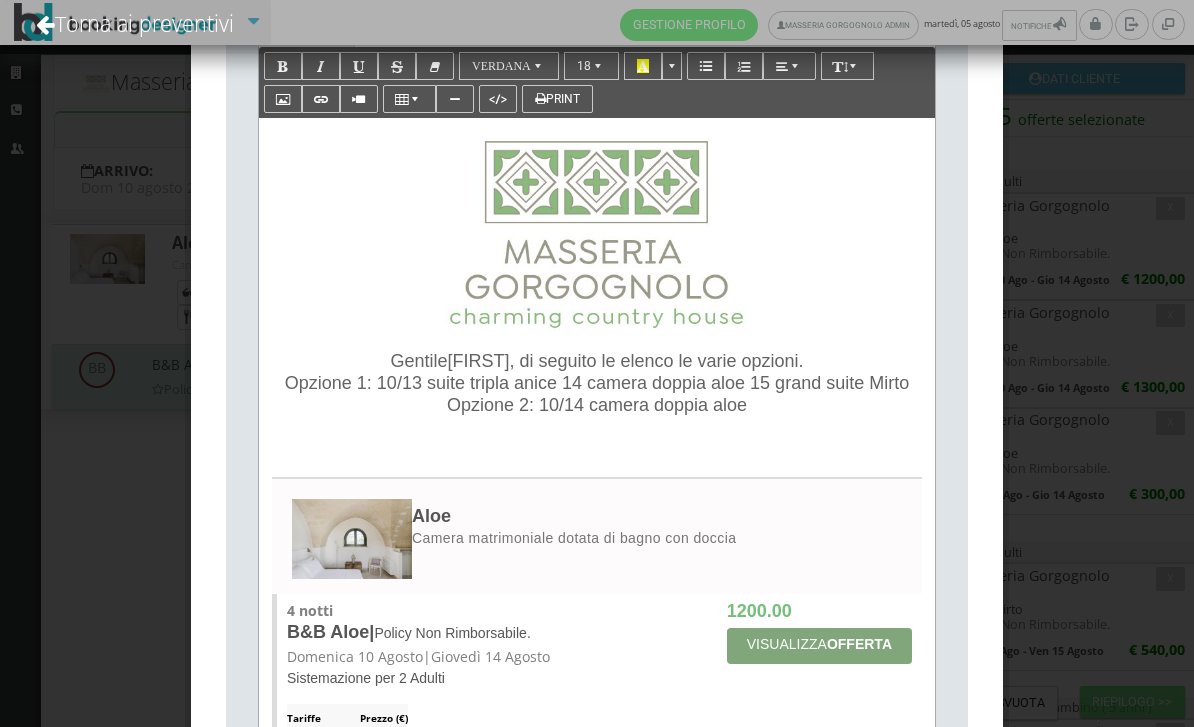 click on "Opzione 2: 10/14 camera doppia aloe" at bounding box center [597, 405] 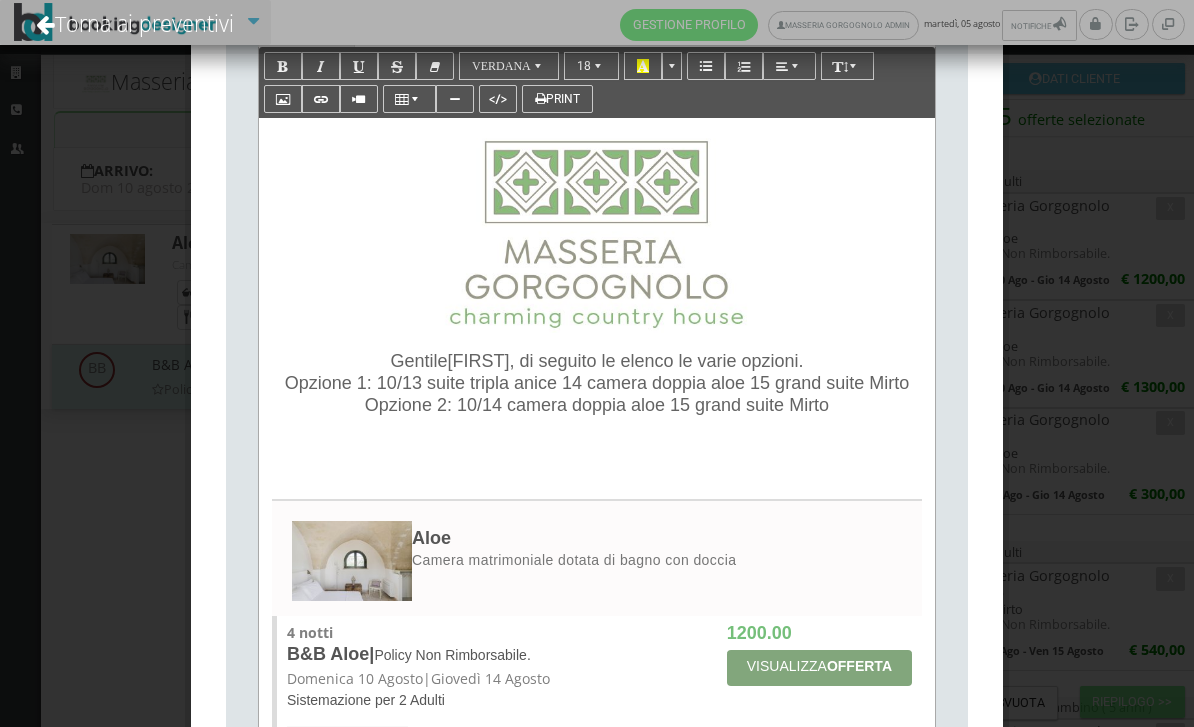 click on "Opzione 1: 10/13 suite tripla anice 14 camera doppia aloe 15 grand suite Mirto" at bounding box center (597, 383) 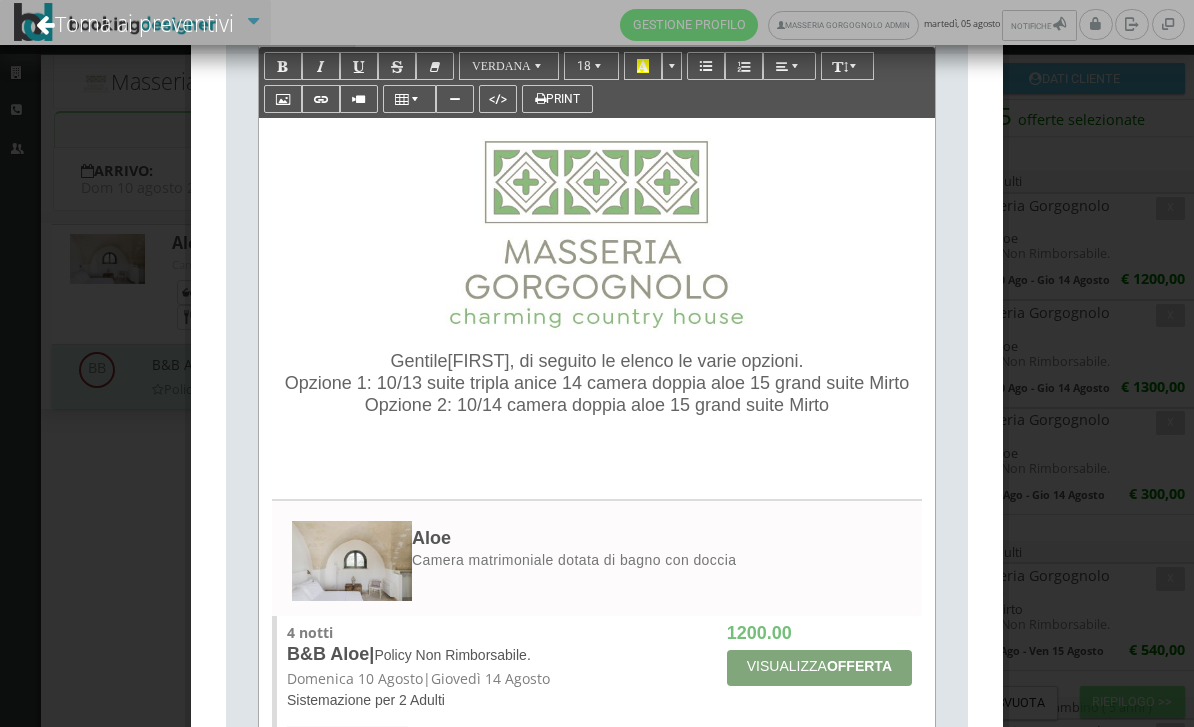 click on "Opzione 1: 10/13 suite tripla anice 14 camera doppia aloe 15 grand suite Mirto" at bounding box center (597, 384) 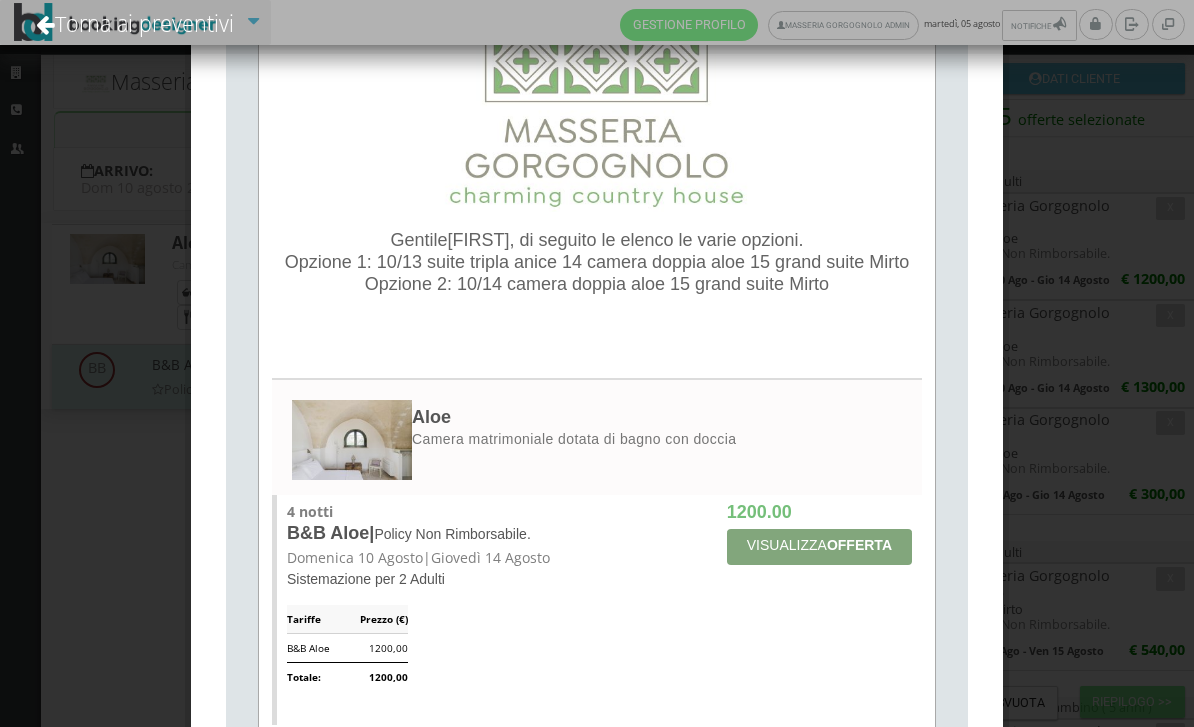 scroll, scrollTop: 408, scrollLeft: 0, axis: vertical 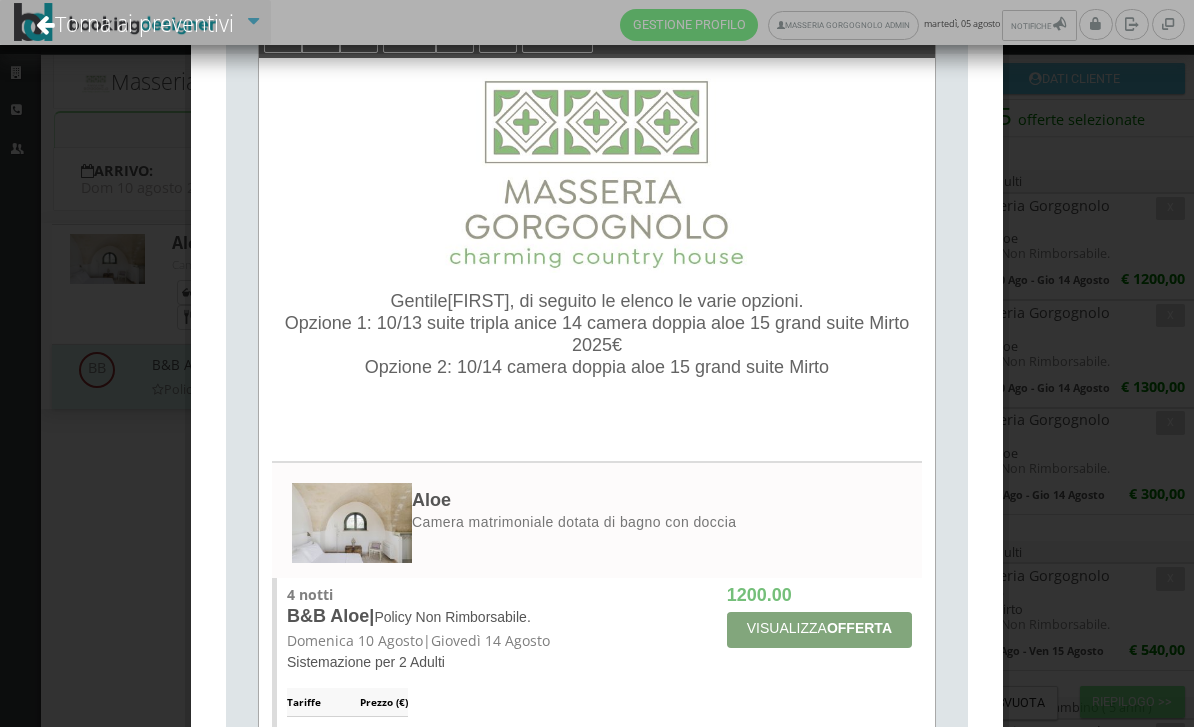 click on "Opzione 2: 10/14 camera doppia aloe 15 grand suite Mirto" at bounding box center [597, 368] 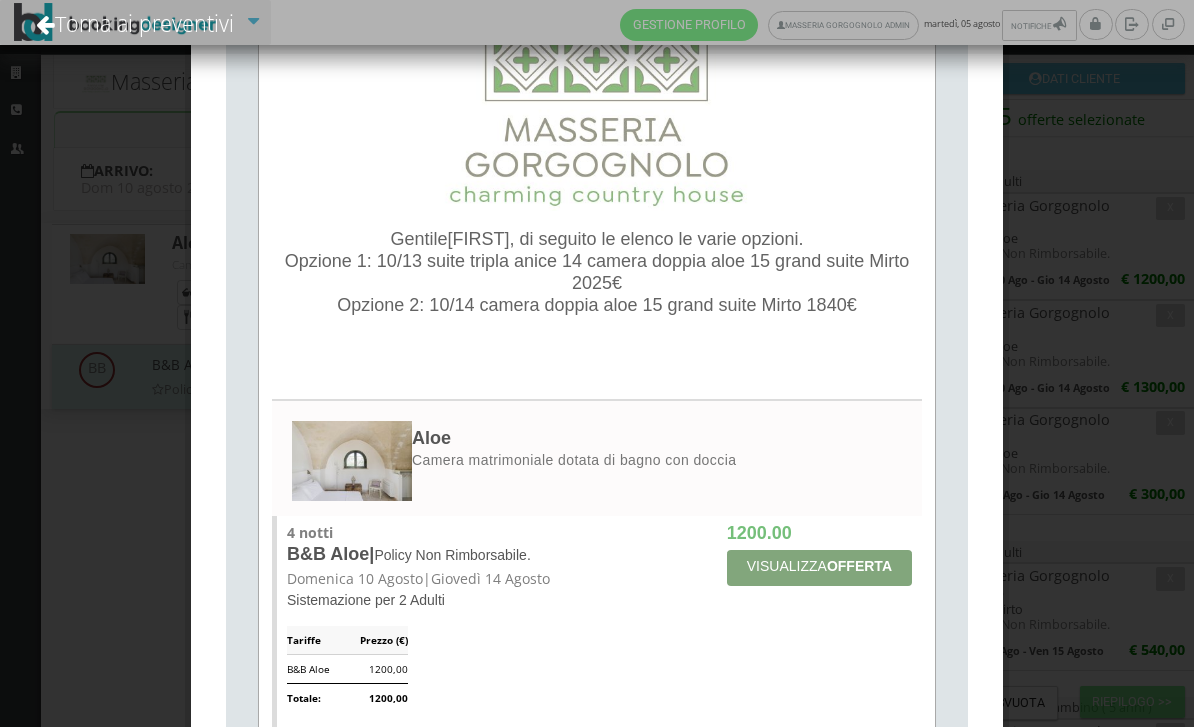 scroll, scrollTop: 363, scrollLeft: 0, axis: vertical 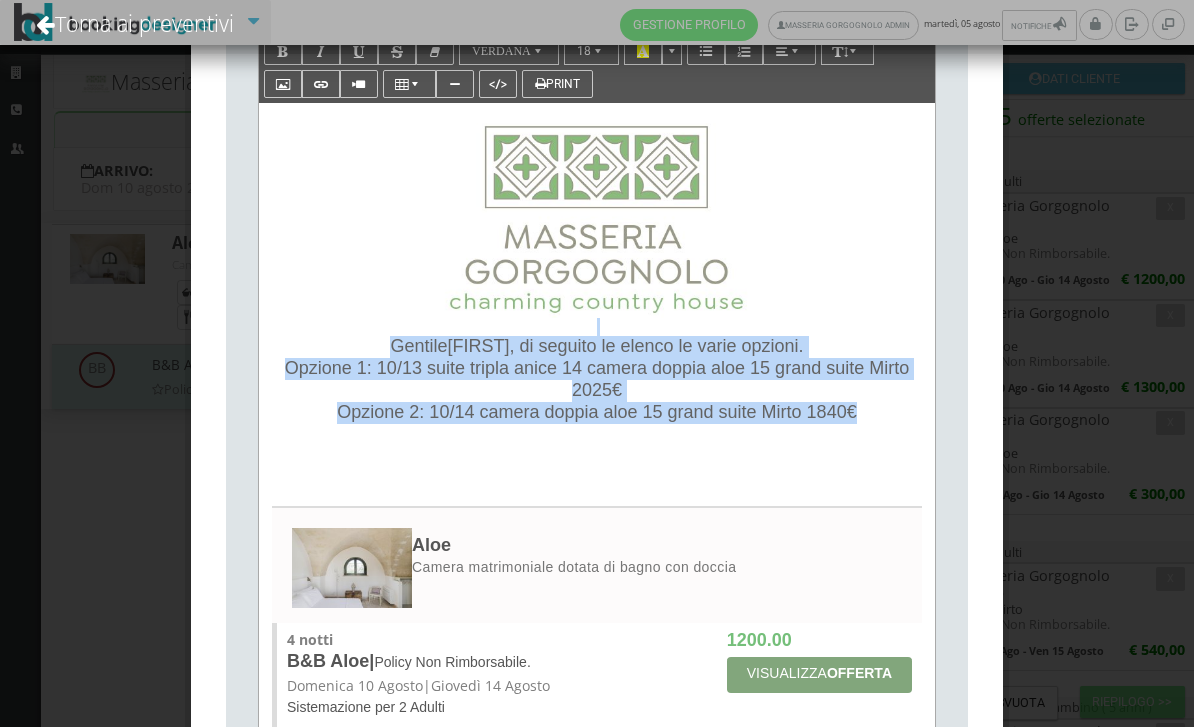 copy on "Gentile  [FIRST] , di seguito le elenco le varie opzioni.  Opzione 1: 10/13 suite tripla anice 14 camera doppia aloe 15 grand suite Mirto 2025€ Opzione 2: 10/14 camera doppia aloe 15 grand suite Mirto 1840€" 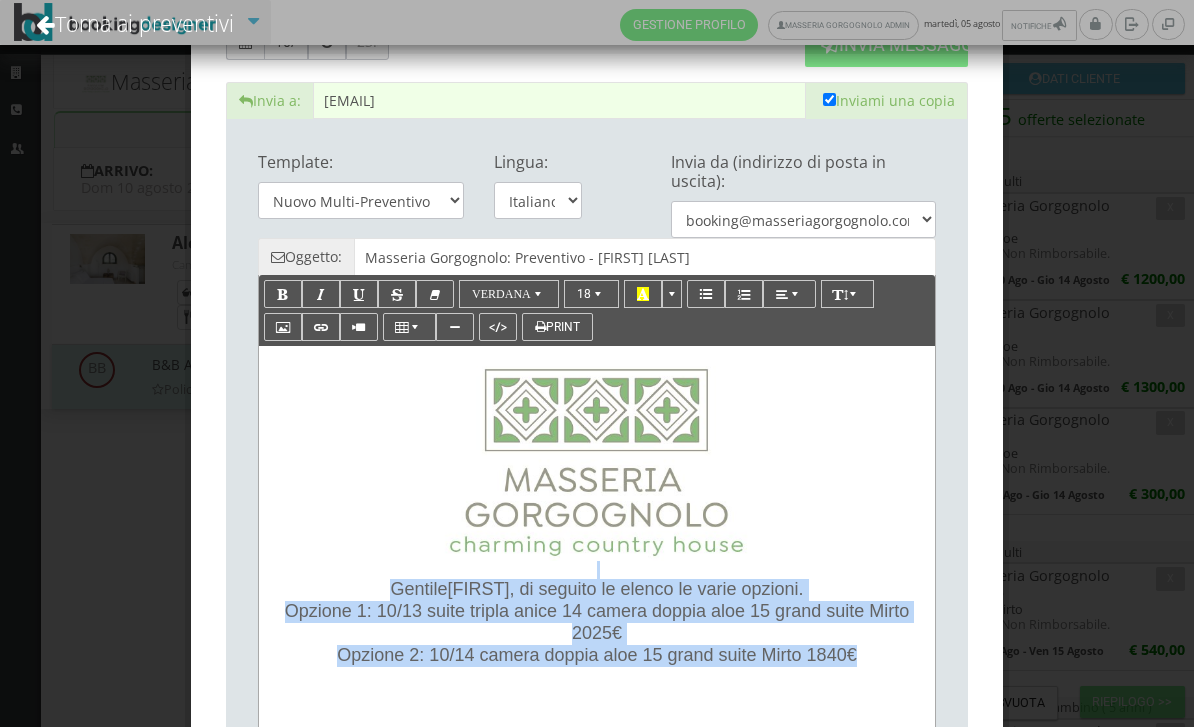 scroll, scrollTop: 71, scrollLeft: 0, axis: vertical 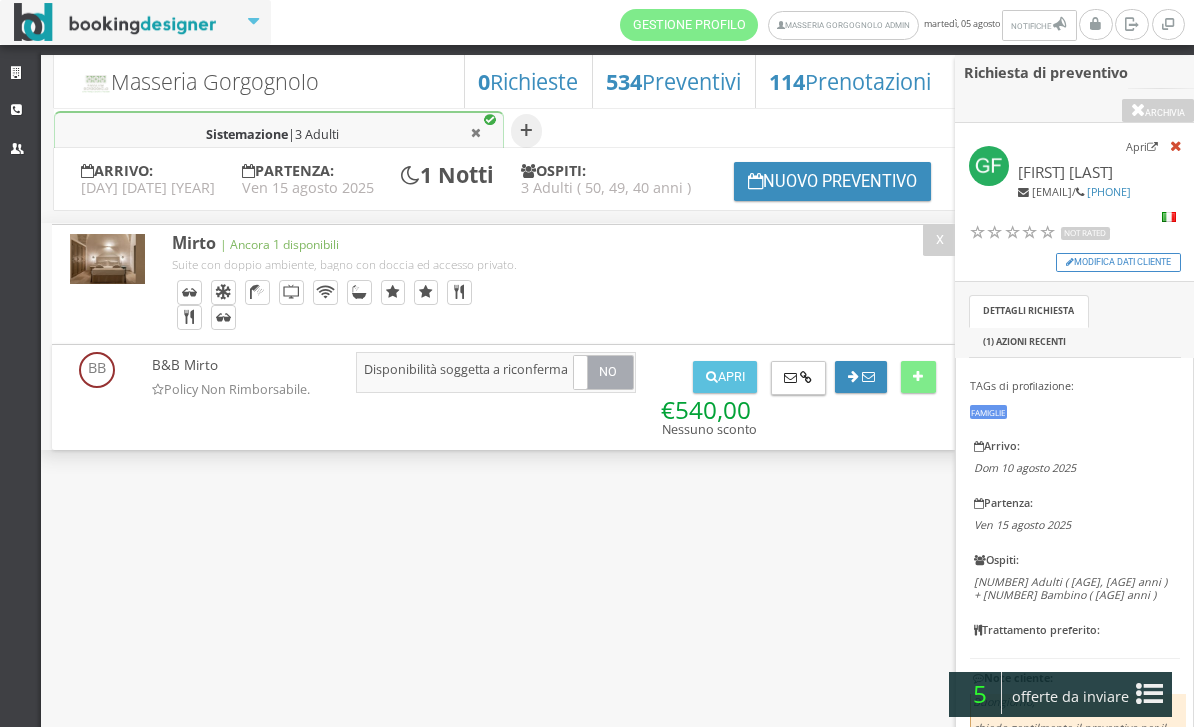 click at bounding box center (1149, 694) 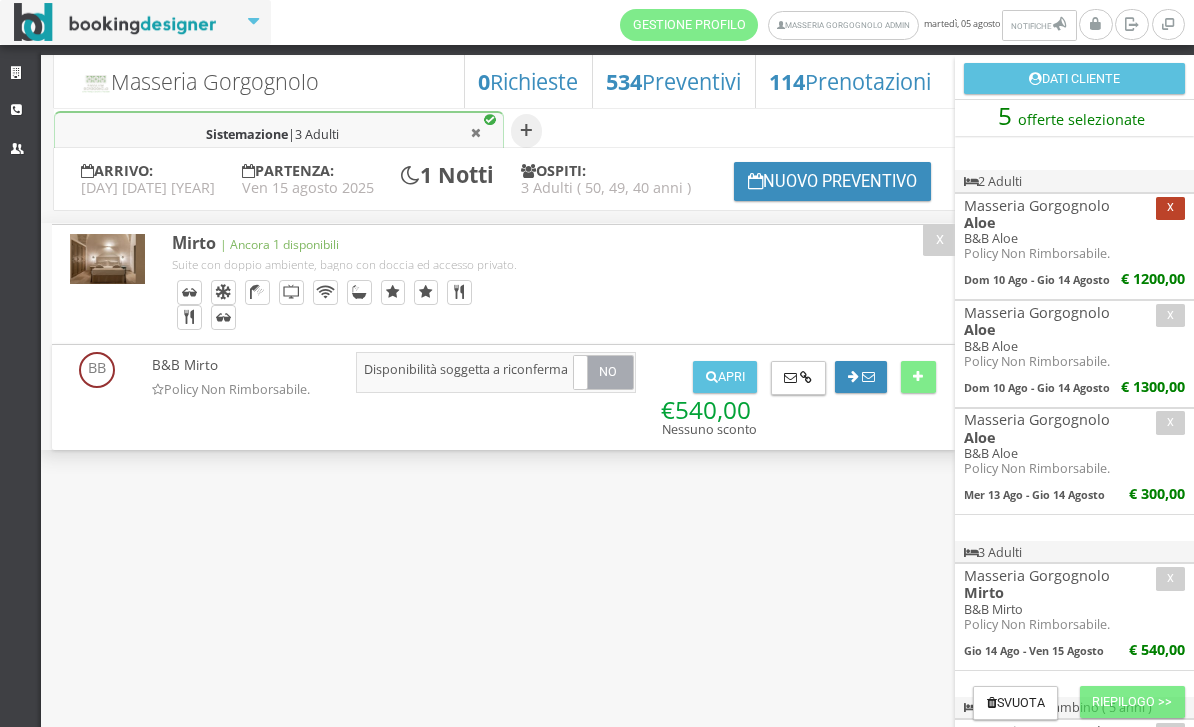 click on "x" at bounding box center (1170, 208) 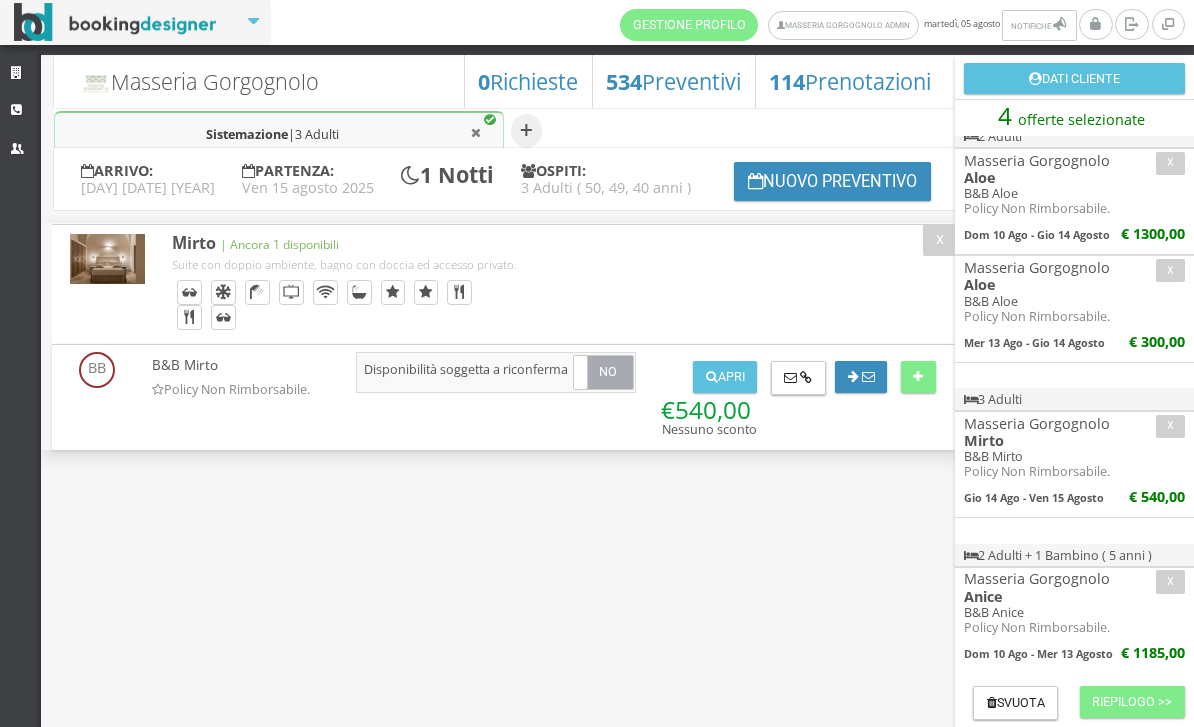scroll, scrollTop: 85, scrollLeft: 0, axis: vertical 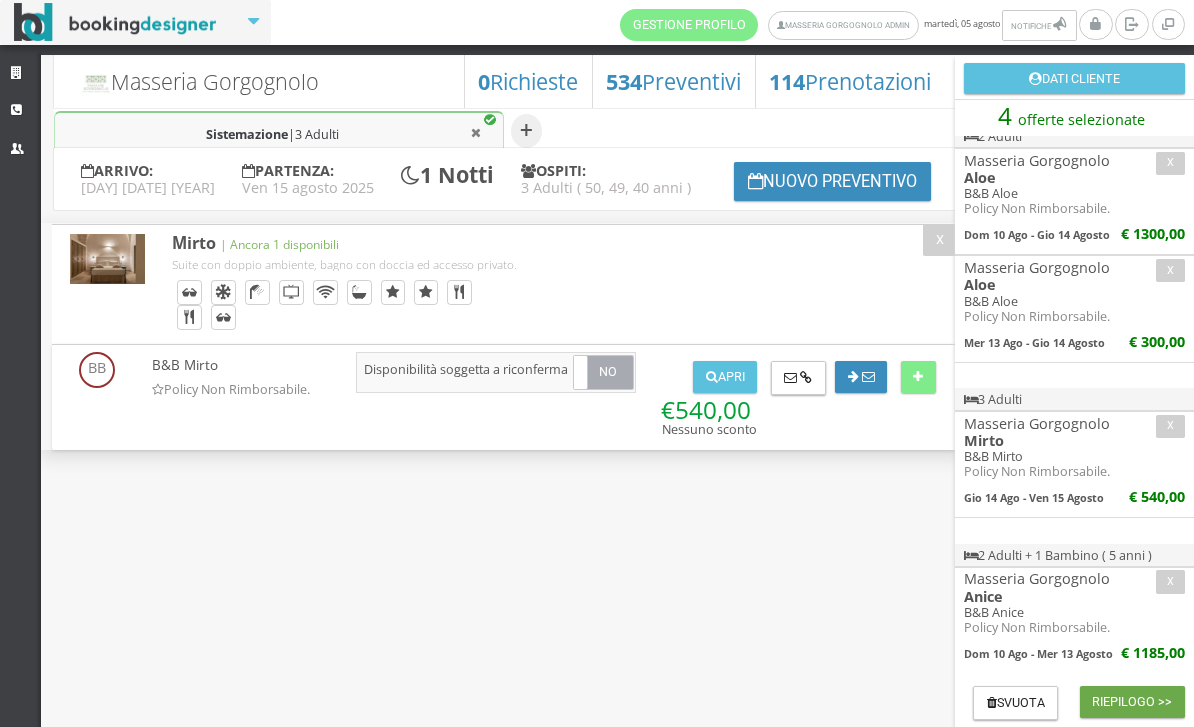 click on "Riepilogo >>" at bounding box center [1132, 702] 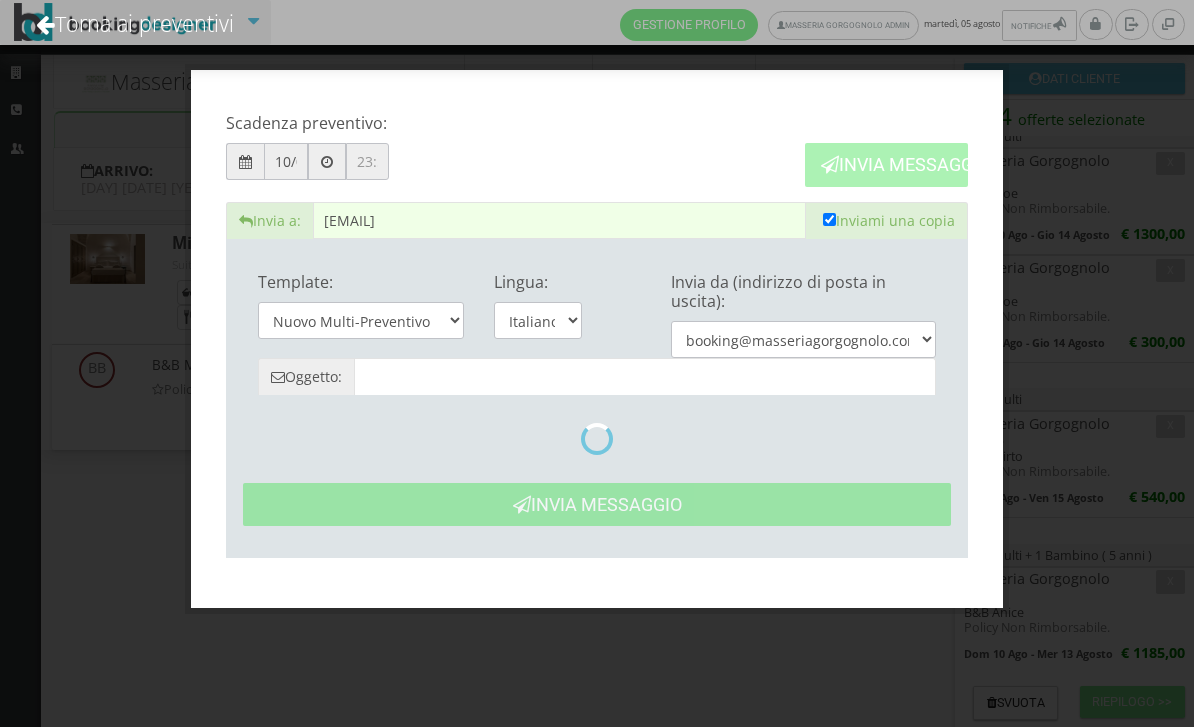 type on "Masseria Gorgognolo: Preventivo - [FIRST] [LAST]" 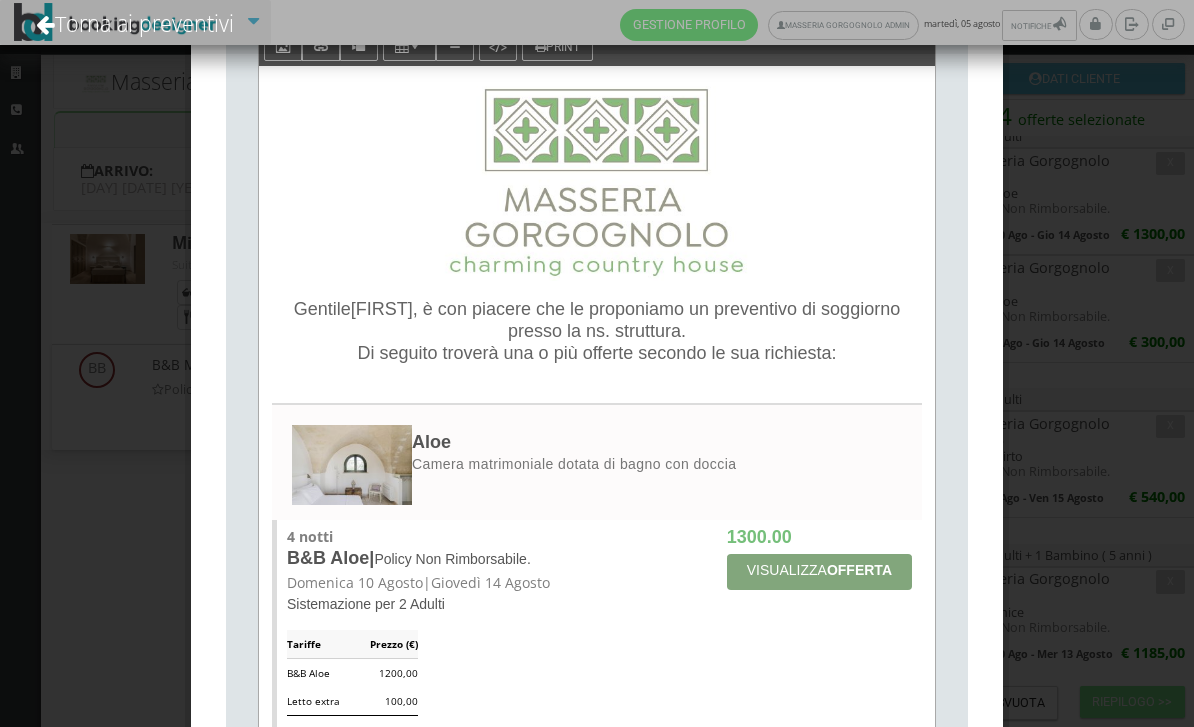 scroll, scrollTop: 401, scrollLeft: 0, axis: vertical 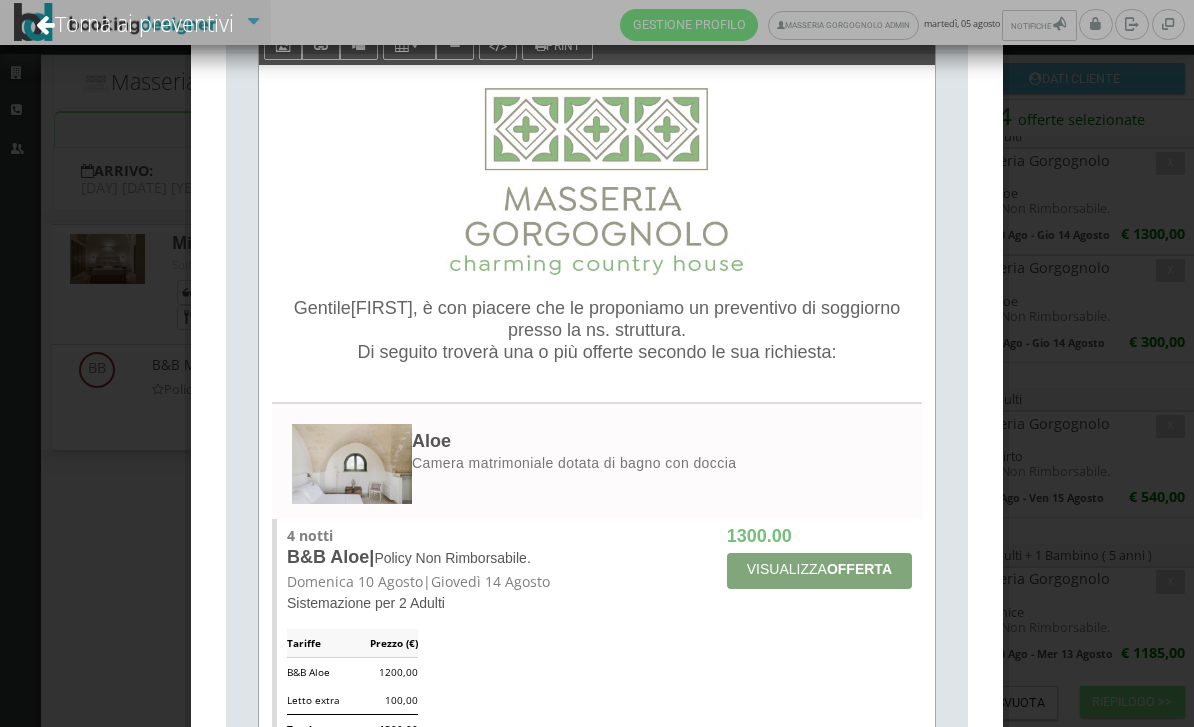 click on ", è con piacere che le proponiamo un preventivo di soggiorno presso la ns. struttura." at bounding box center (656, 319) 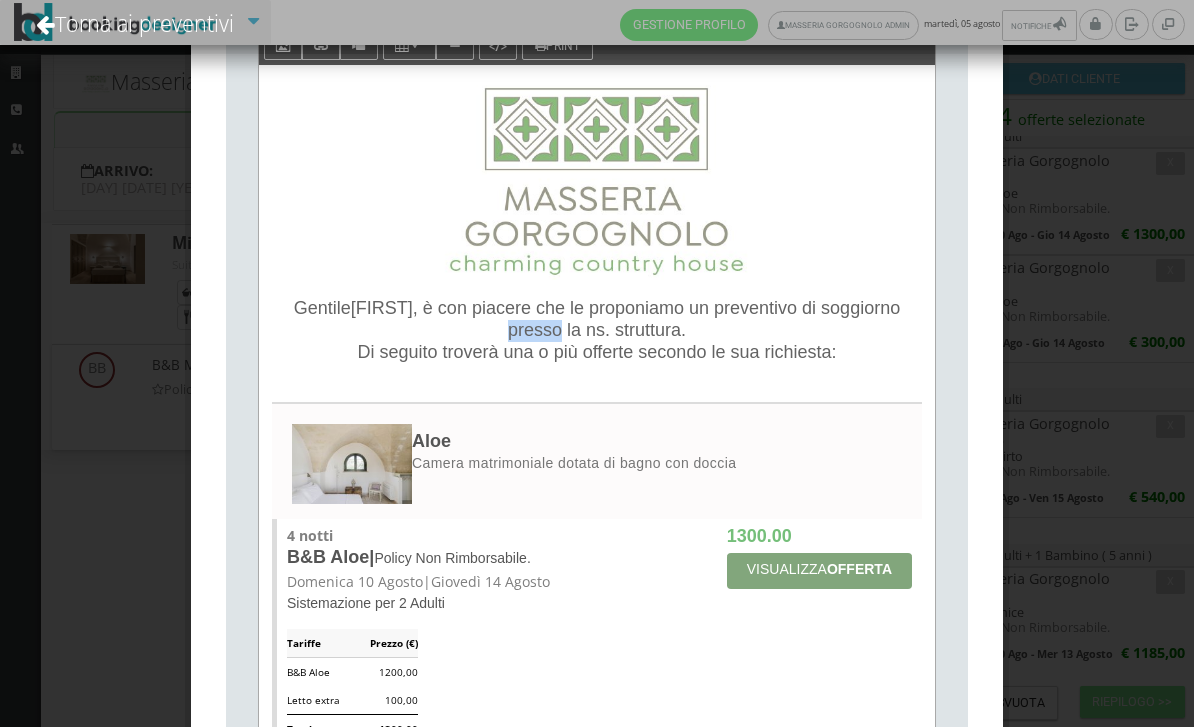 click on ", è con piacere che le proponiamo un preventivo di soggiorno presso la ns. struttura." at bounding box center (656, 319) 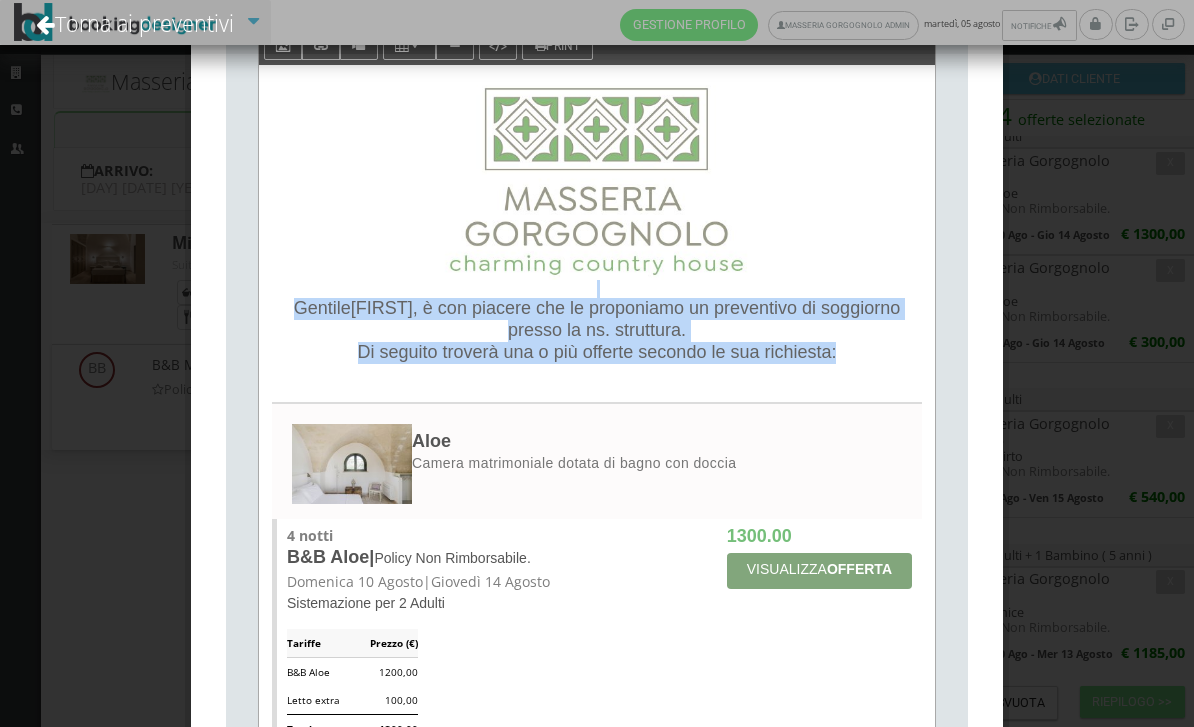 drag, startPoint x: 886, startPoint y: 359, endPoint x: 332, endPoint y: 290, distance: 558.2804 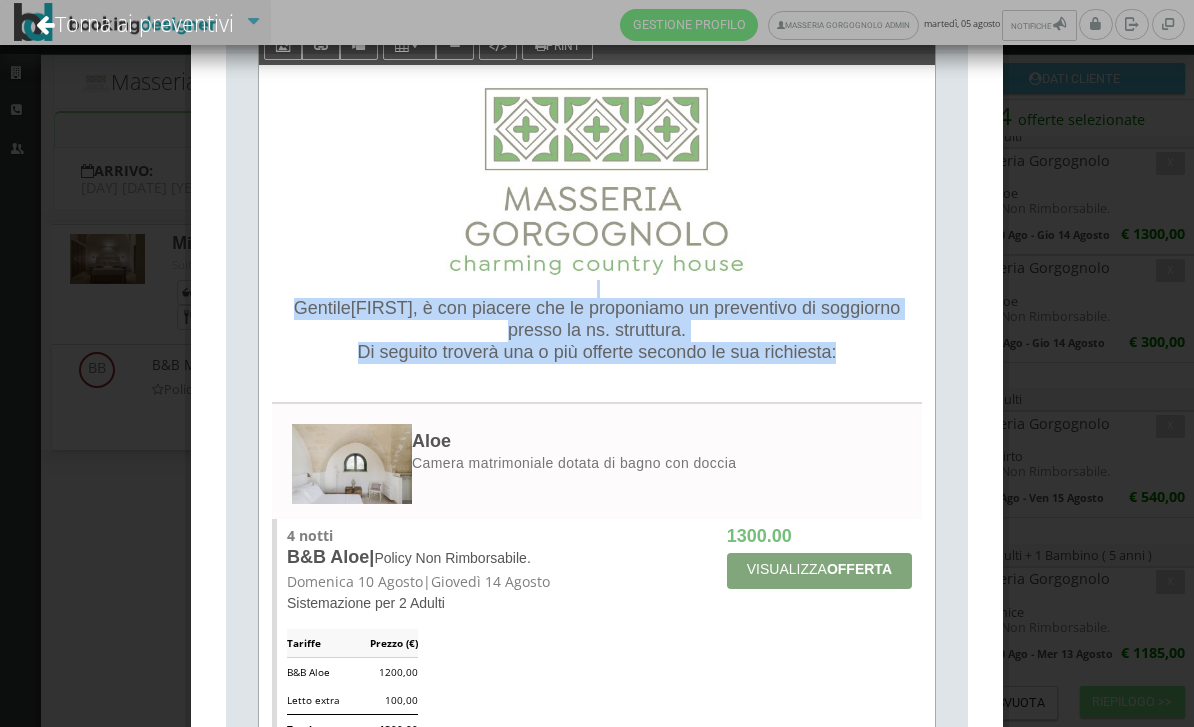 click on "Gentile [FIRST] , è con piacere che le proponiamo un preventivo di soggiorno presso la ns. struttura. Di seguito troverà una o più offerte secondo le sua richiesta:
Aloe Camera matrimoniale dotata di bagno con doccia [PRICE]
VISUALIZZA  OFFERTA
[NUMBER] notti B&B Aloe|  Policy Non Rimborsabile. [DATE]  |  [DATE] Sistemazione per [NUMBER] Adulti
Tariffe
Prezzo (€)
B&B Aloe               [PRICE] Letto extra               [PRICE] Totale:   [PRICE]
[PRICE]
VISUALIZZA  OFFERTA
[NUMBER] notti B&B Aloe|  Policy Non Rimborsabile. [DATE]  |  [DATE] Sistemazione per [NUMBER] Adulti
Tariffe
Prezzo (€)
B&B Aloe               [PRICE] Totale:   [PRICE]
Mirto Suite con doppio ambiente, bagno con doccia ed accesso privato. [PRICE]
VISUALIZZA  OFFERTA
[NUMBER] notti B&B Mirto|  Policy Non Rimborsabile.  |" at bounding box center [597, 1171] 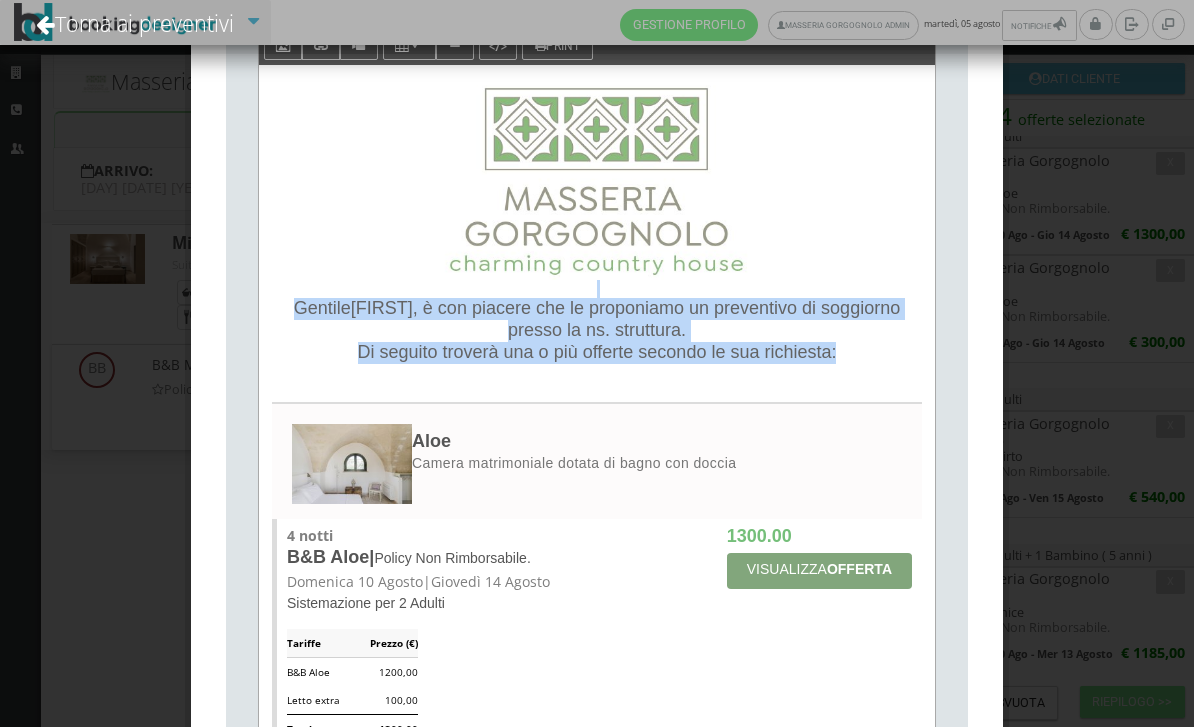 paste 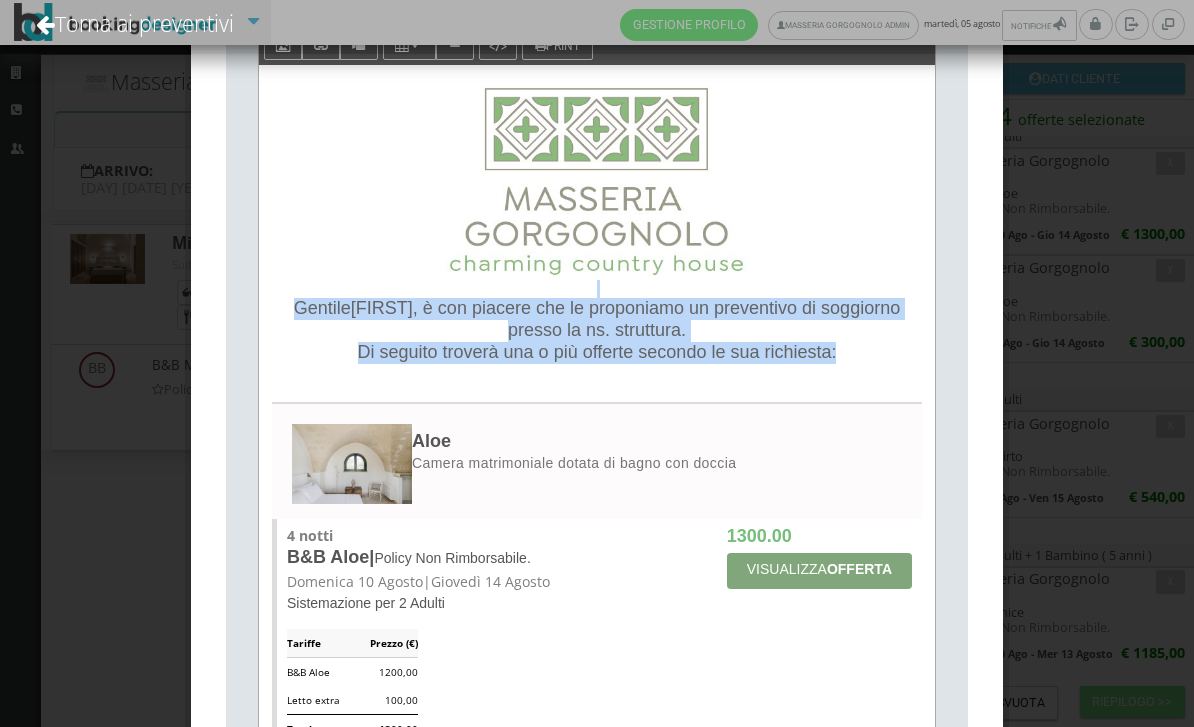 type 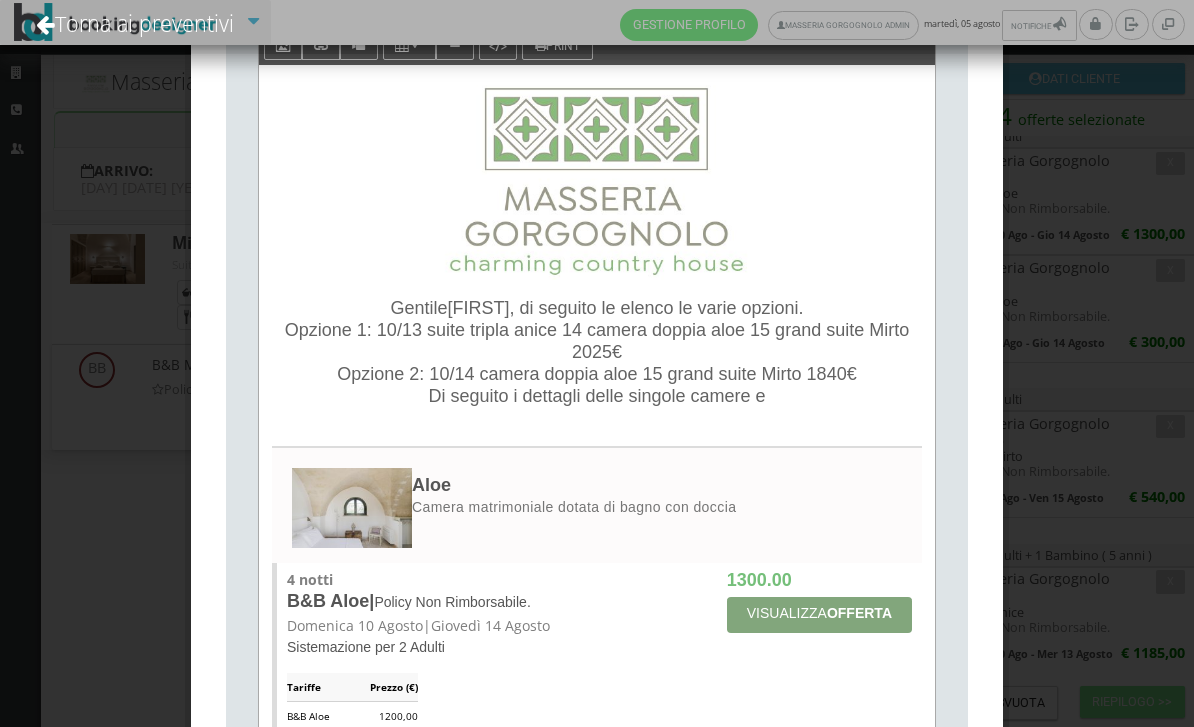 click on "Di seguito i dettagli delle singole camere e" at bounding box center [596, 396] 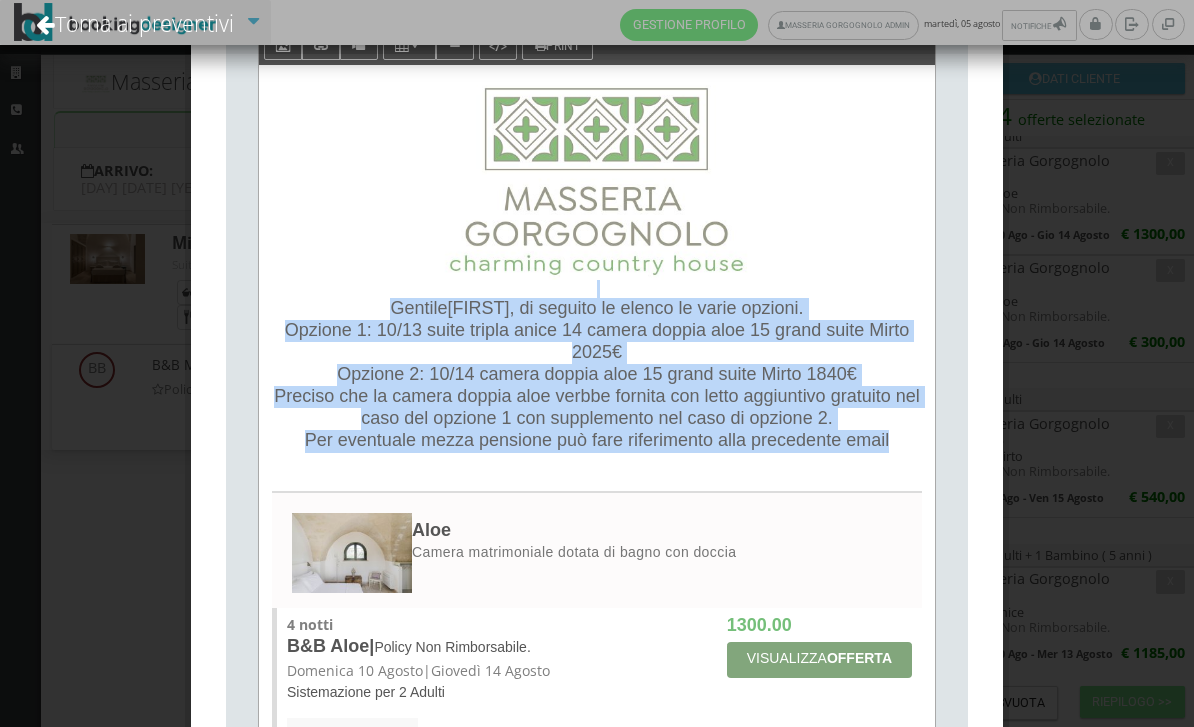 copy on "Gentile  Giada , di seguito le elenco le varie opzioni.  Opzione 1: 10/13 suite tripla anice 14 camera doppia aloe 15 grand suite Mirto 2025€ Opzione 2: 10/14 camera doppia aloe 15 grand suite Mirto 1840€ Preciso che la camera doppia aloe verbbe fornita con letto aggiuntivo gratuito nel caso del opzione 1 con supplemento nel caso di opzione 2. Per eventuale mezza pensione può fare riferimento alla precedente email" 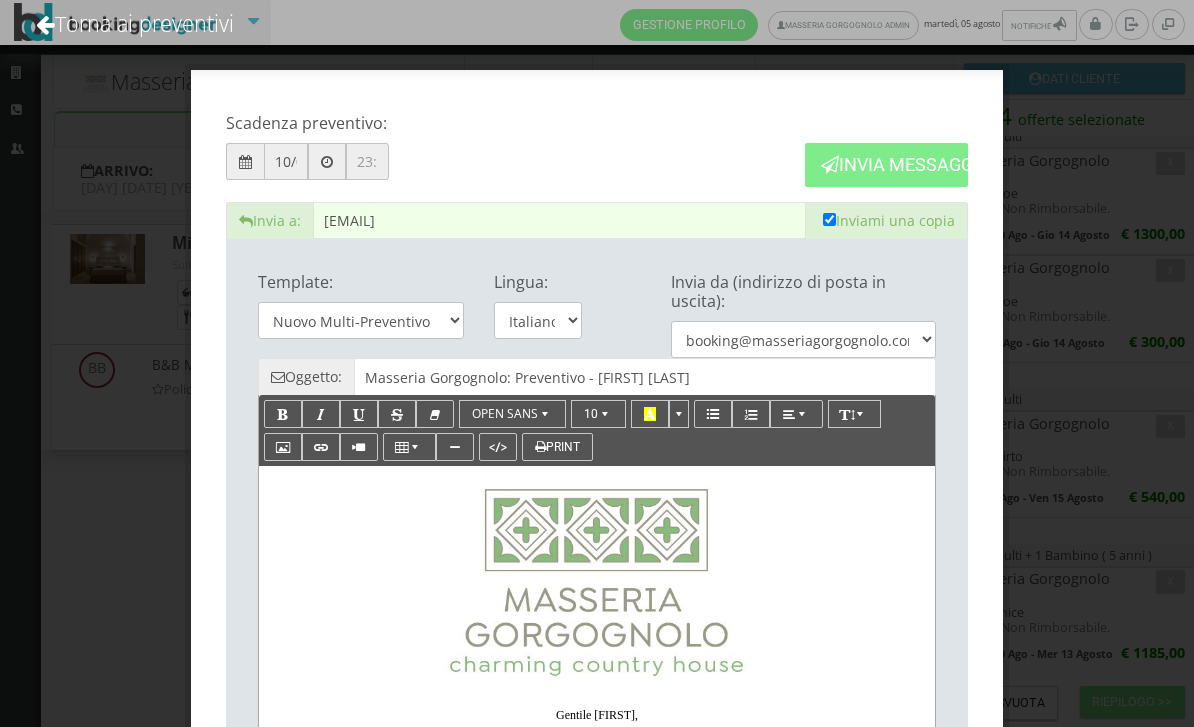 scroll, scrollTop: 0, scrollLeft: 0, axis: both 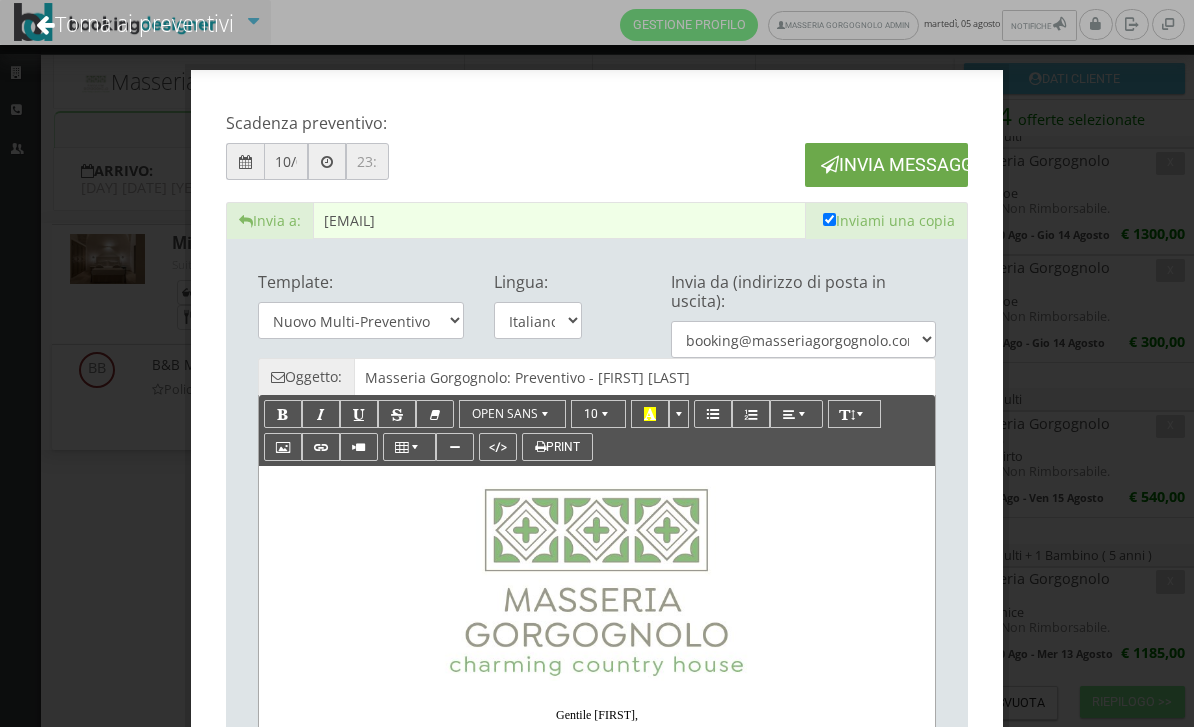 click on "Invia Messaggio" at bounding box center (886, 164) 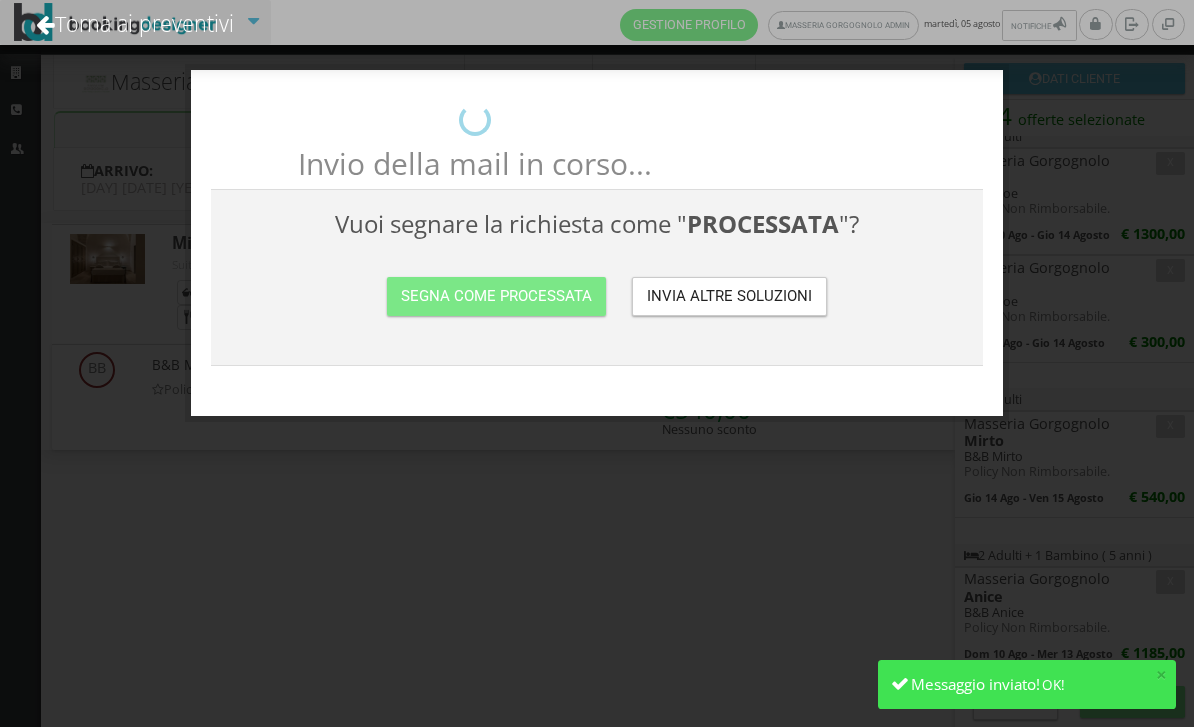scroll, scrollTop: 0, scrollLeft: 0, axis: both 